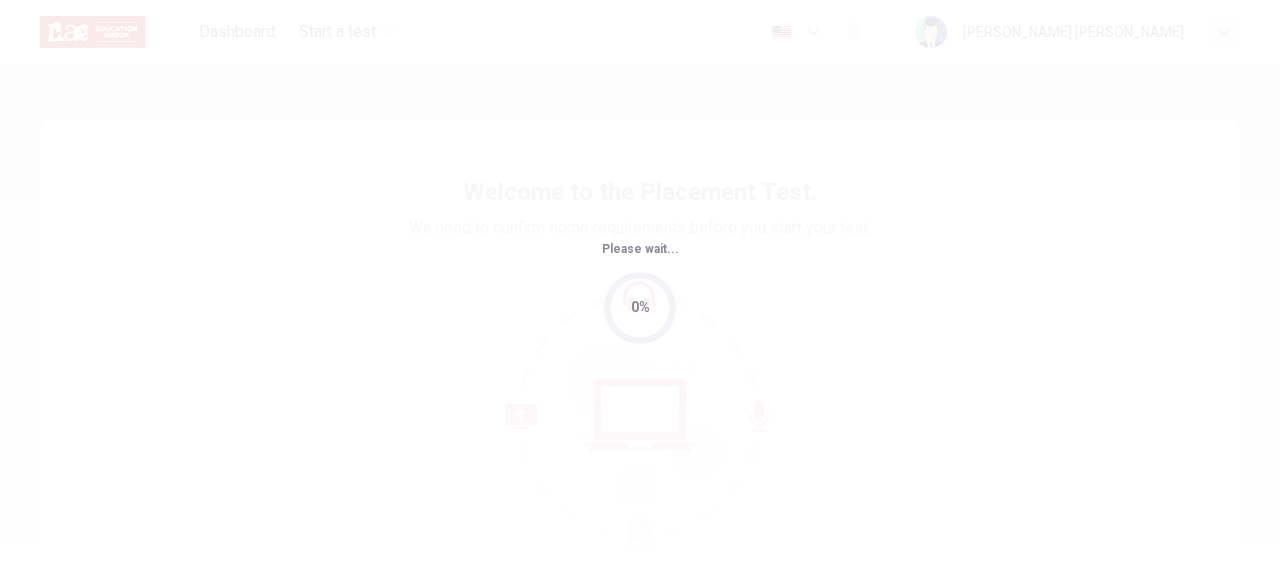 scroll, scrollTop: 0, scrollLeft: 0, axis: both 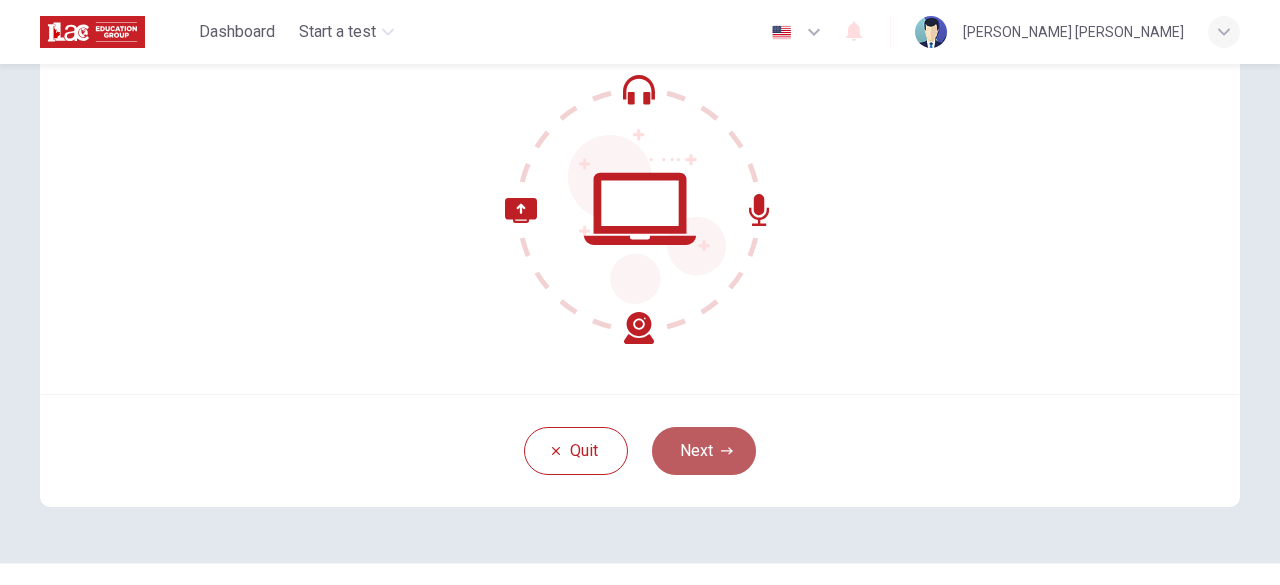 click on "Next" at bounding box center (704, 451) 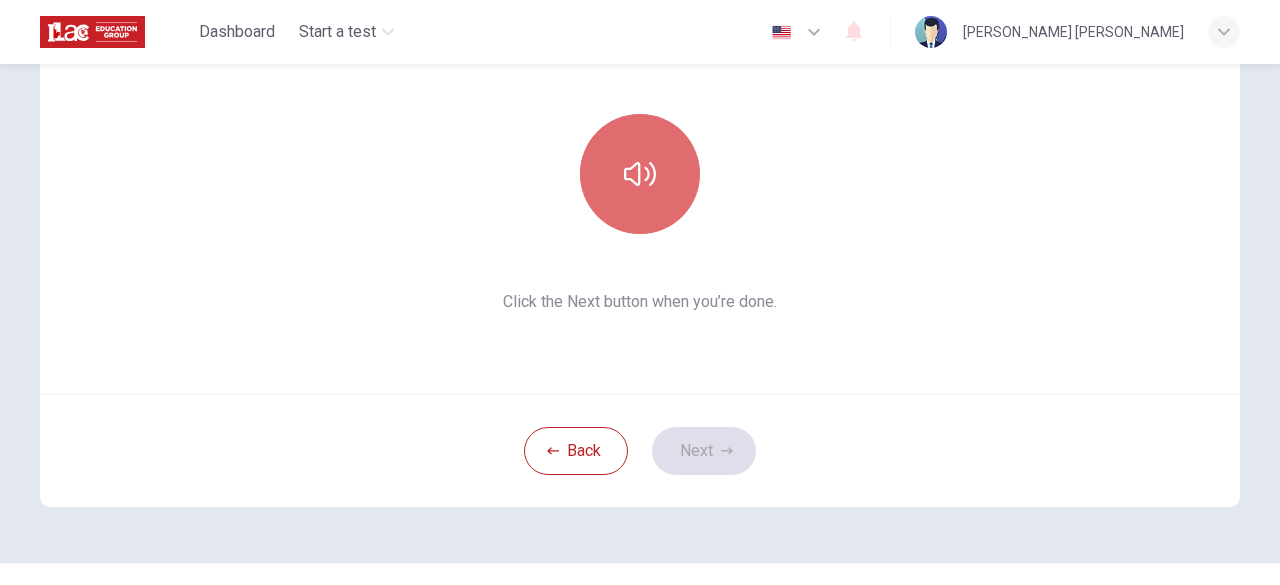 click 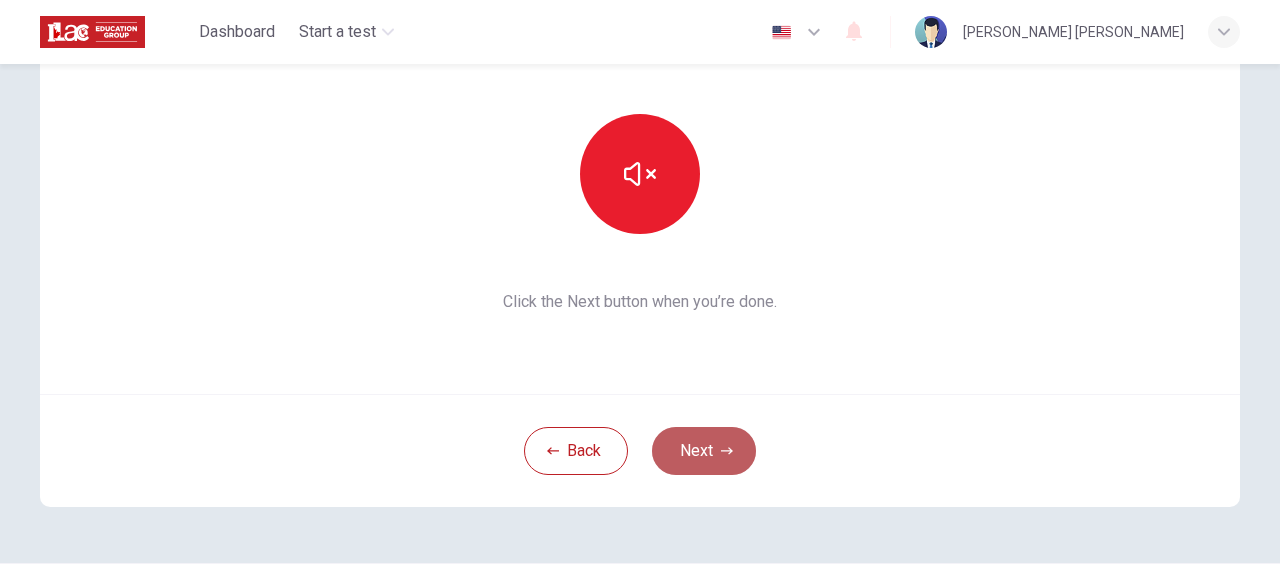click on "Next" at bounding box center (704, 451) 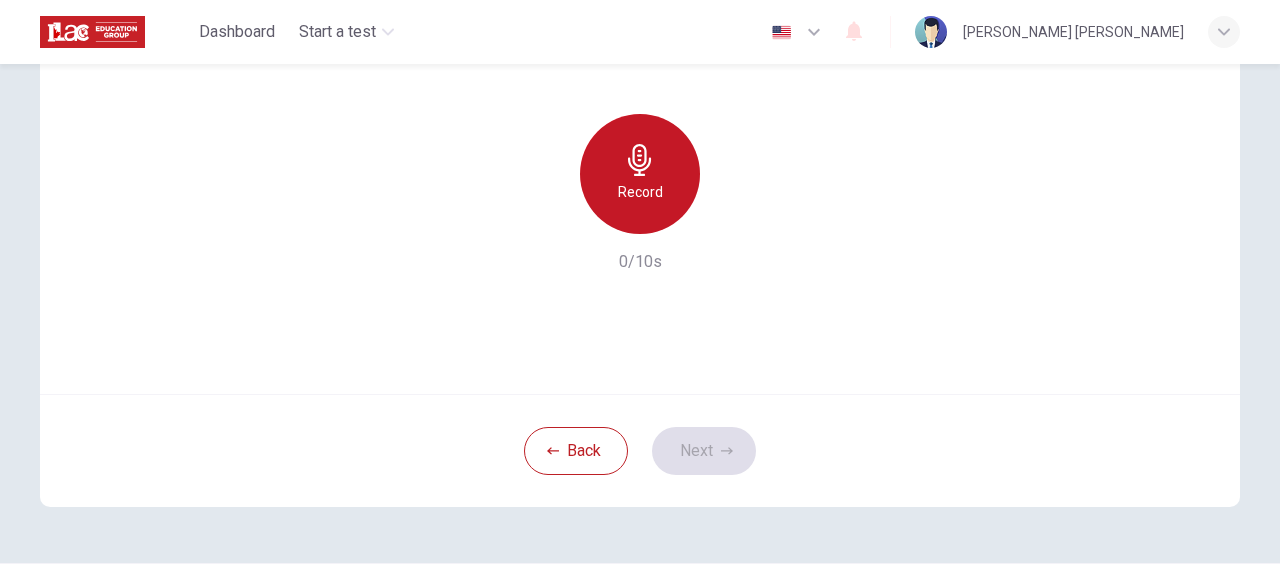 click on "Record" at bounding box center (640, 174) 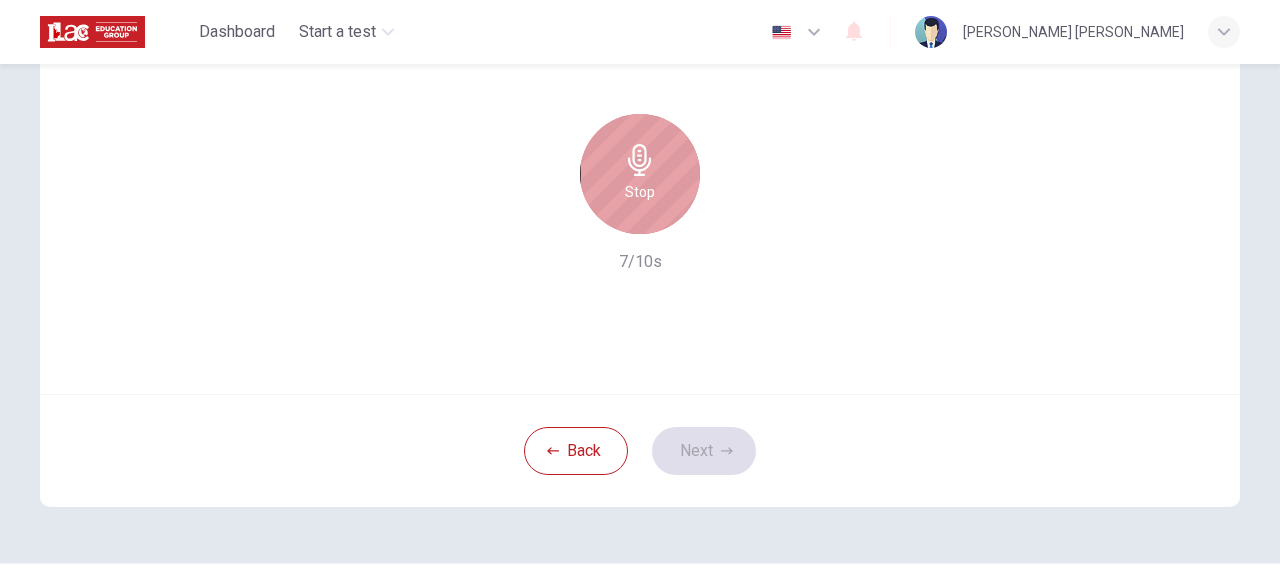 click on "Stop" at bounding box center (640, 174) 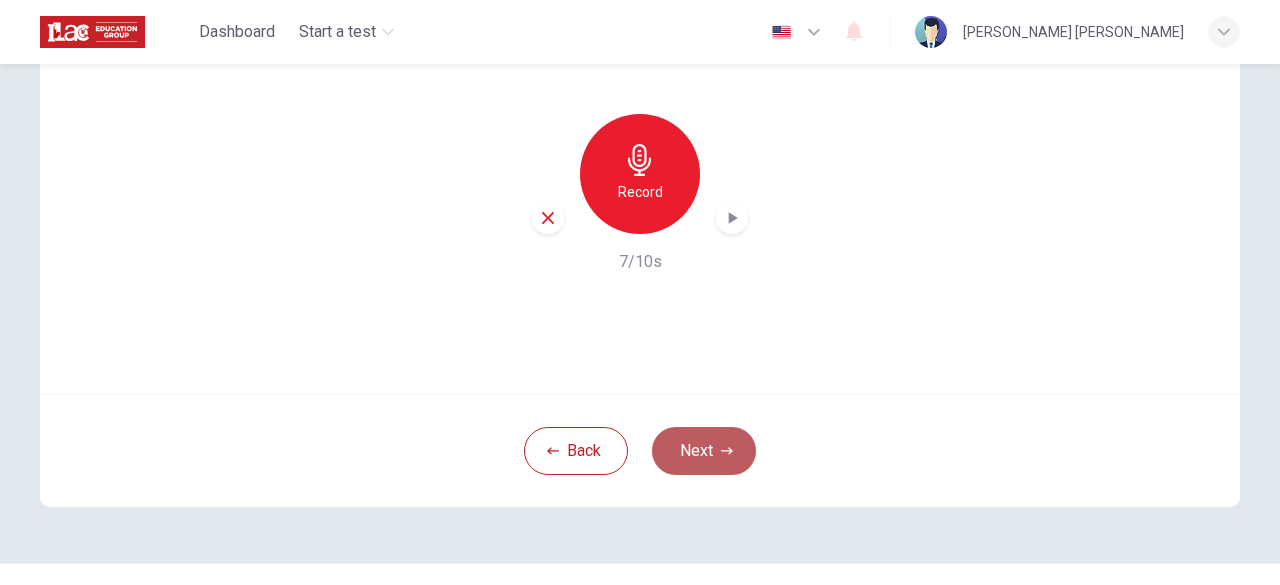 click on "Next" at bounding box center (704, 451) 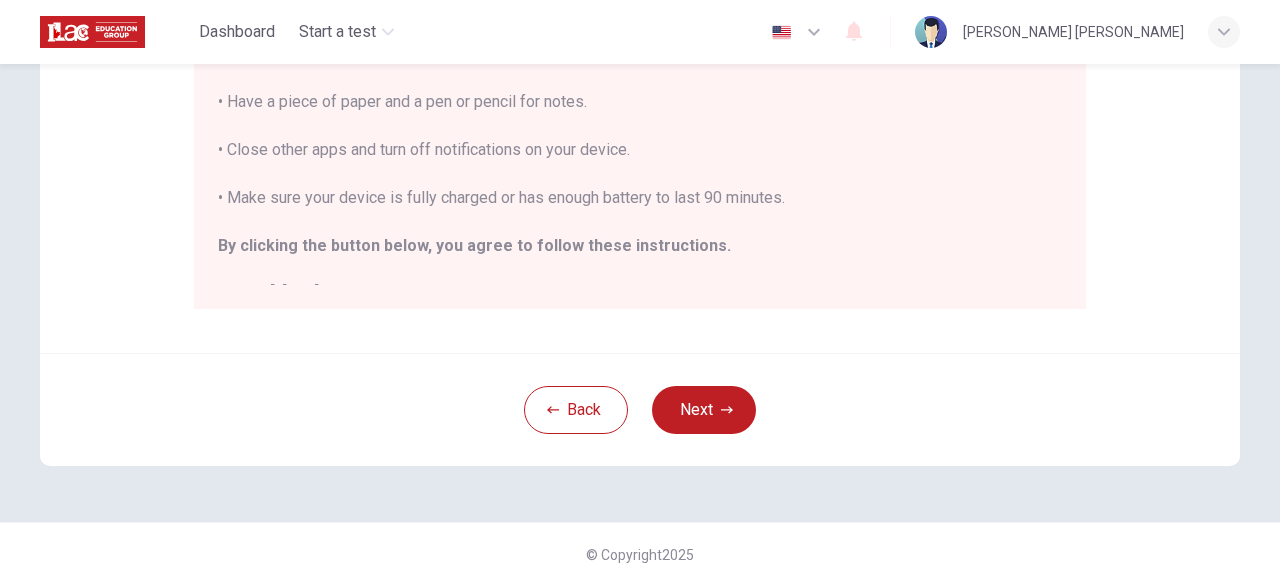 scroll, scrollTop: 523, scrollLeft: 0, axis: vertical 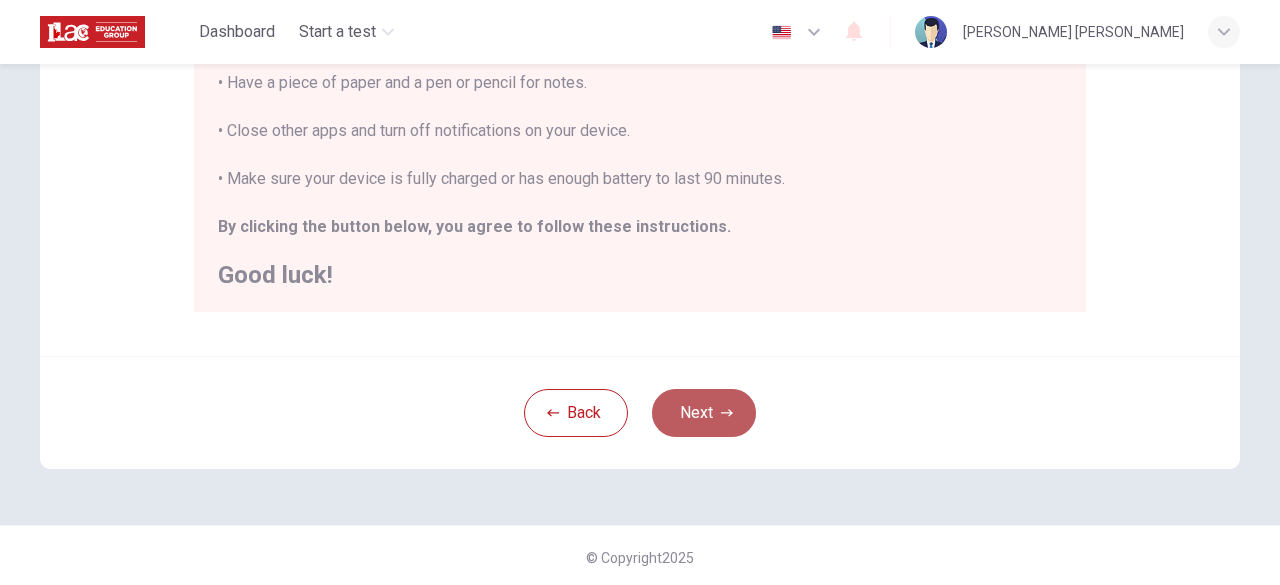 click on "Next" at bounding box center [704, 413] 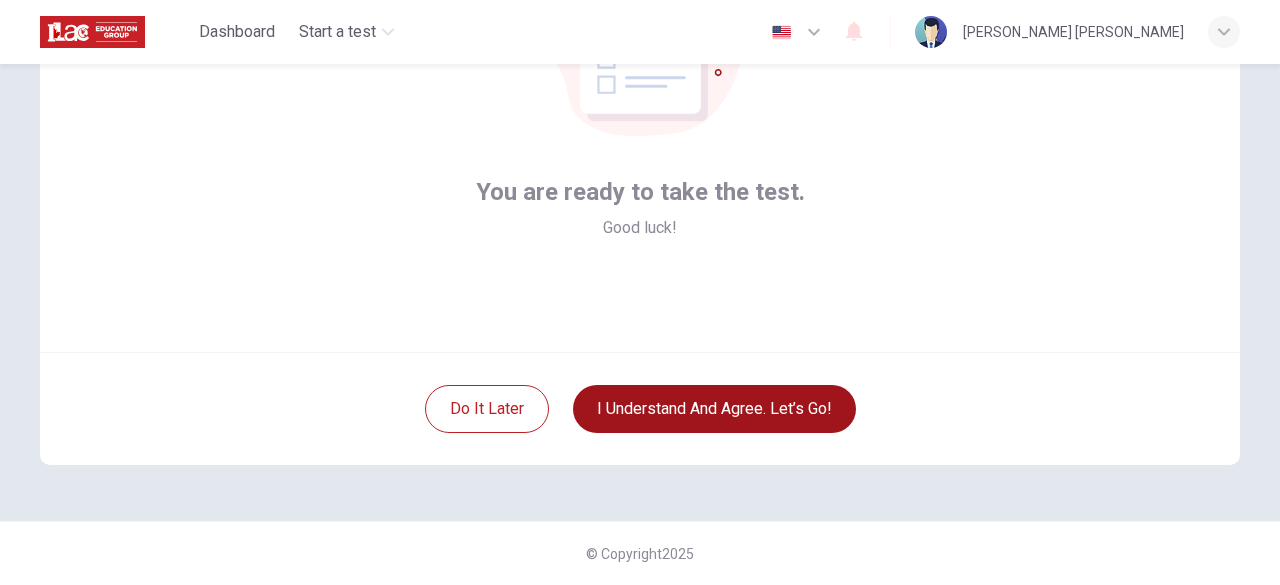 scroll, scrollTop: 247, scrollLeft: 0, axis: vertical 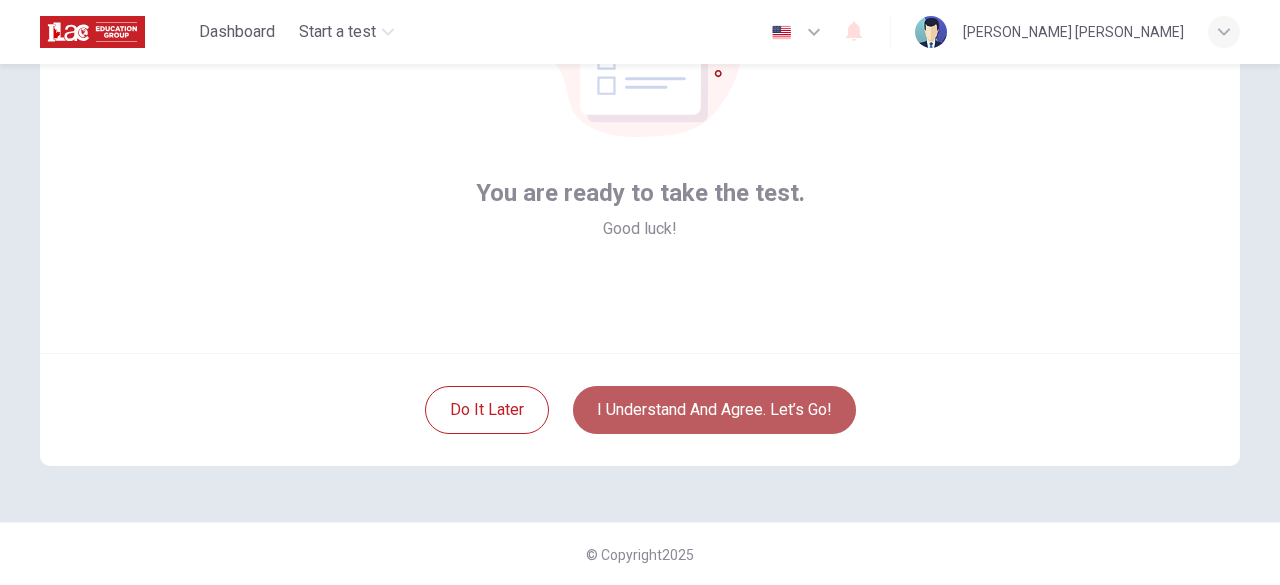 click on "I understand and agree. Let’s go!" at bounding box center [714, 410] 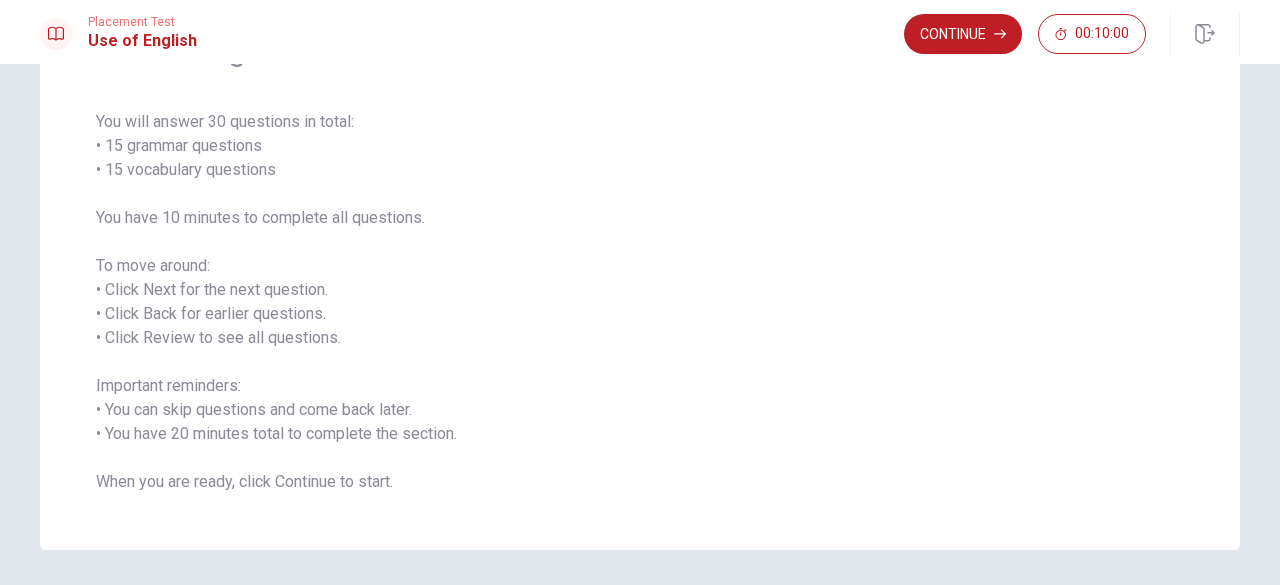 scroll, scrollTop: 132, scrollLeft: 0, axis: vertical 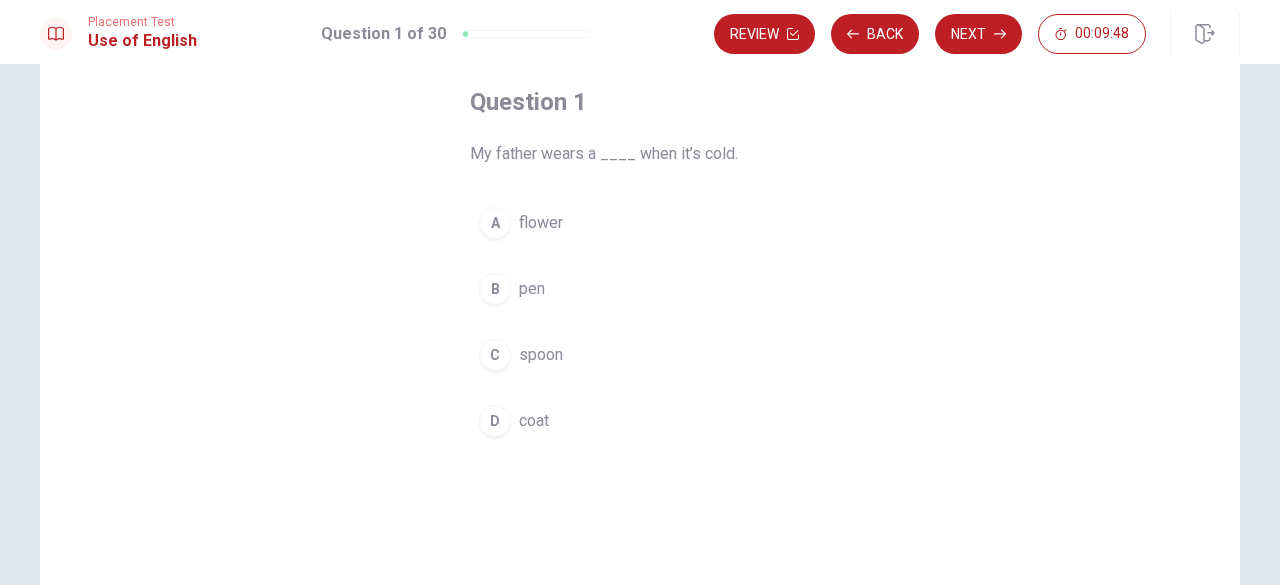 click on "D" at bounding box center [495, 421] 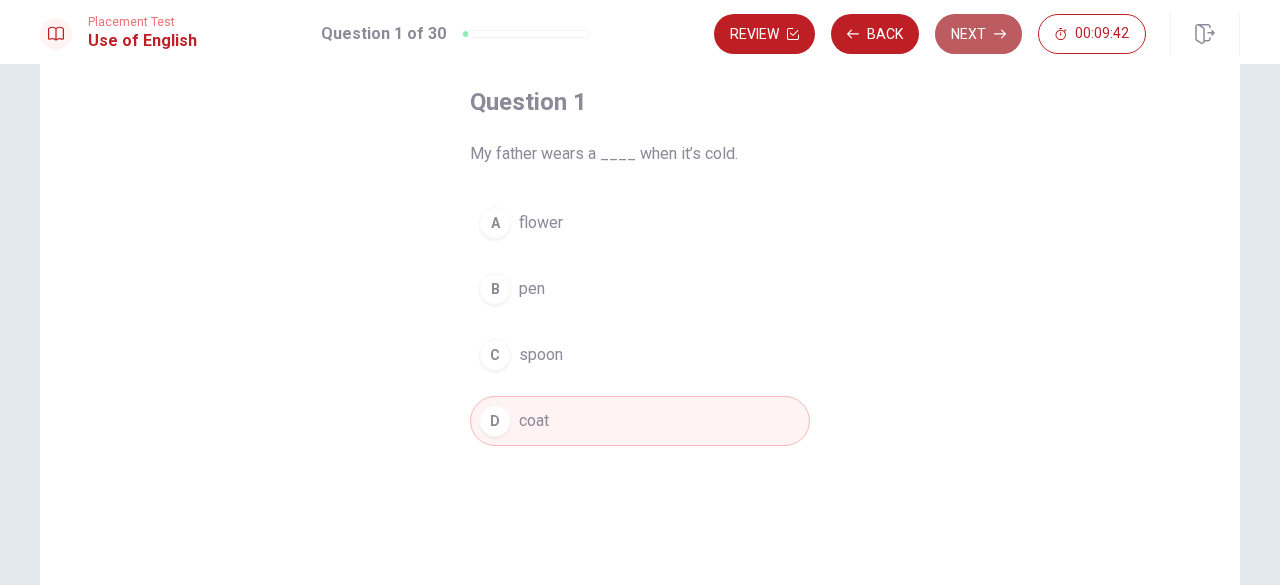 click on "Next" at bounding box center (978, 34) 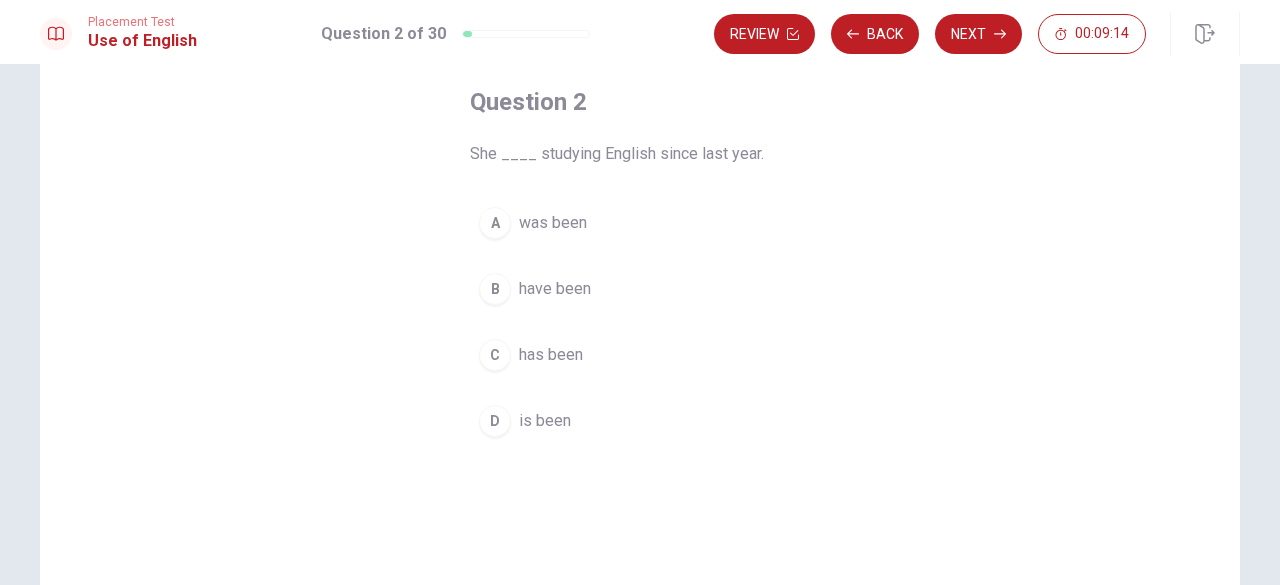 click on "B" at bounding box center [495, 289] 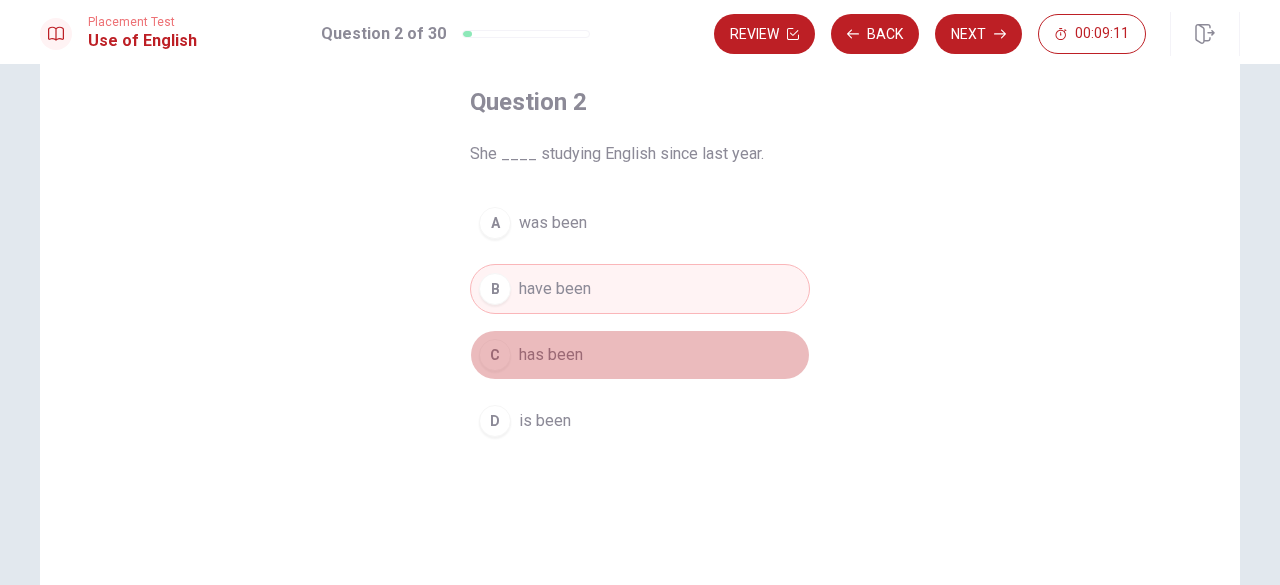 click on "C" at bounding box center (495, 355) 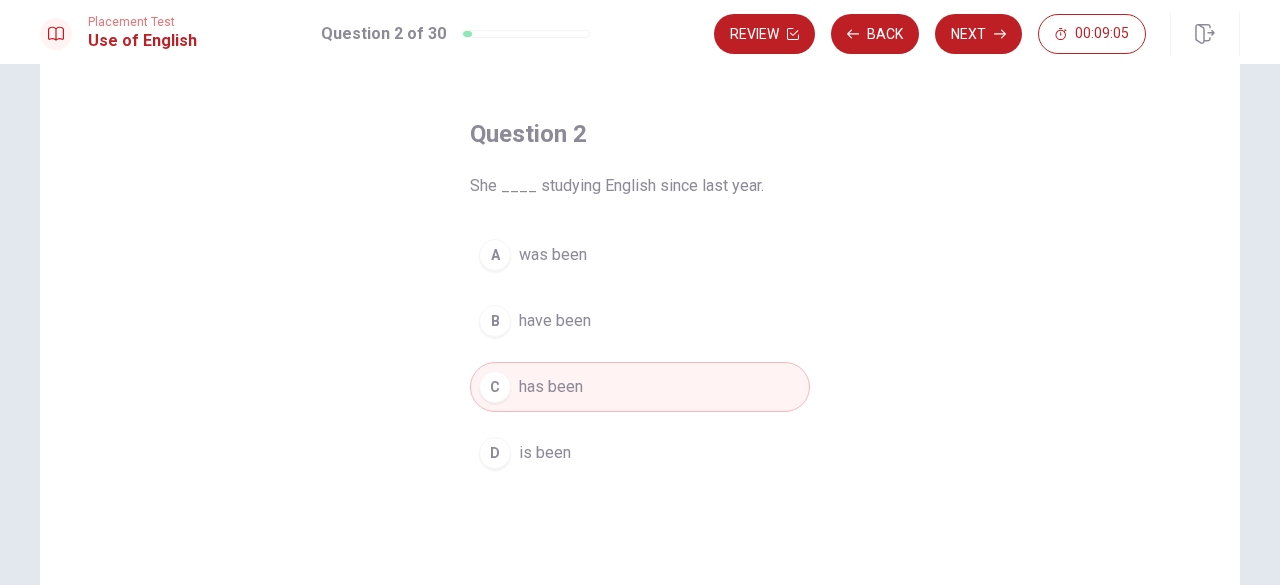 scroll, scrollTop: 64, scrollLeft: 0, axis: vertical 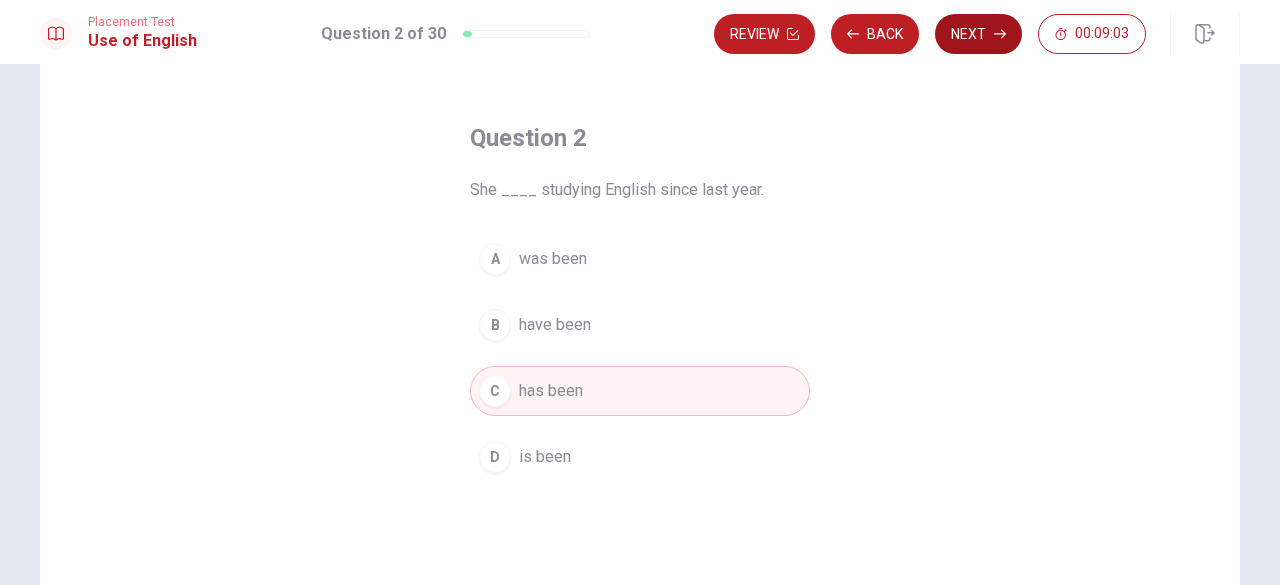 click on "Next" at bounding box center [978, 34] 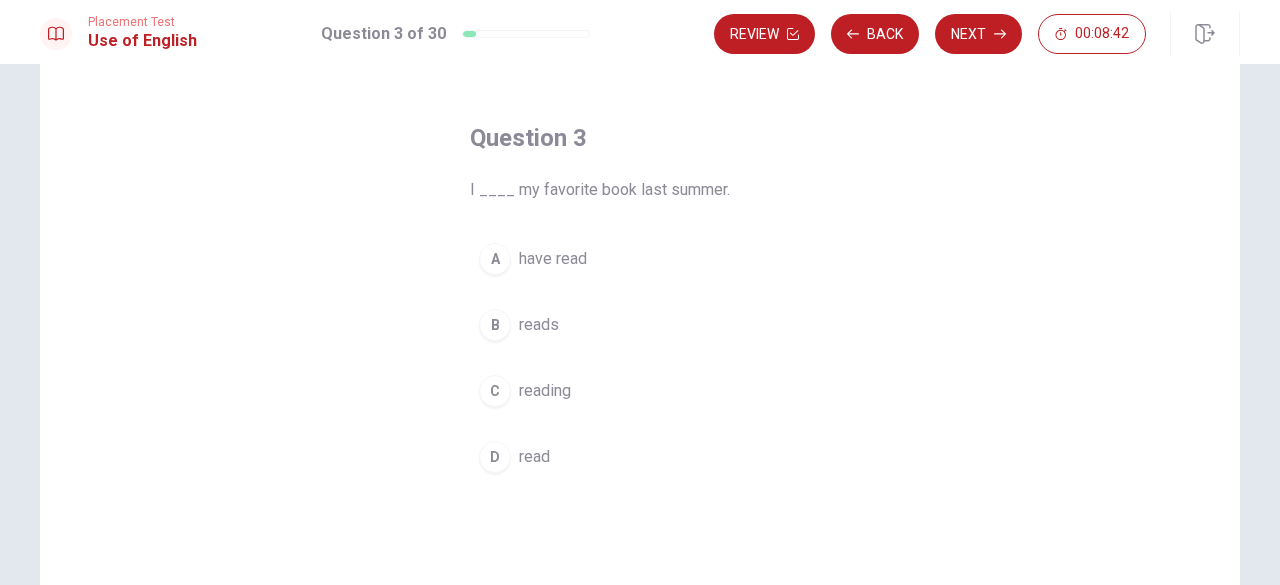 click on "A" at bounding box center [495, 259] 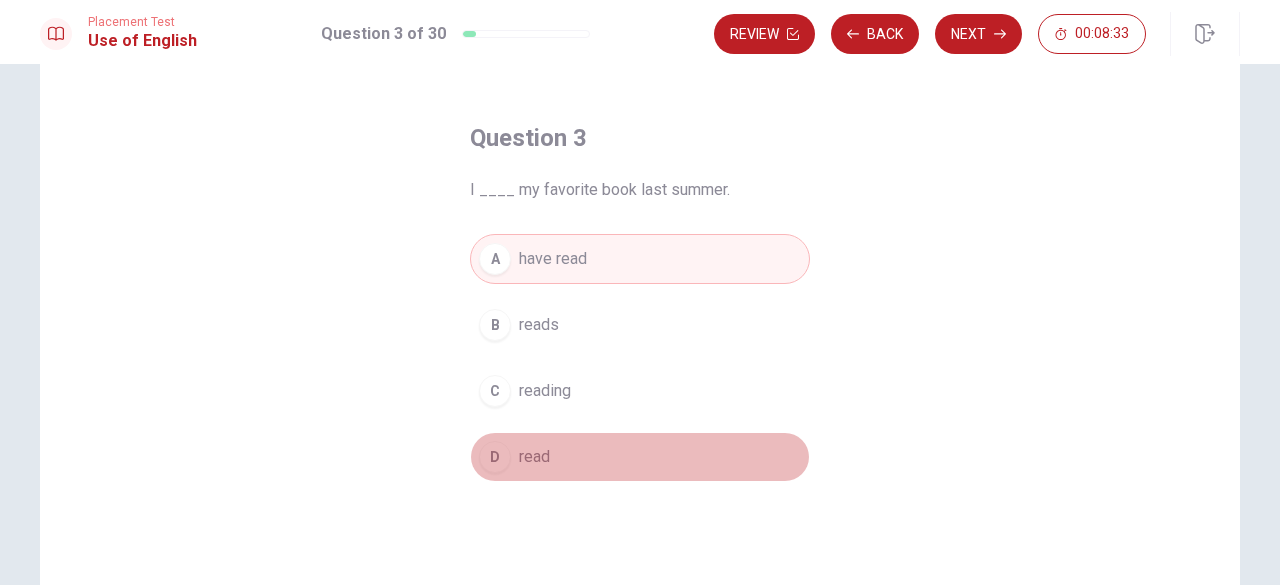 click on "read" at bounding box center [534, 457] 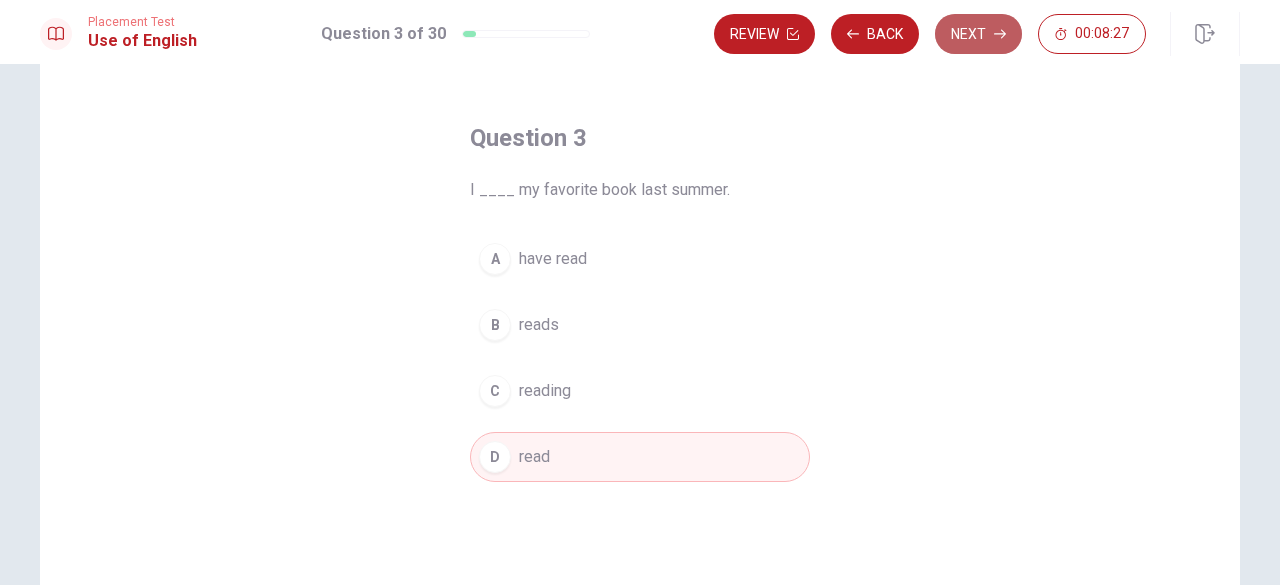 click on "Next" at bounding box center [978, 34] 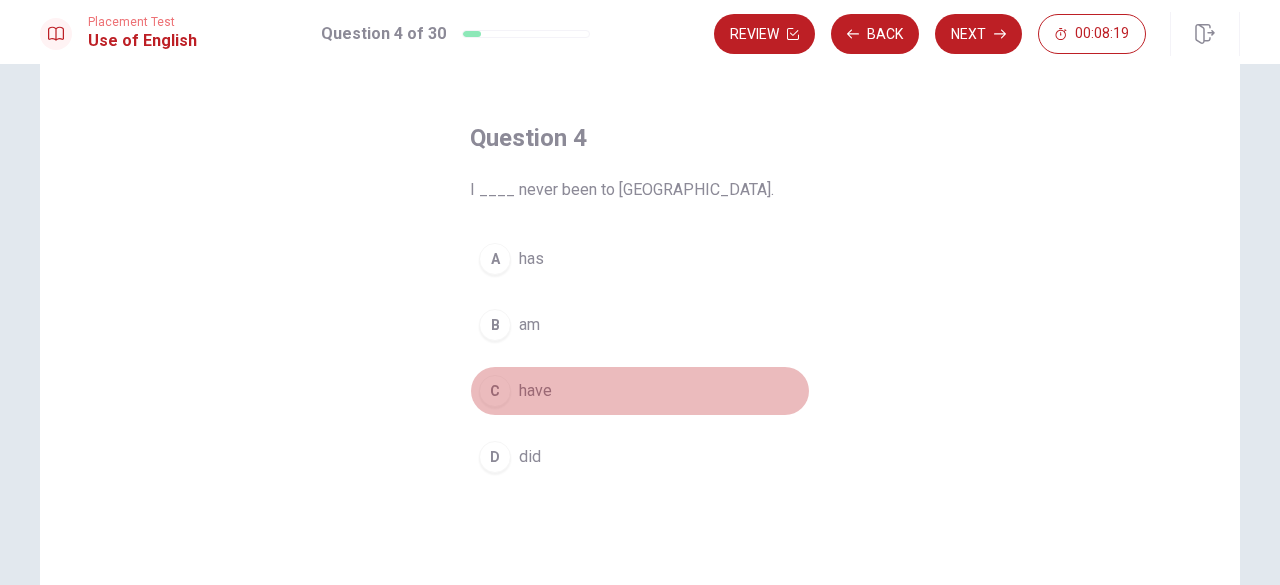 click on "have" at bounding box center [535, 391] 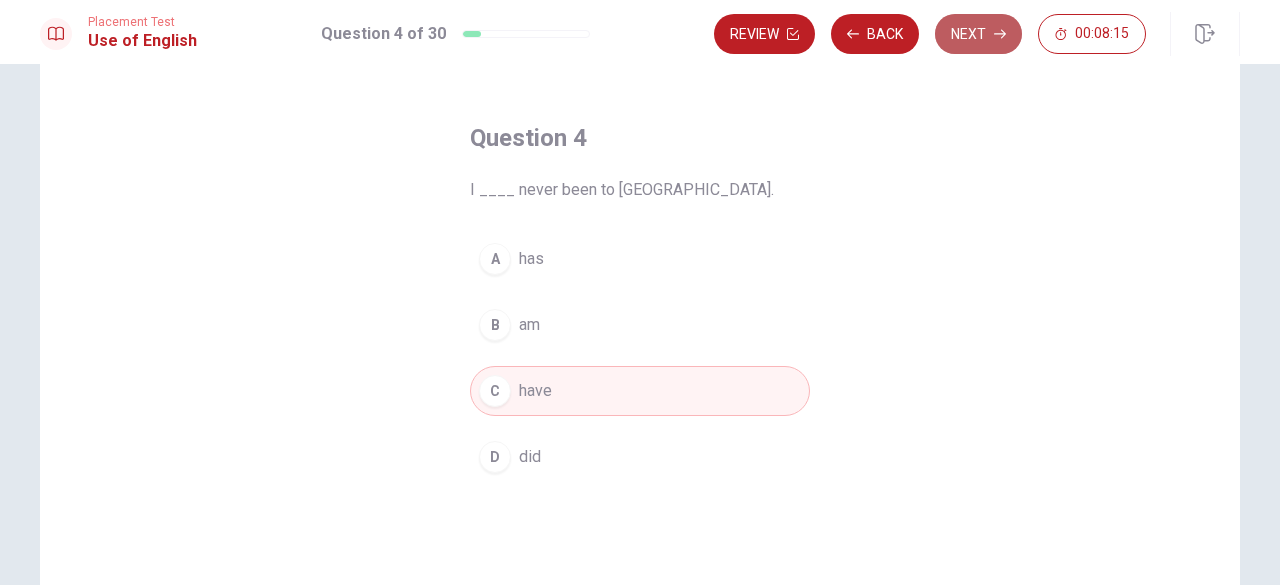 click on "Next" at bounding box center (978, 34) 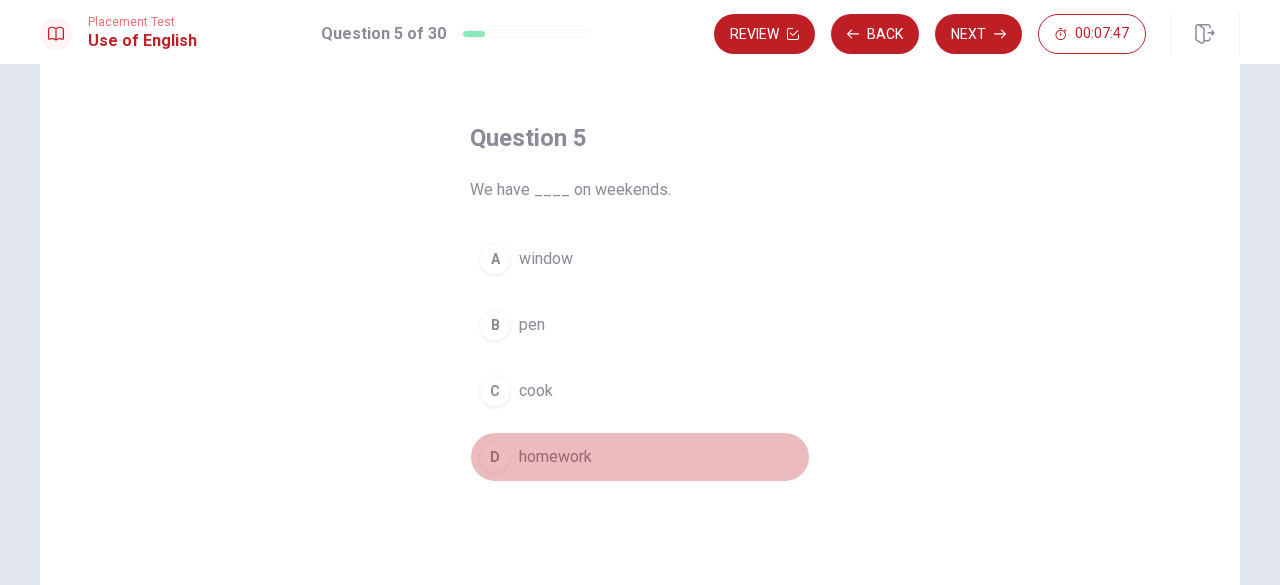 click on "homework" at bounding box center [555, 457] 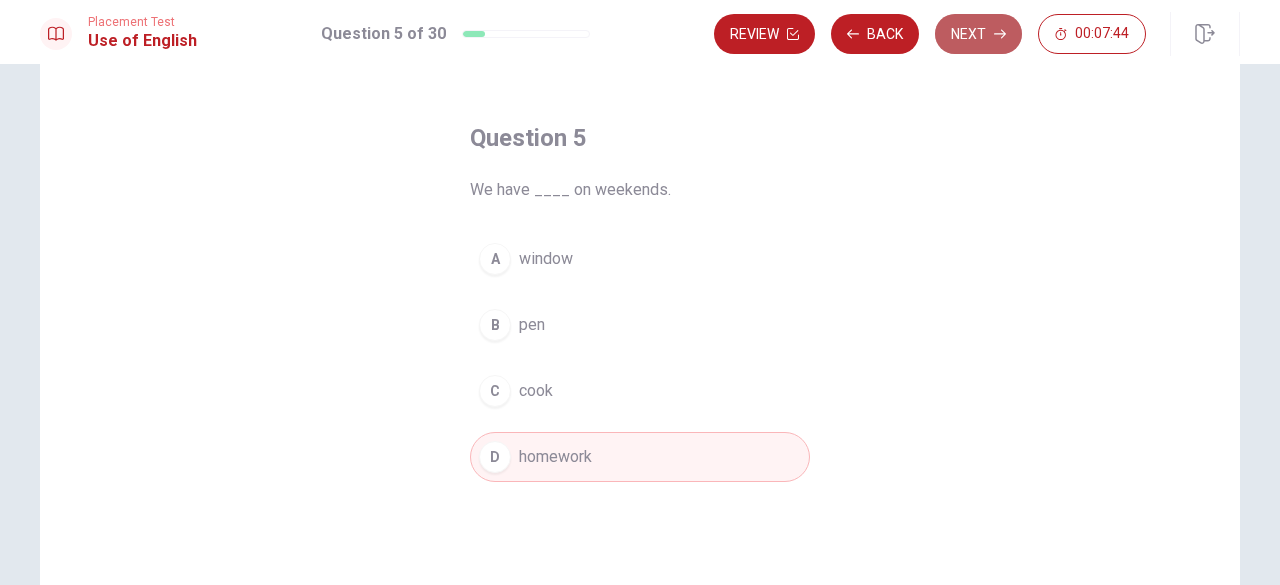 click on "Next" at bounding box center [978, 34] 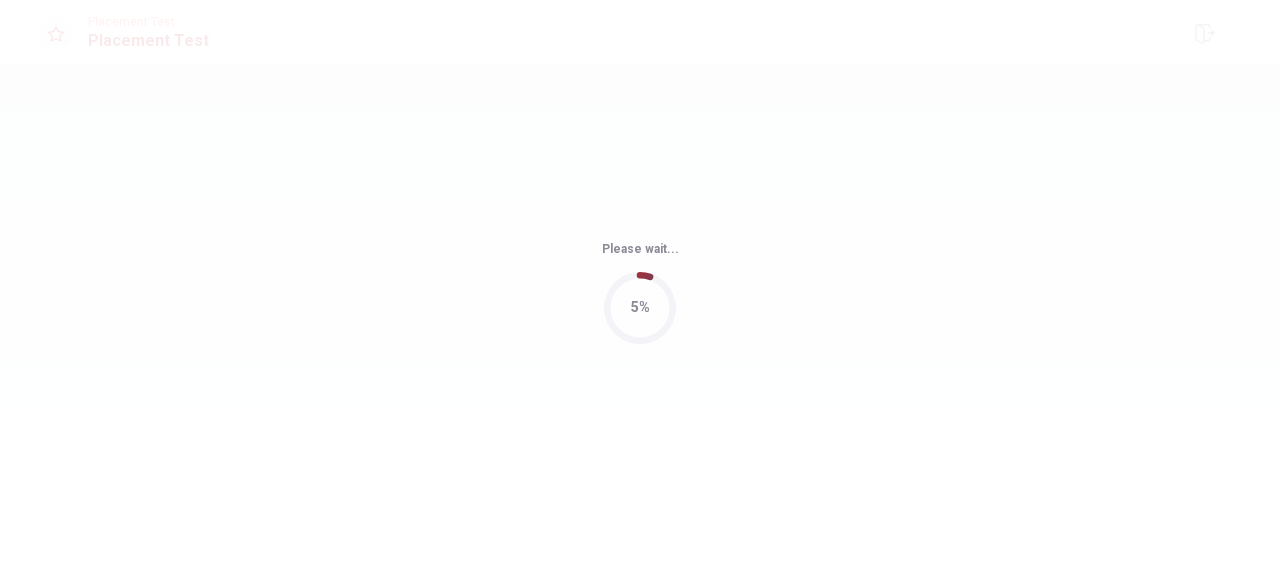 scroll, scrollTop: 0, scrollLeft: 0, axis: both 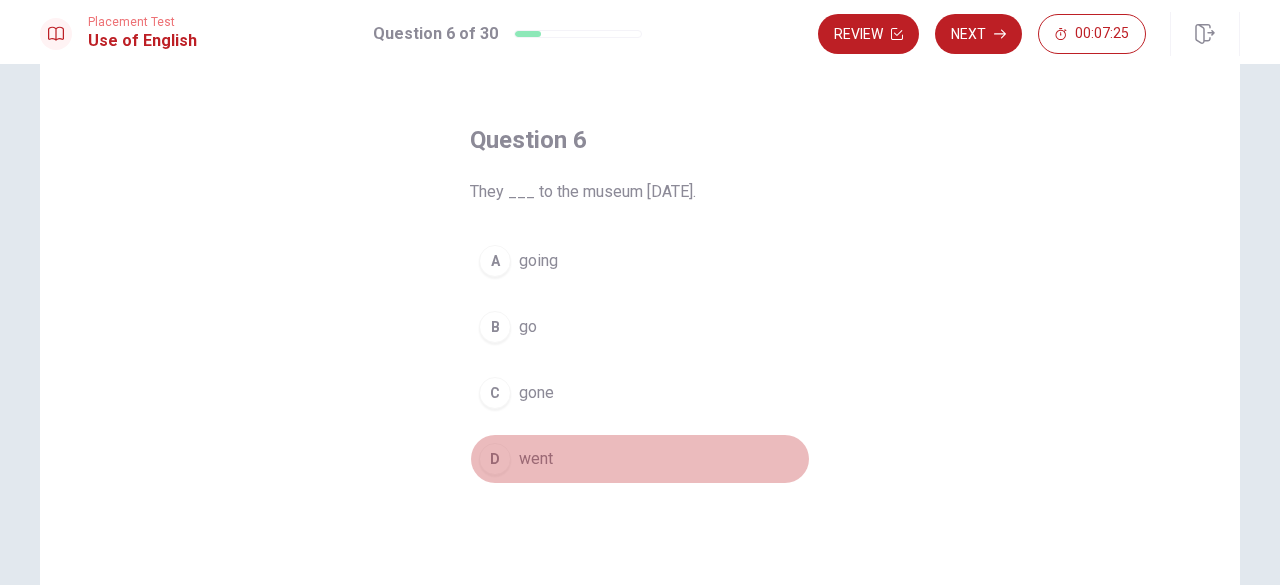 click on "D" at bounding box center (495, 459) 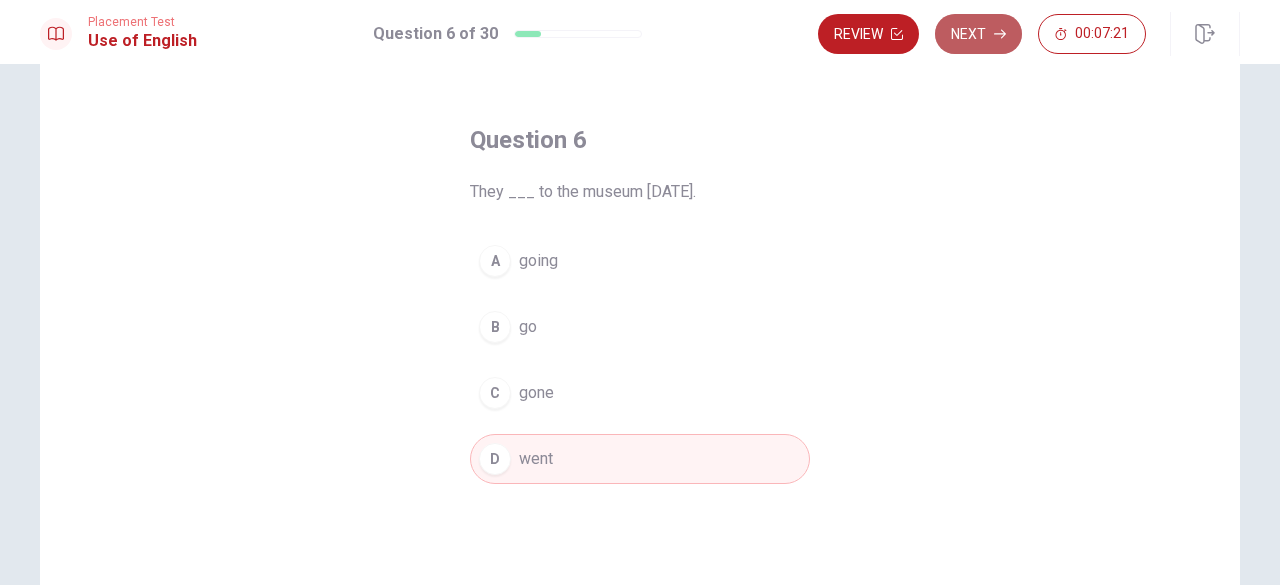 click on "Next" at bounding box center (978, 34) 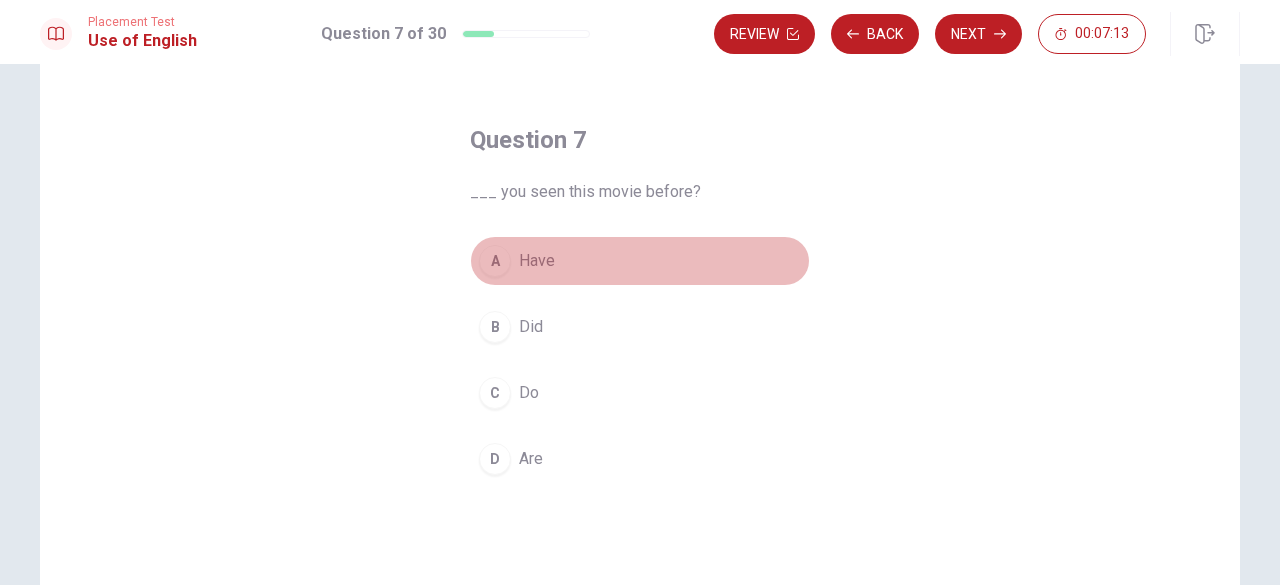 click on "Have" at bounding box center [537, 261] 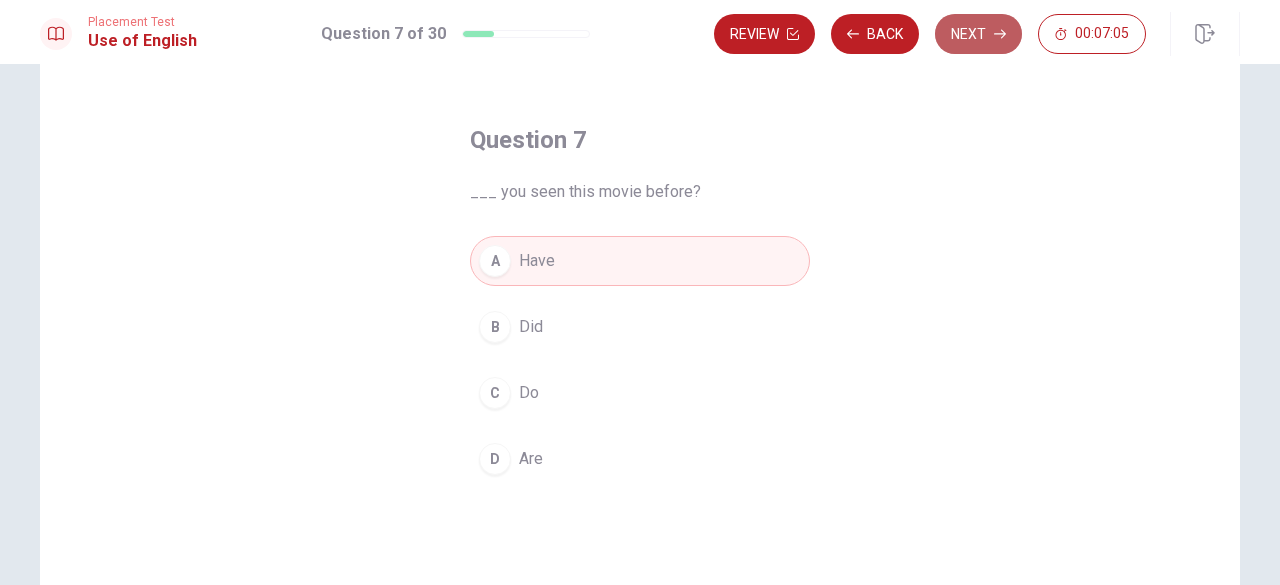 click on "Next" at bounding box center (978, 34) 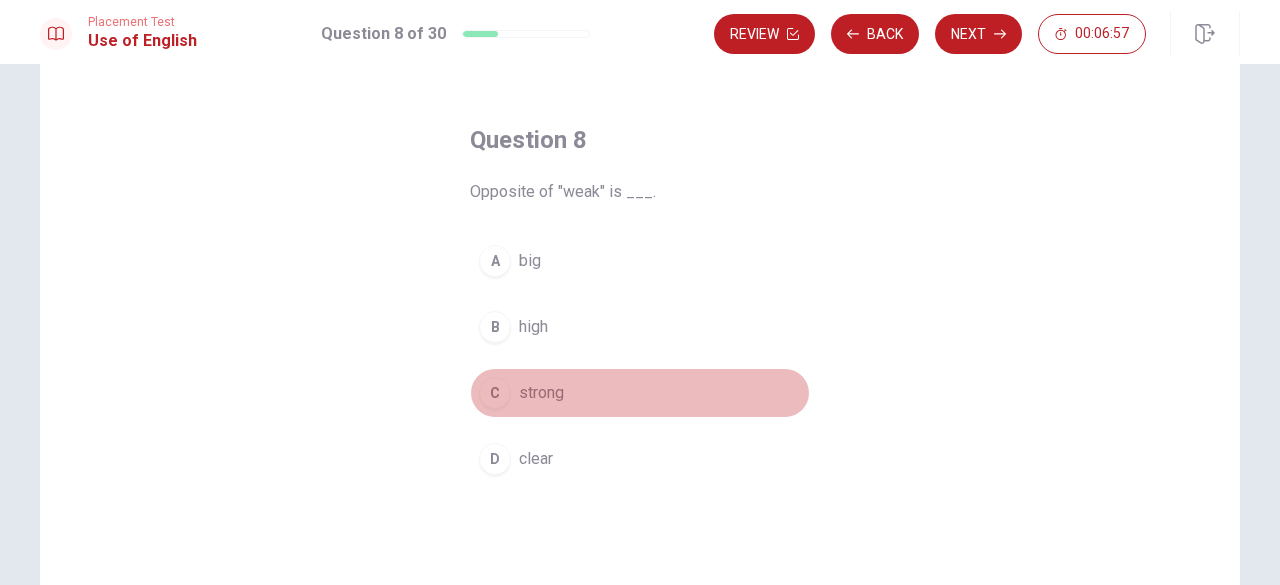 click on "C" at bounding box center (495, 393) 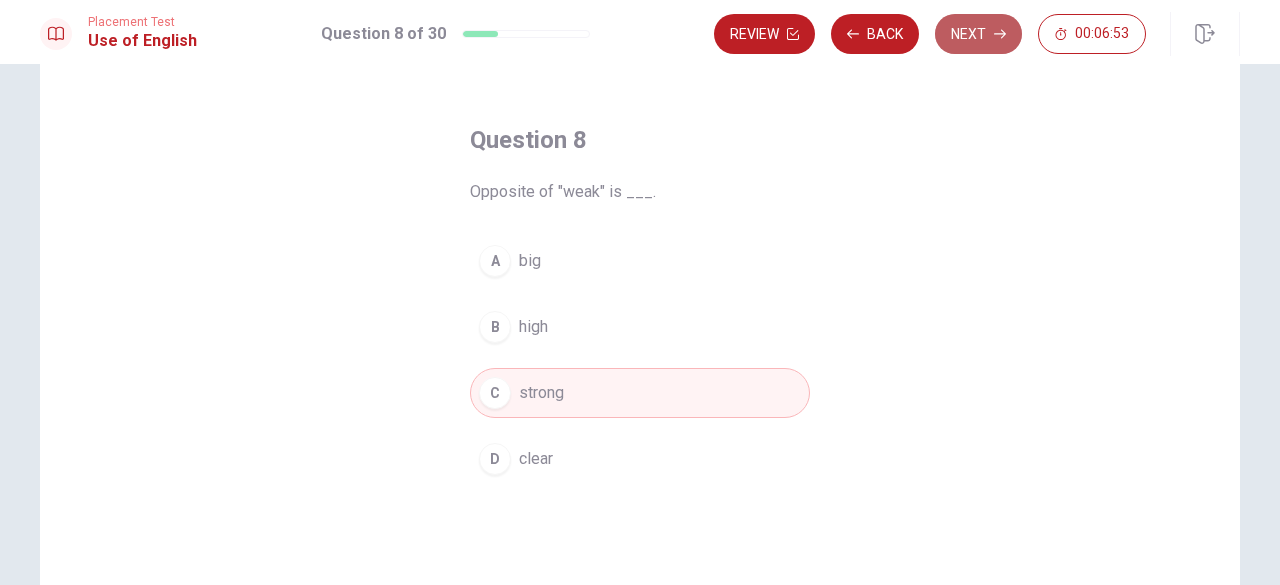 click on "Next" at bounding box center [978, 34] 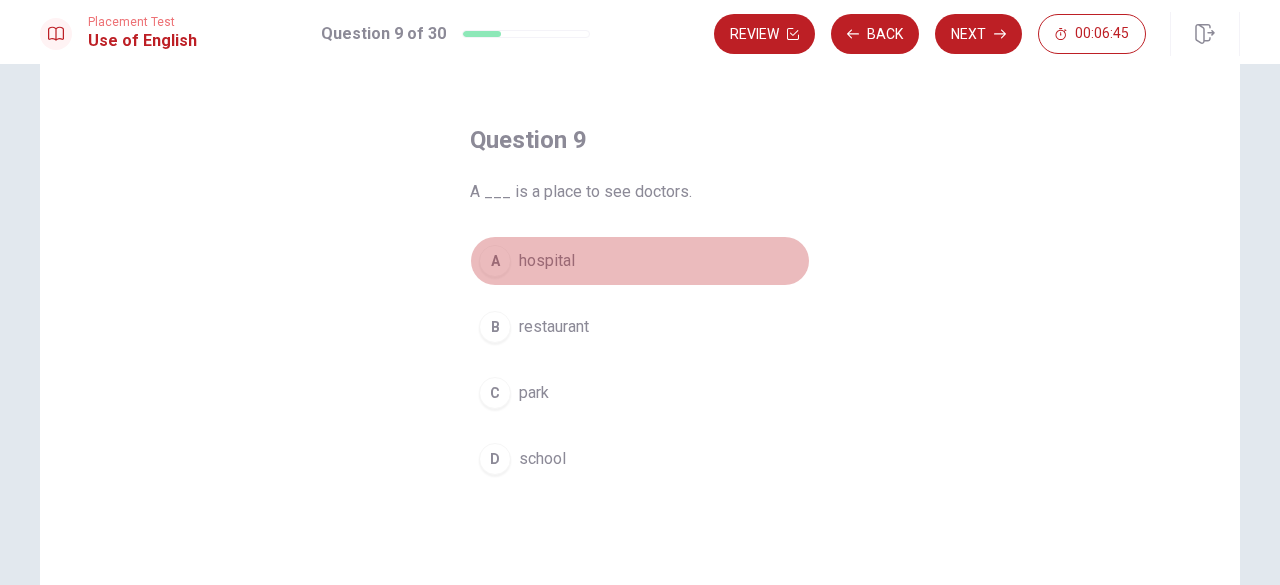 click on "hospital" at bounding box center [547, 261] 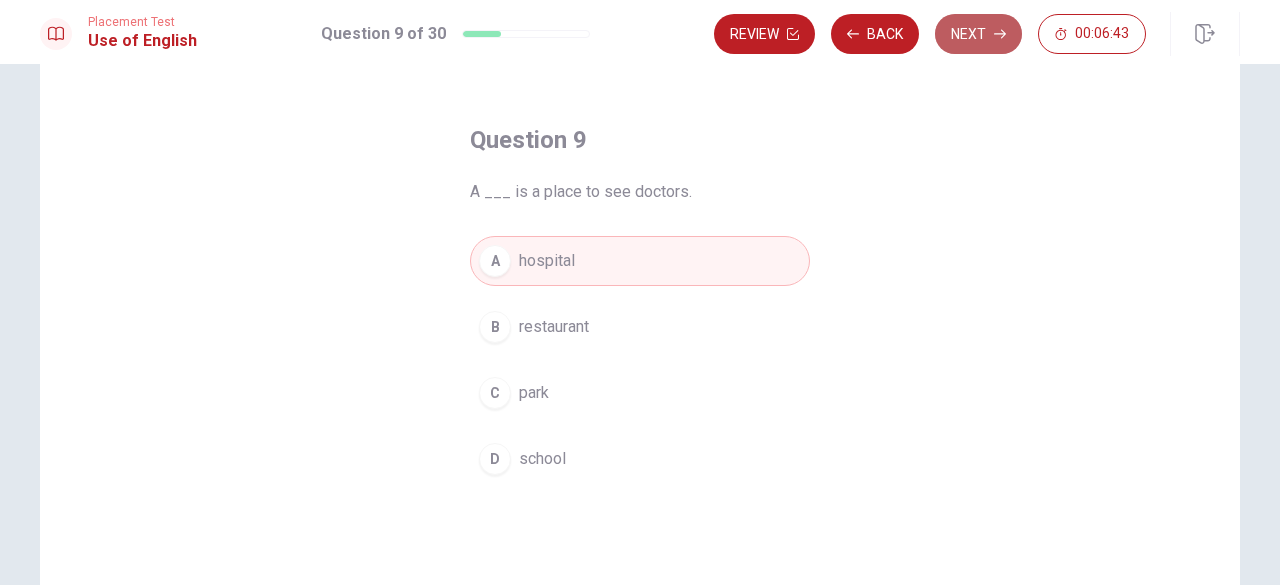 click on "Next" at bounding box center [978, 34] 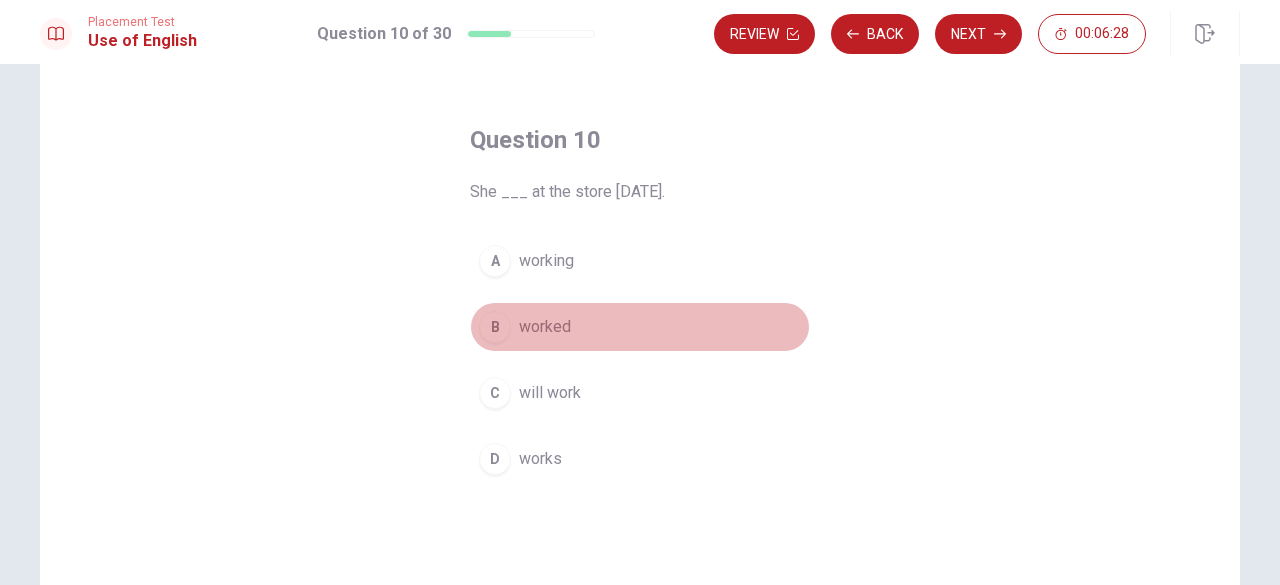 click on "worked" at bounding box center [545, 327] 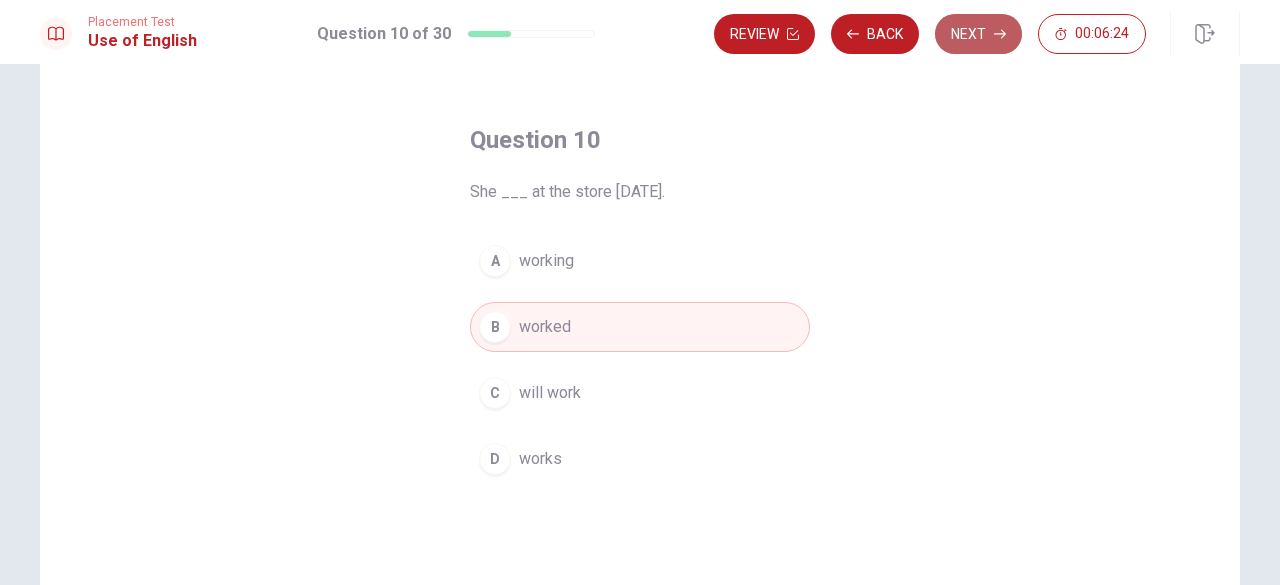 click on "Next" at bounding box center [978, 34] 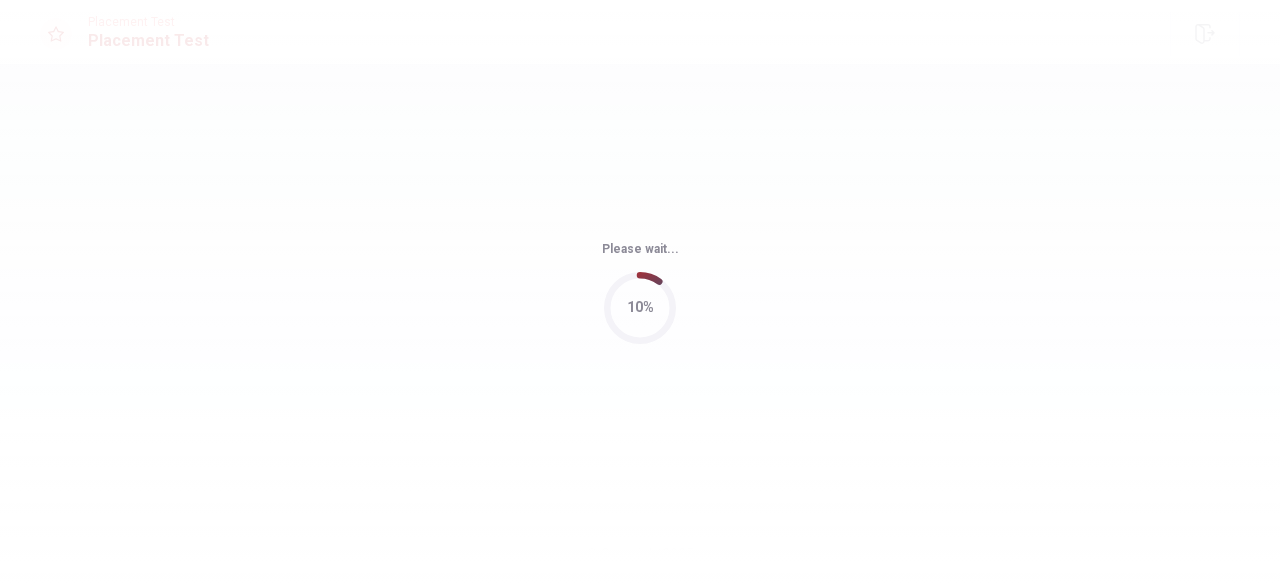 scroll, scrollTop: 0, scrollLeft: 0, axis: both 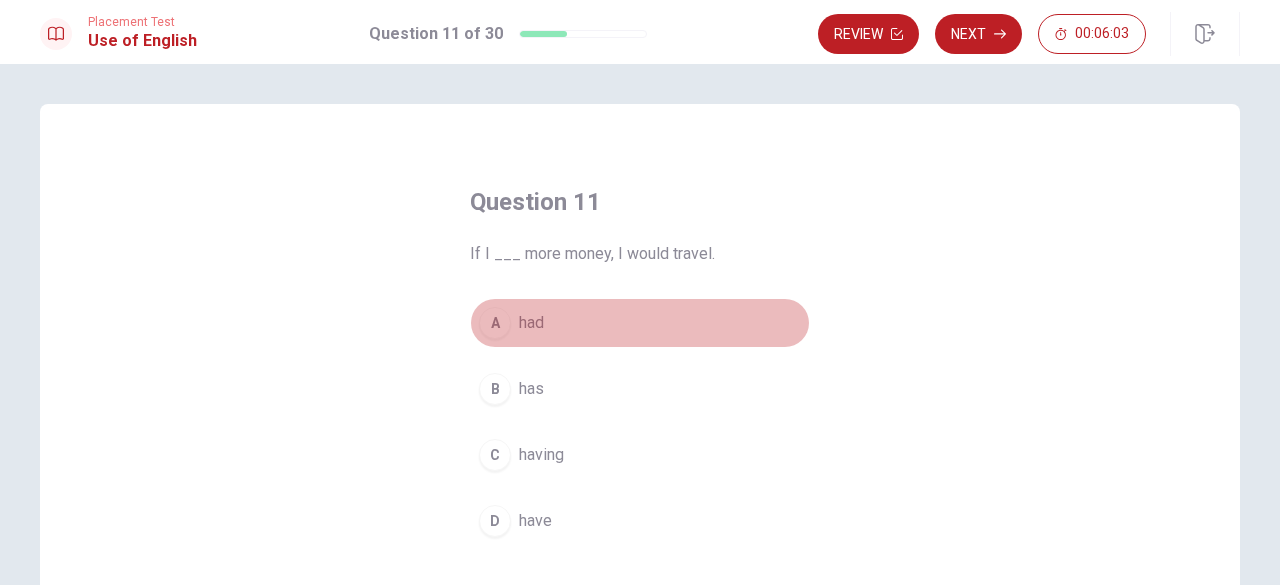 click on "A" at bounding box center (495, 323) 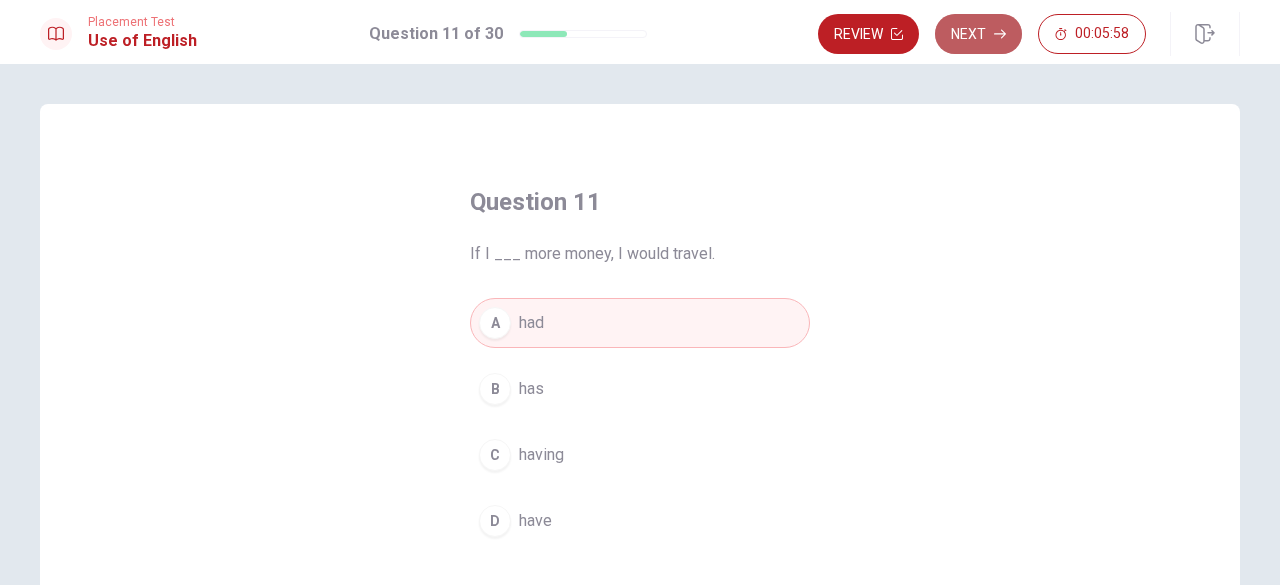 click on "Next" at bounding box center (978, 34) 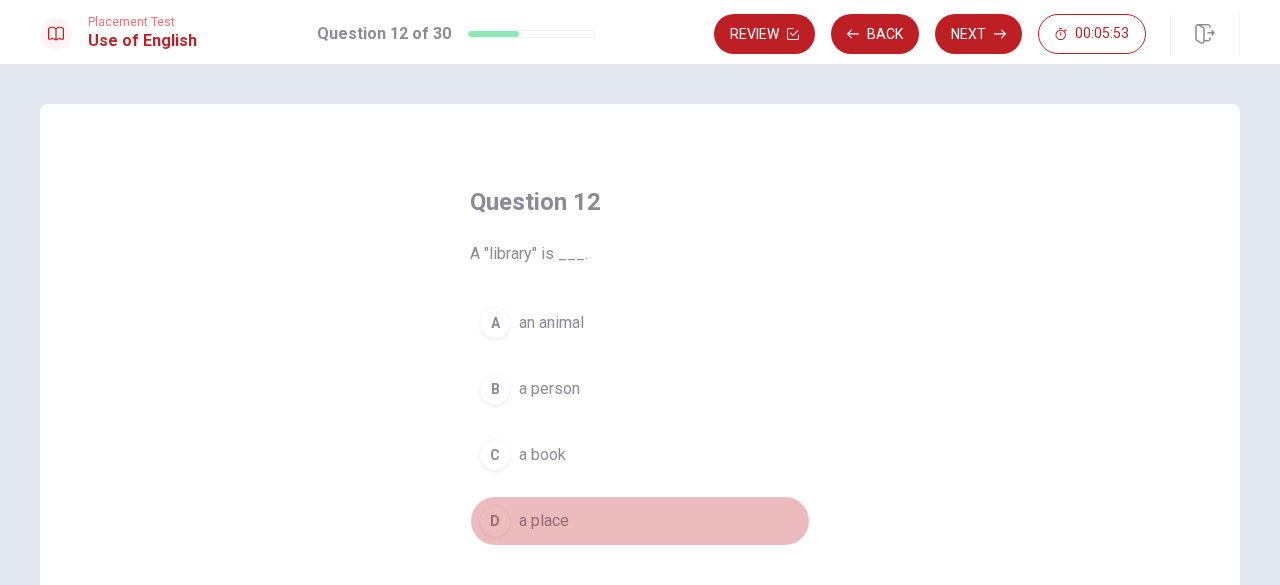 click on "D" at bounding box center (495, 521) 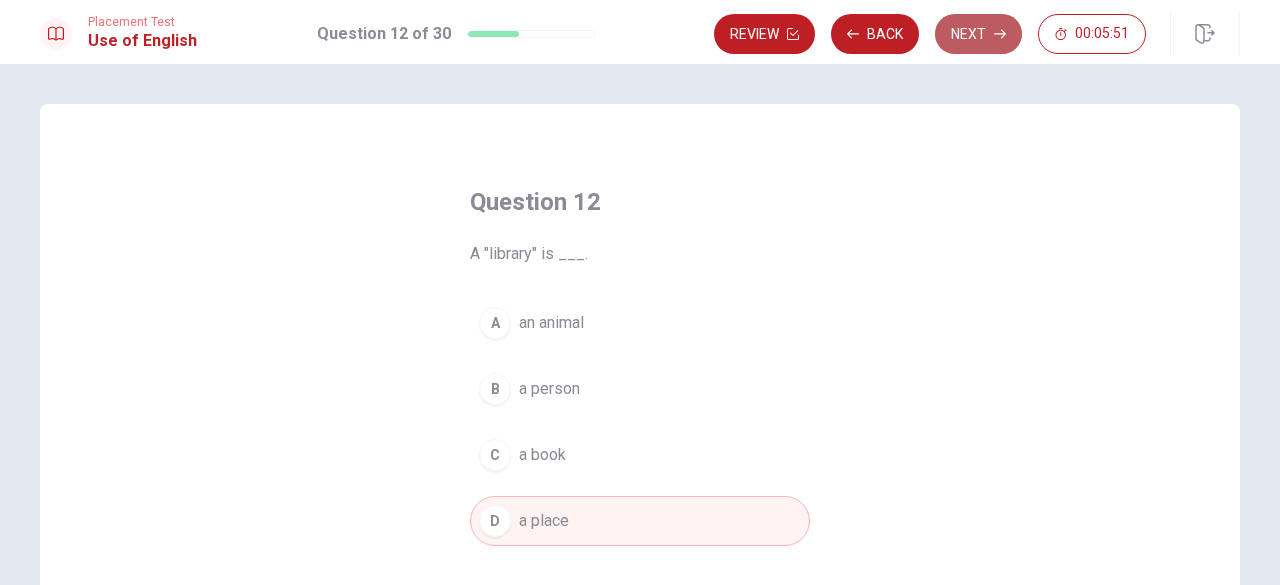 click on "Next" at bounding box center (978, 34) 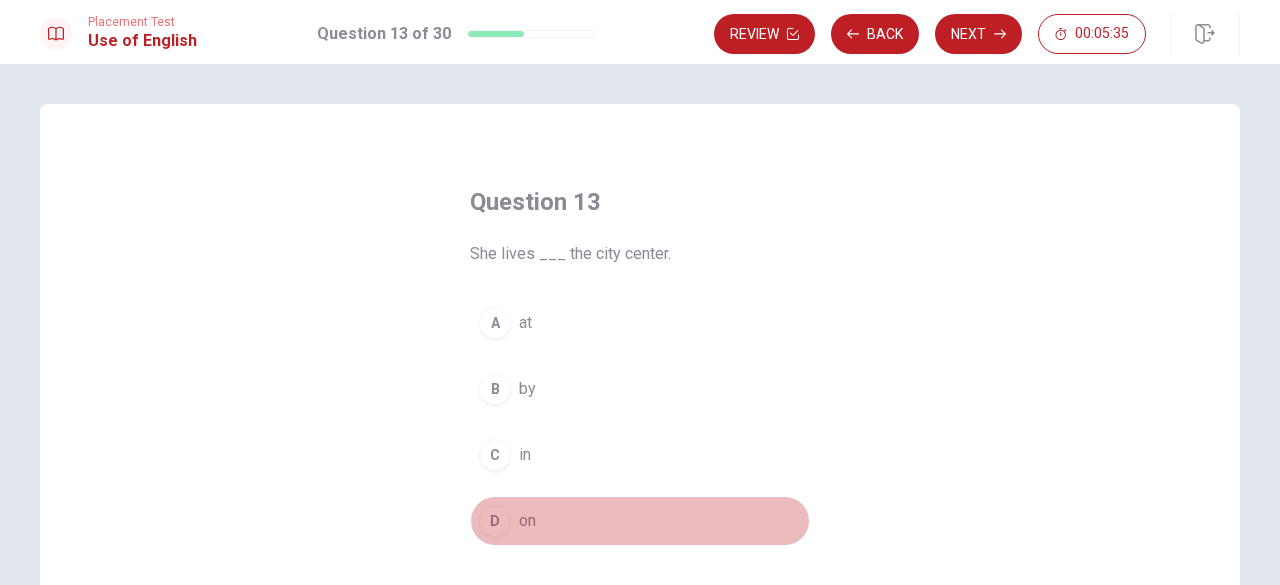 click on "D" at bounding box center (495, 521) 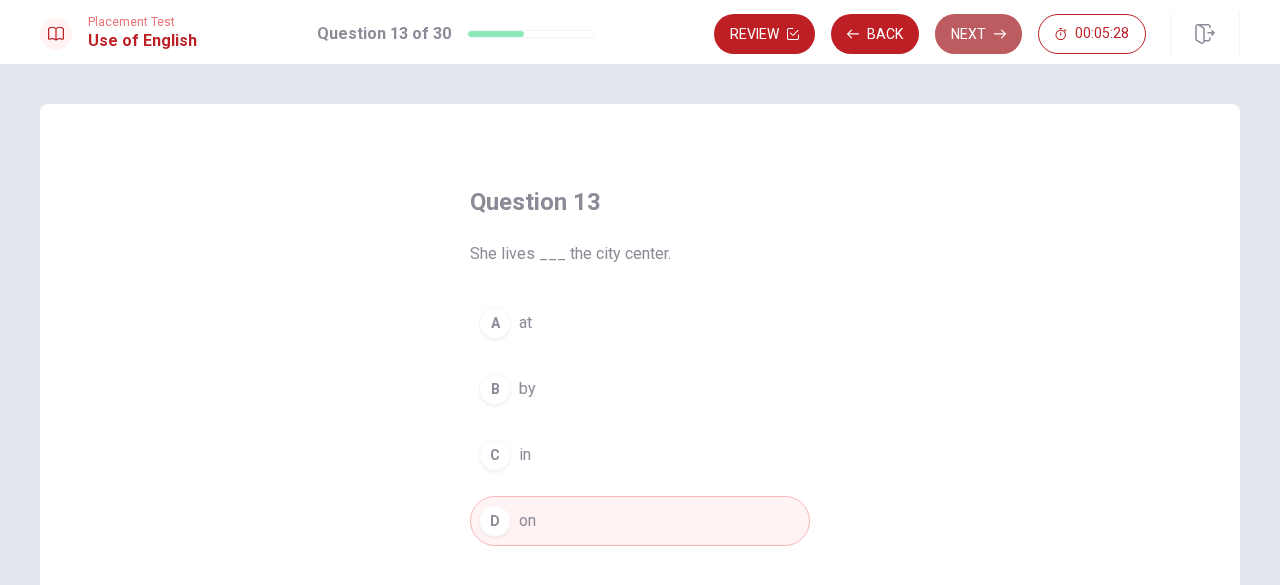 click on "Next" at bounding box center (978, 34) 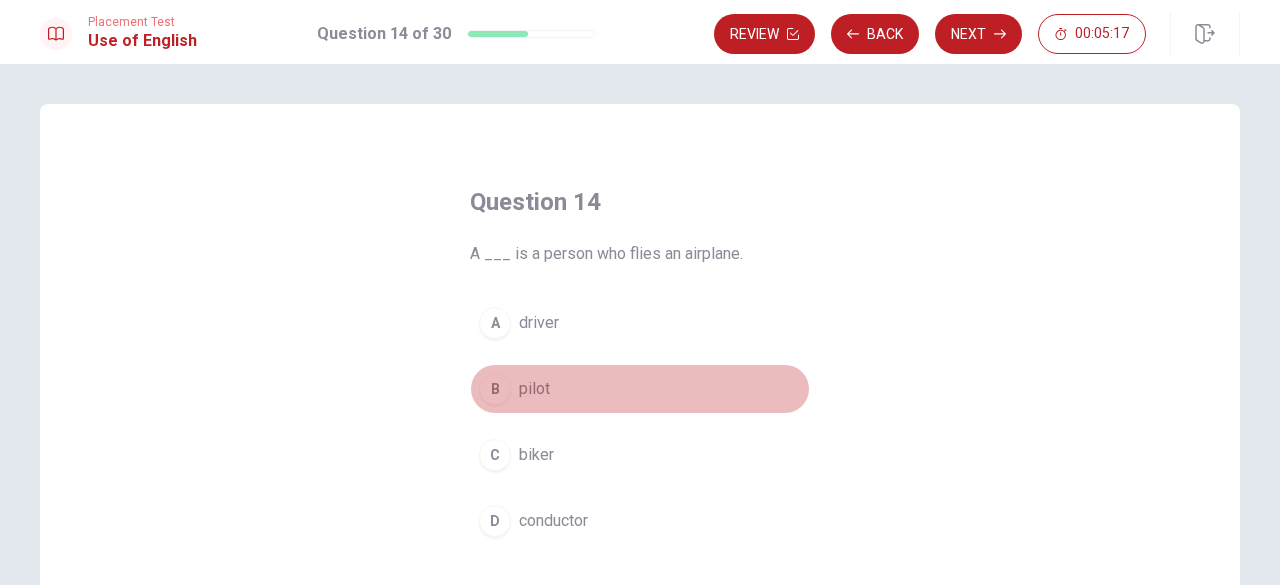 click on "B" at bounding box center (495, 389) 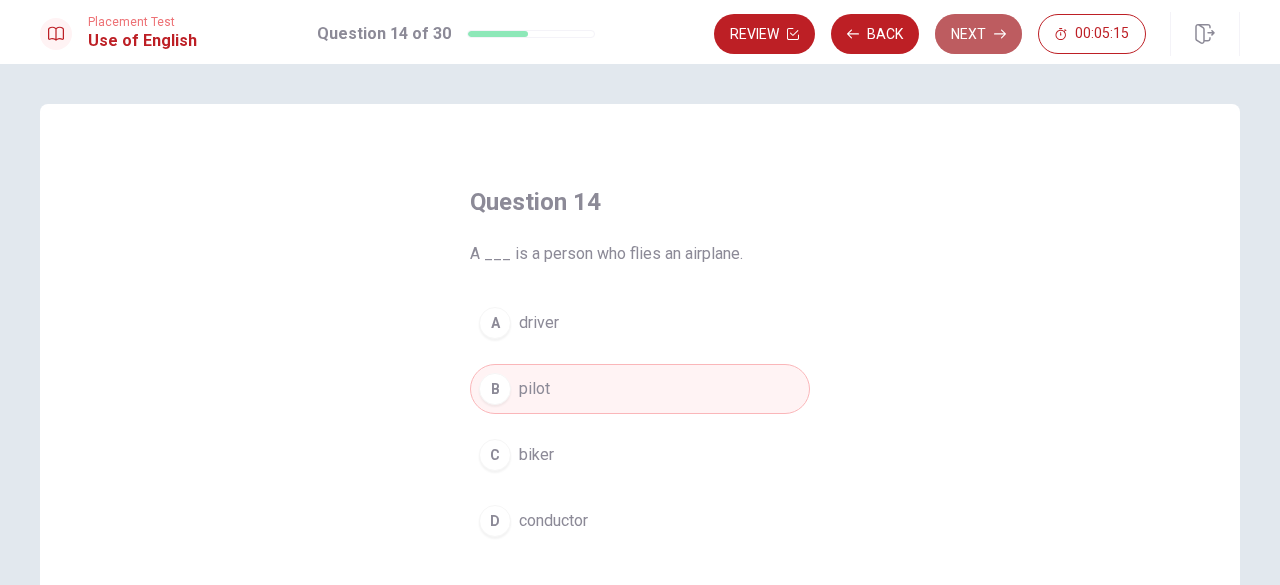 click on "Next" at bounding box center (978, 34) 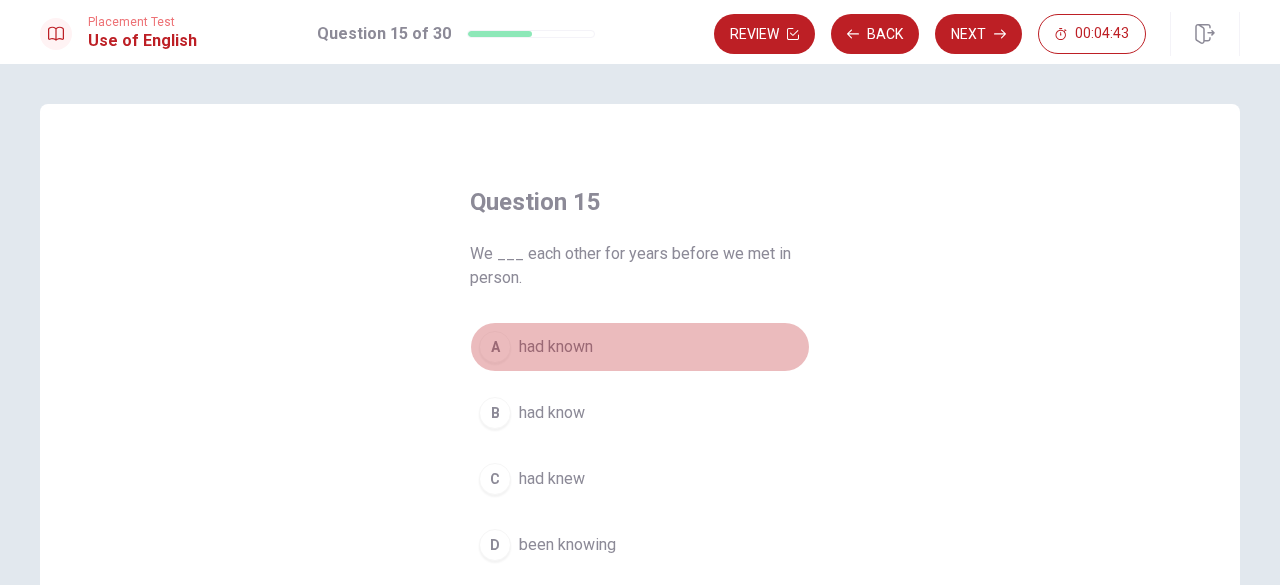 click on "A" at bounding box center [495, 347] 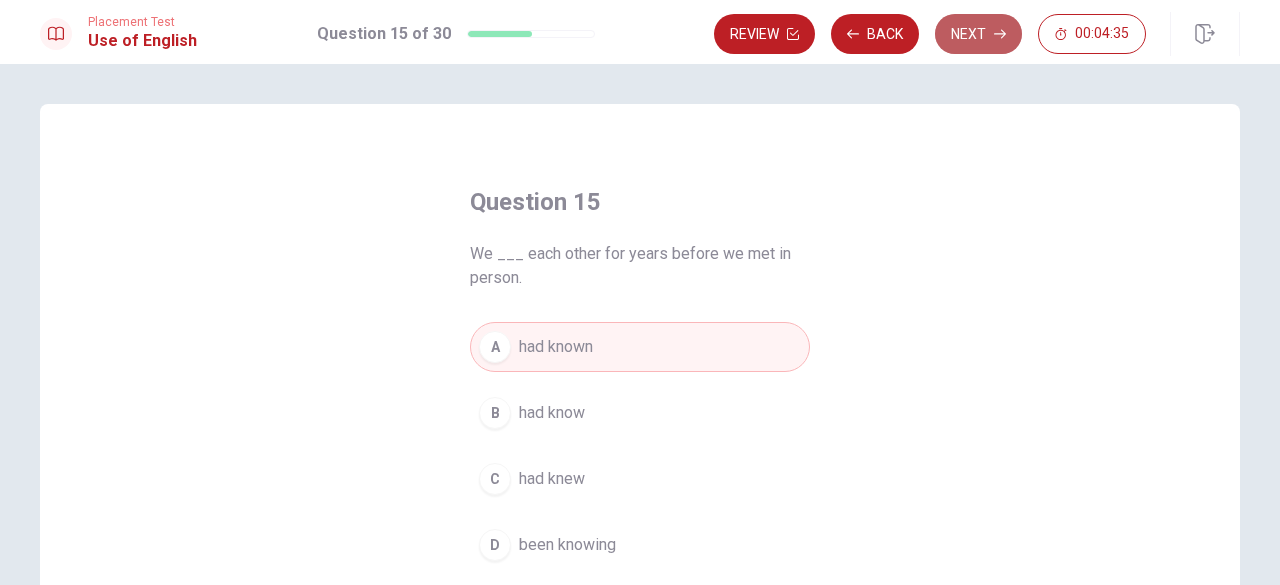 click on "Next" at bounding box center [978, 34] 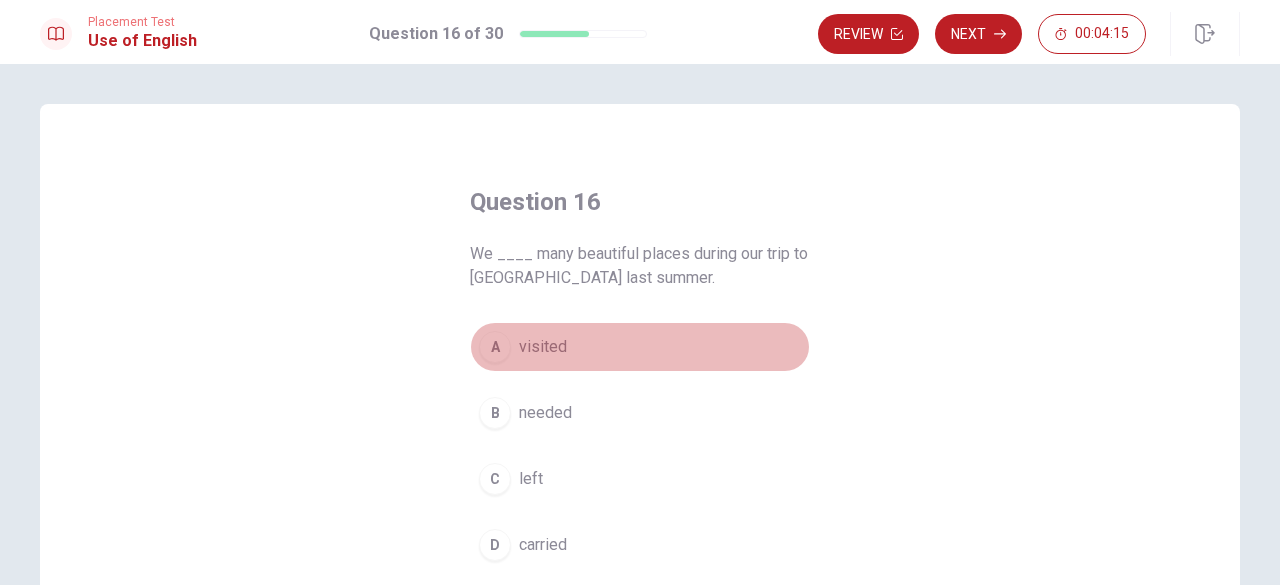 click on "A" at bounding box center (495, 347) 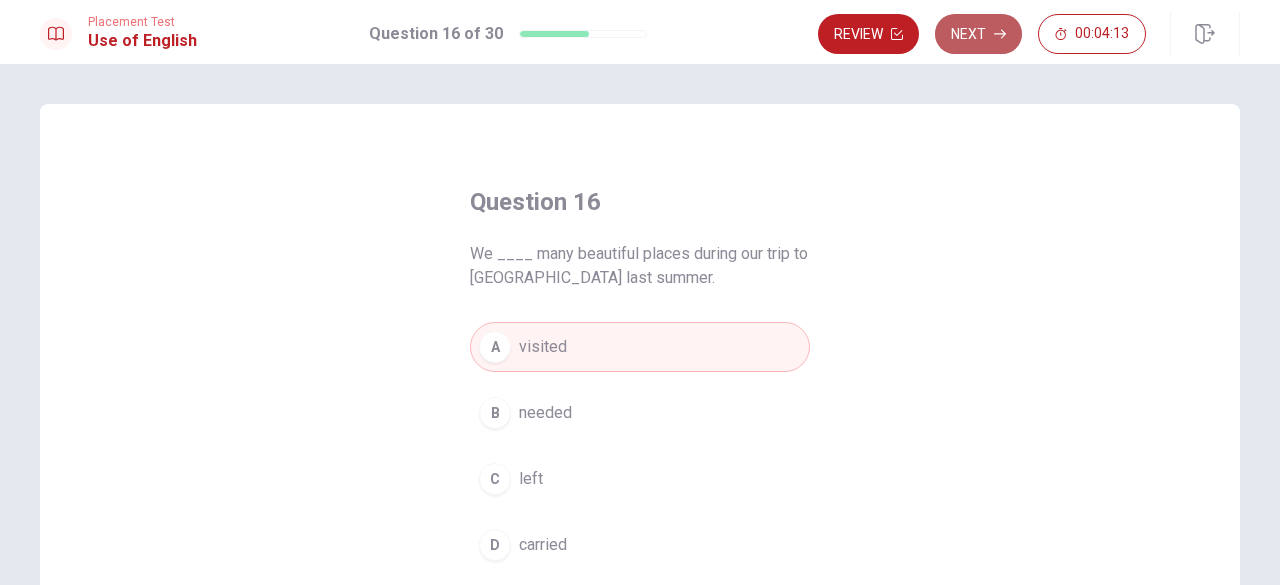 click on "Next" at bounding box center [978, 34] 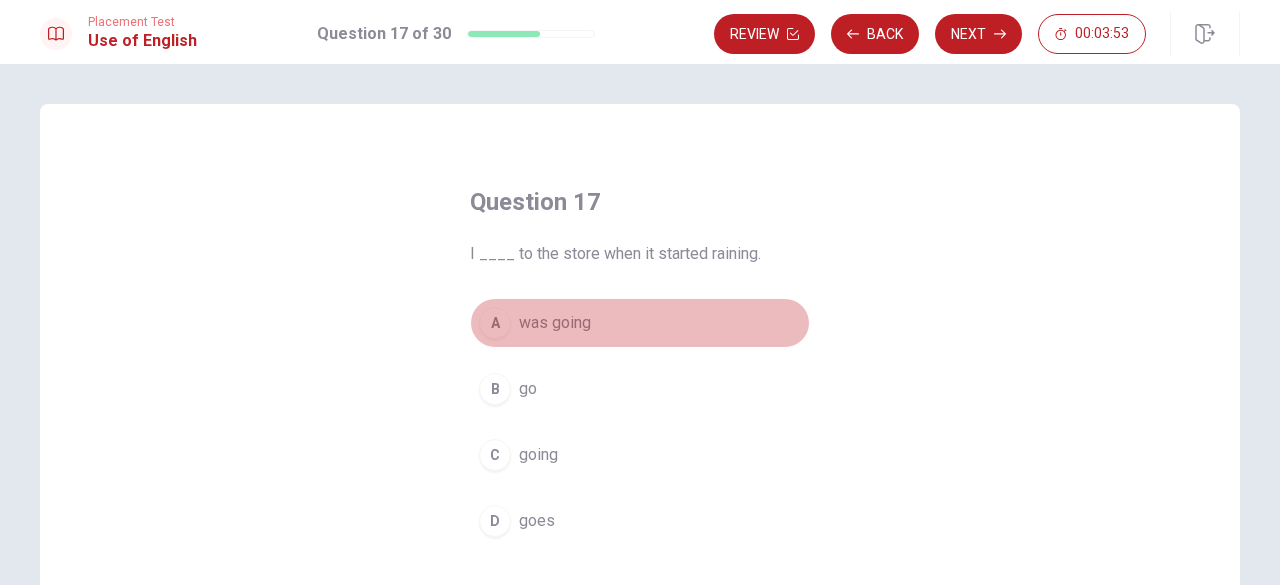 click on "was going" at bounding box center [555, 323] 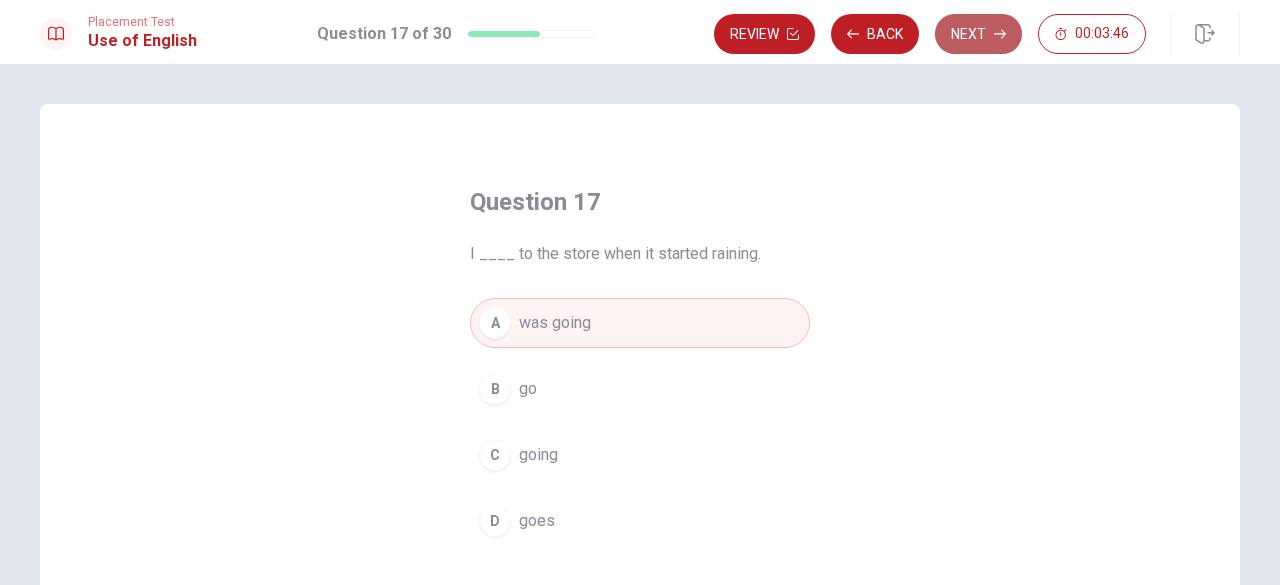 click on "Next" at bounding box center [978, 34] 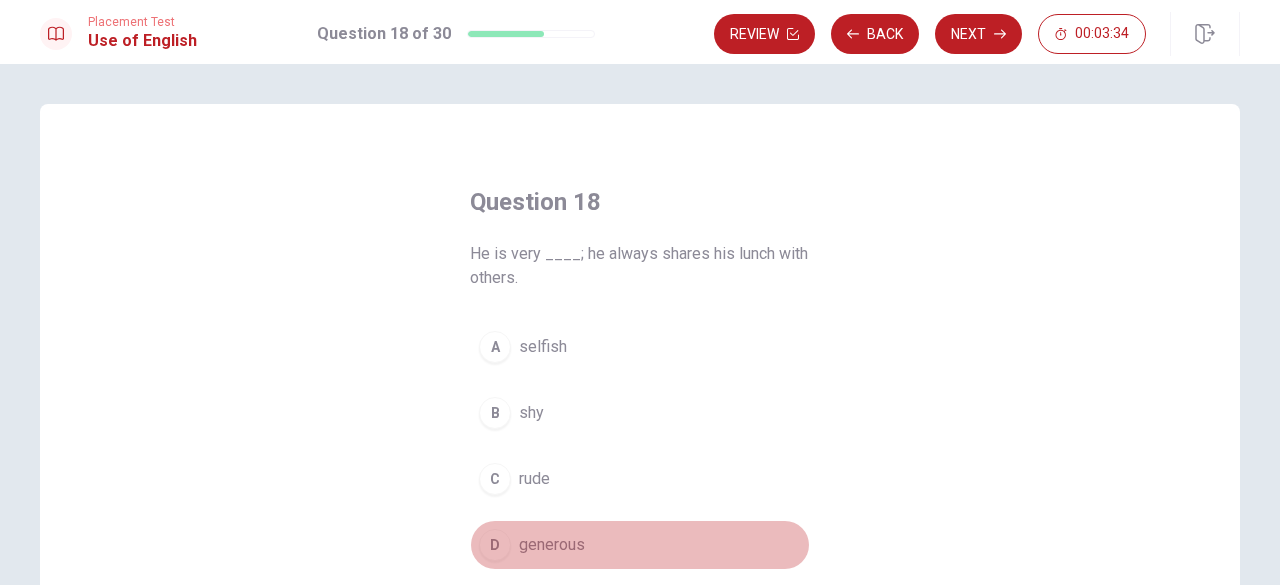 click on "generous" at bounding box center (552, 545) 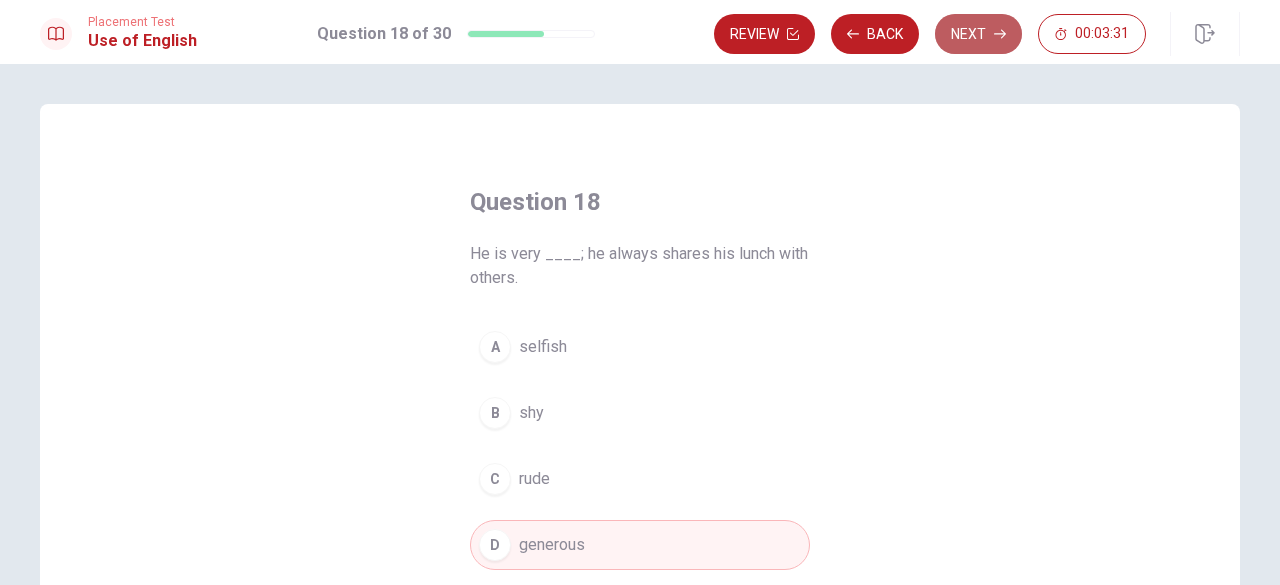 click on "Next" at bounding box center (978, 34) 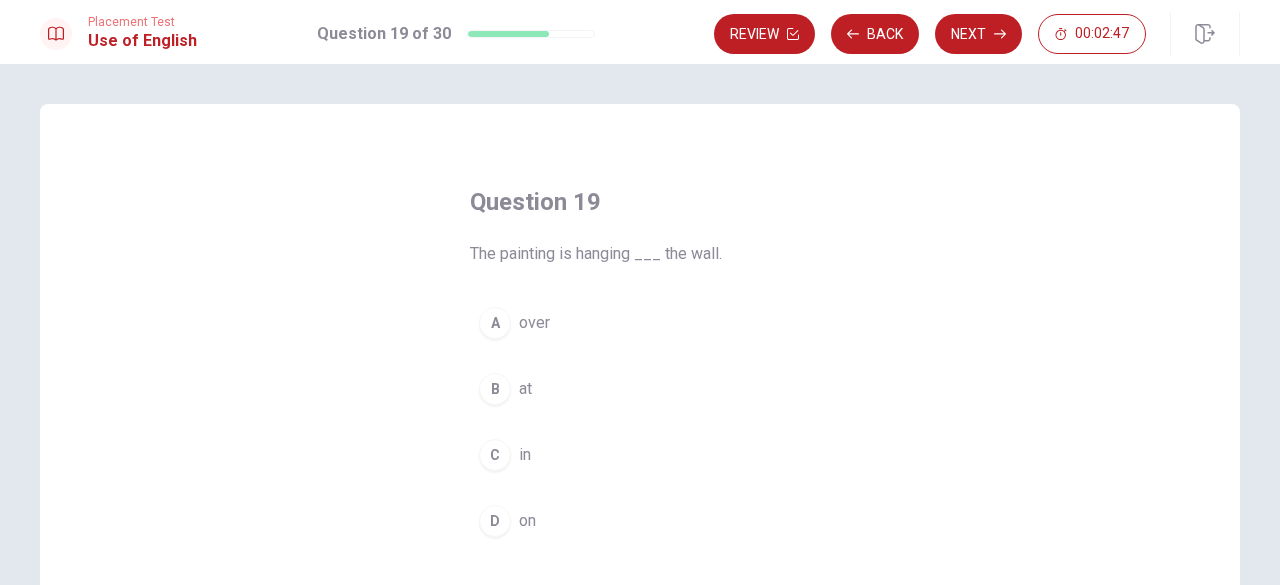 click on "D" at bounding box center (495, 521) 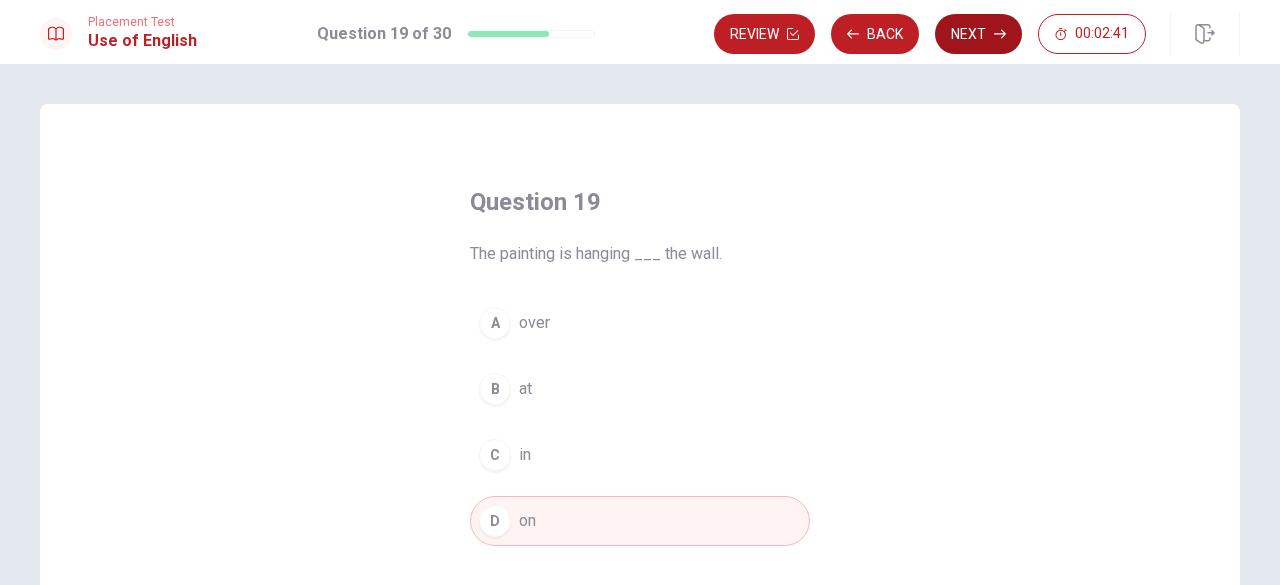 click on "Next" at bounding box center [978, 34] 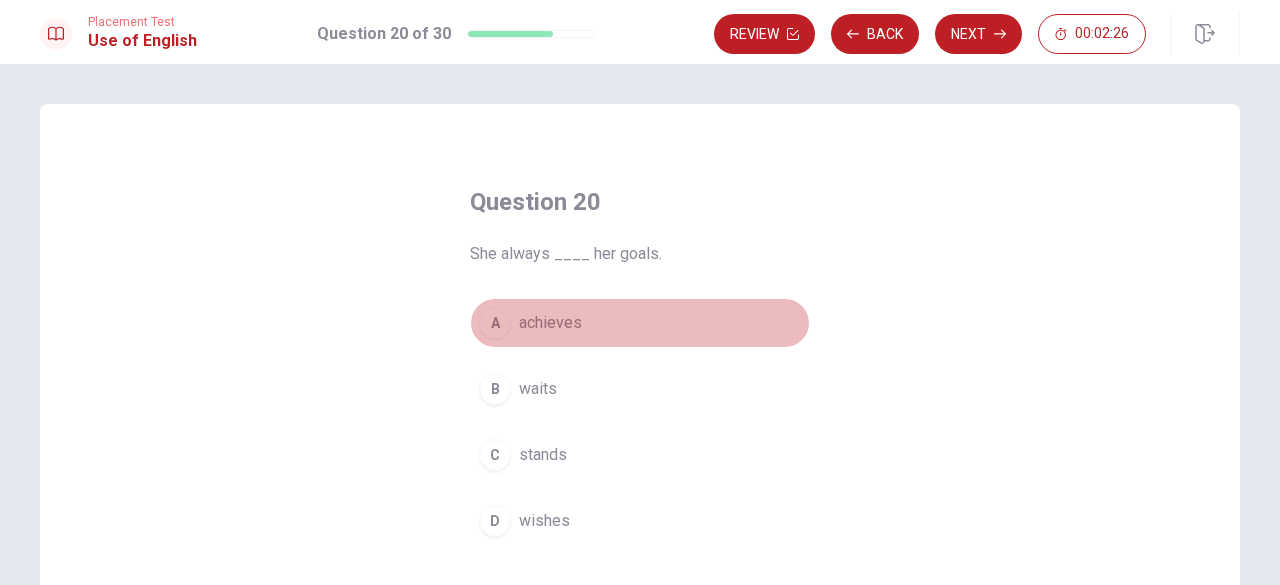 click on "A" at bounding box center (495, 323) 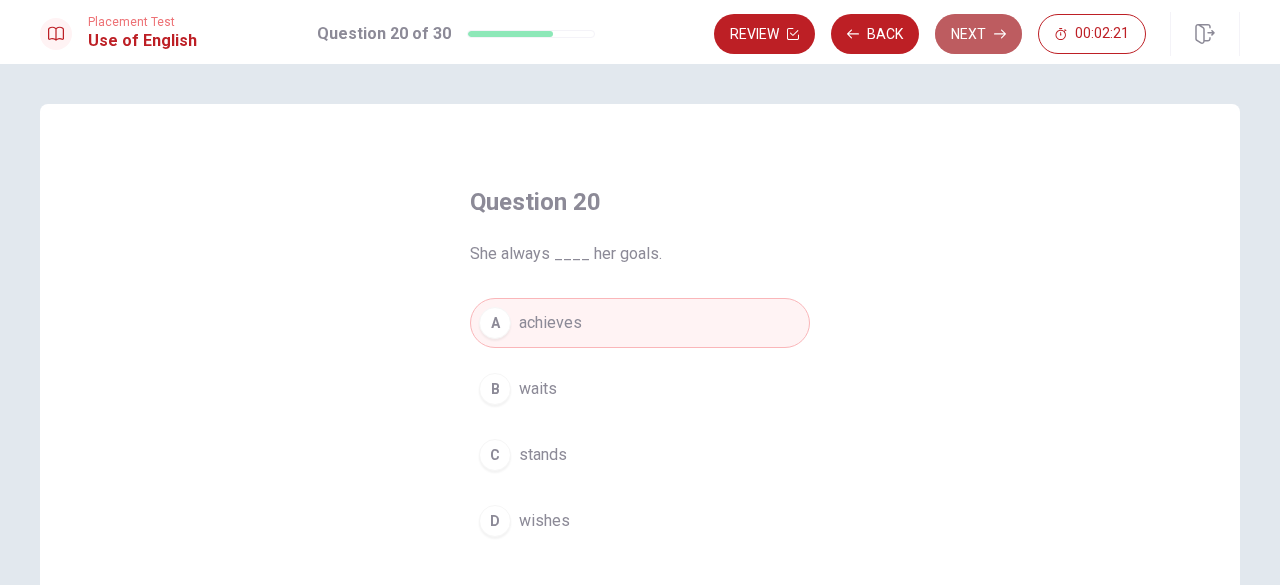 click on "Next" at bounding box center (978, 34) 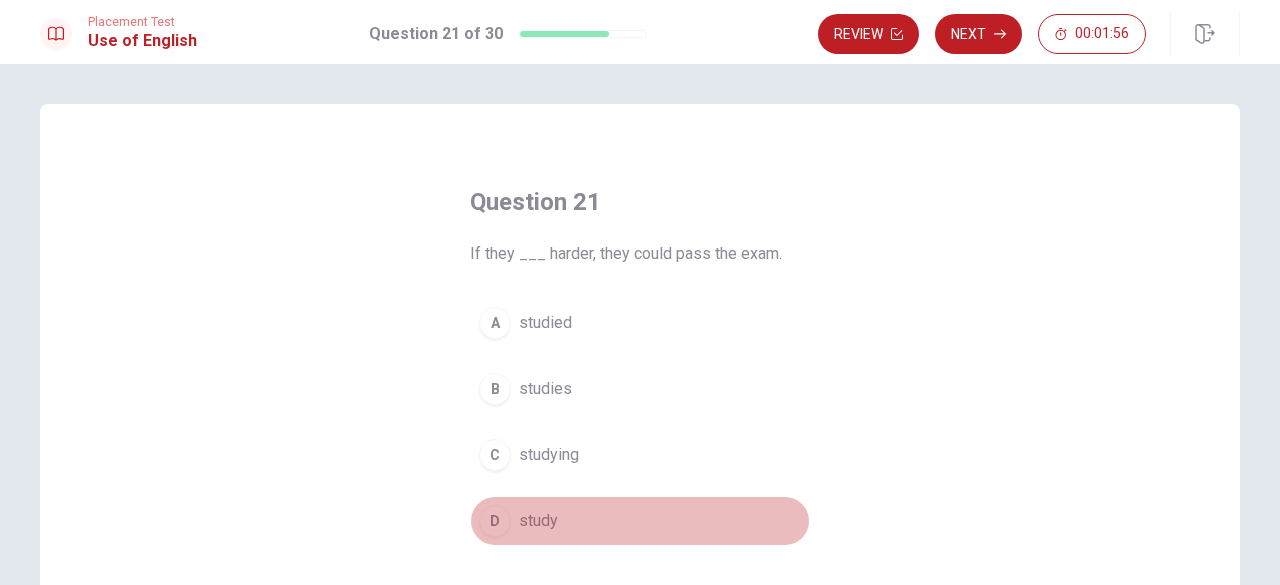 click on "D" at bounding box center (495, 521) 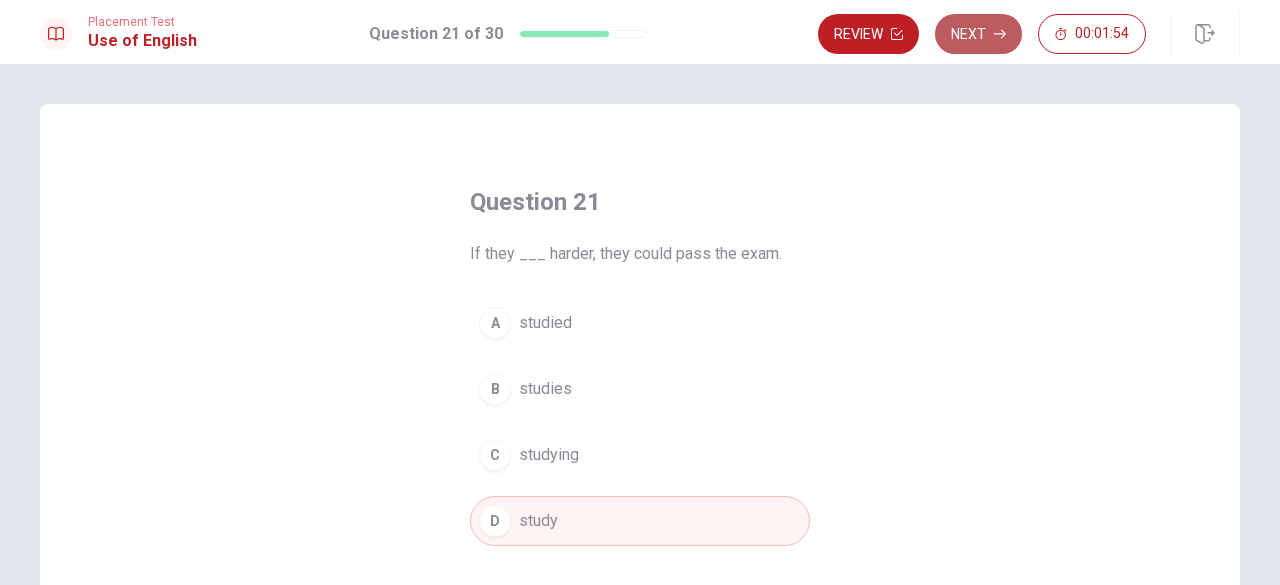 click on "Next" at bounding box center (978, 34) 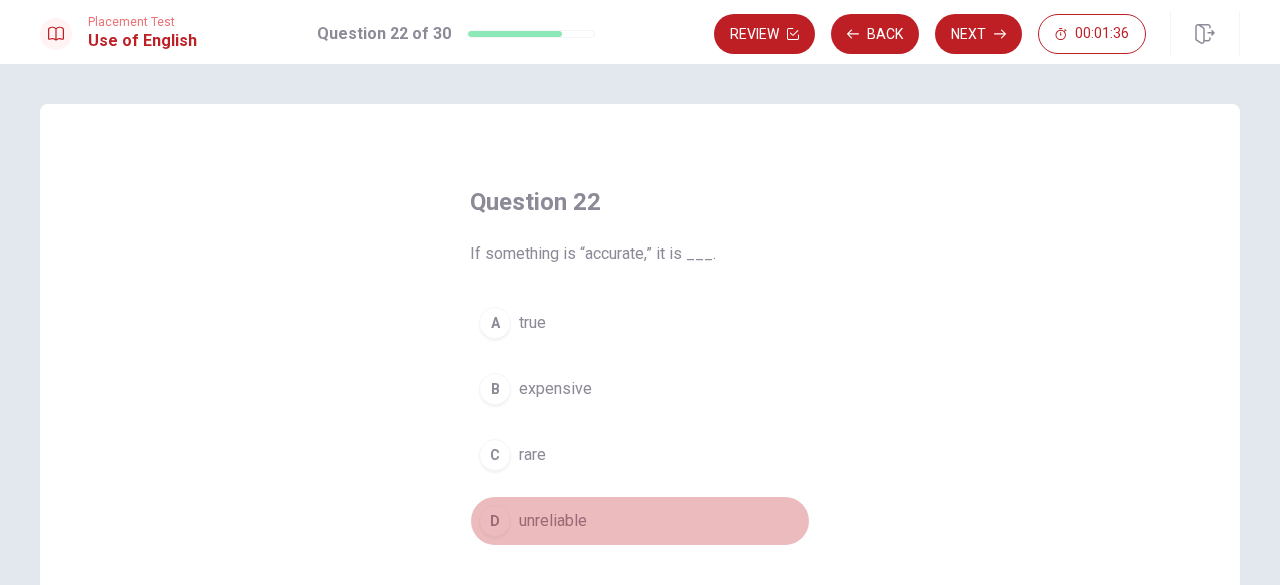 click on "D" at bounding box center (495, 521) 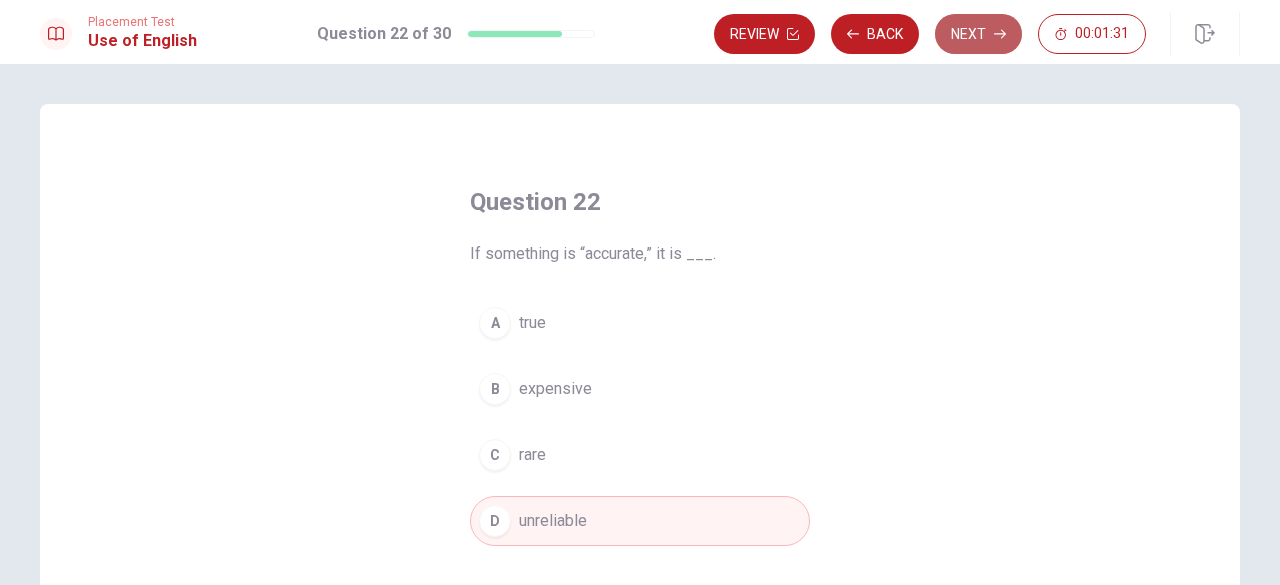 click on "Next" at bounding box center (978, 34) 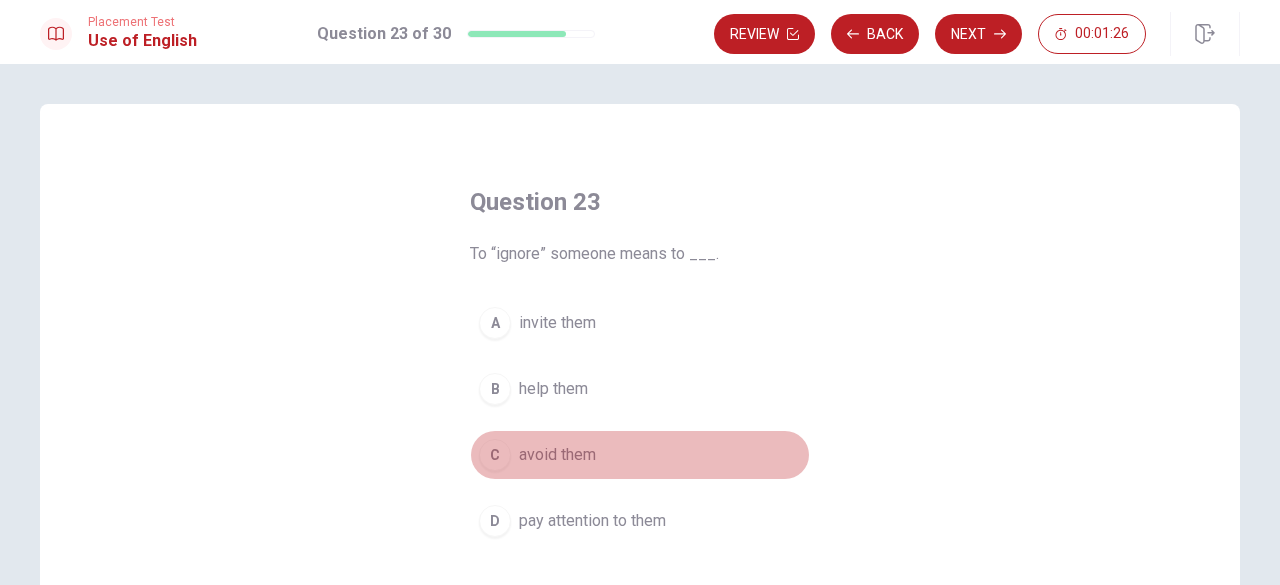 click on "C" at bounding box center [495, 455] 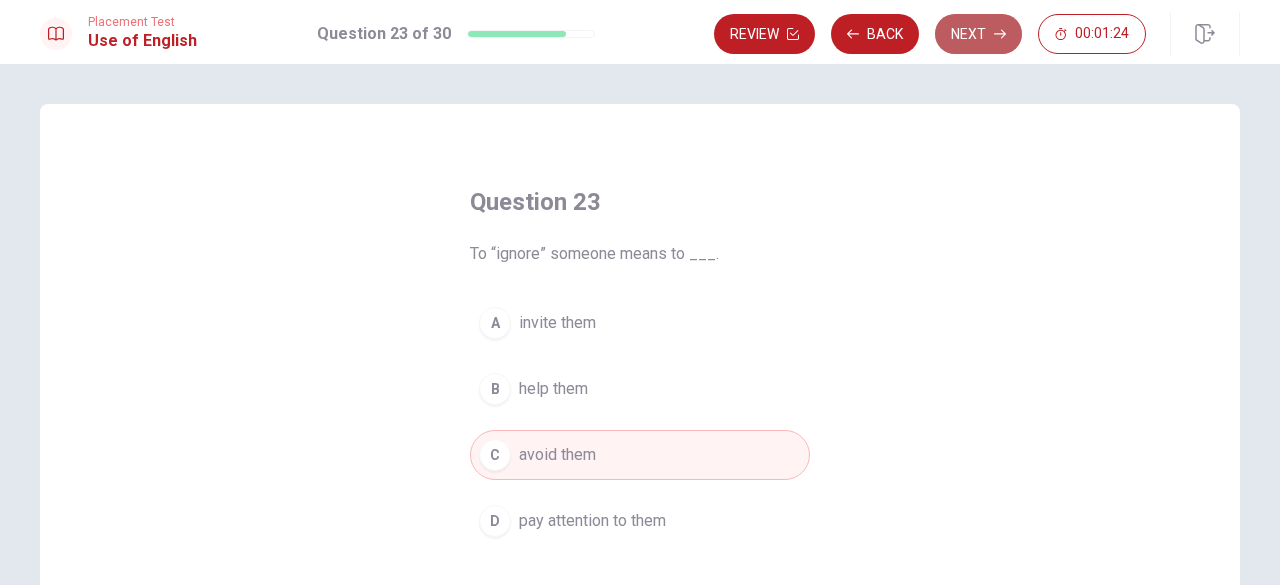 click on "Next" at bounding box center [978, 34] 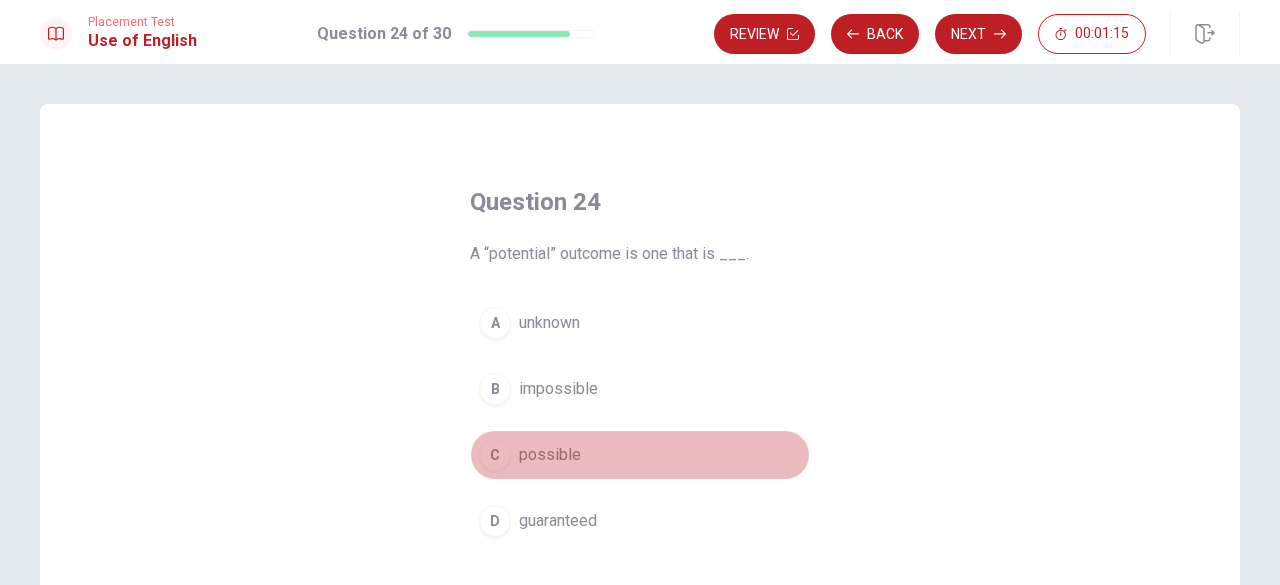 click on "C" at bounding box center [495, 455] 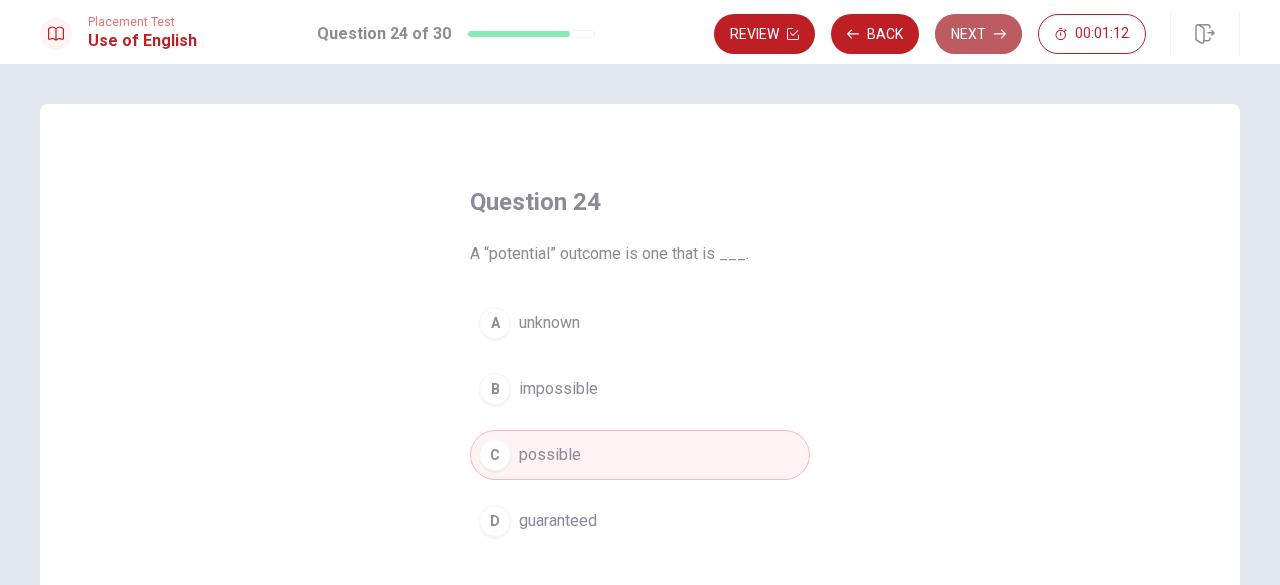 click on "Next" at bounding box center (978, 34) 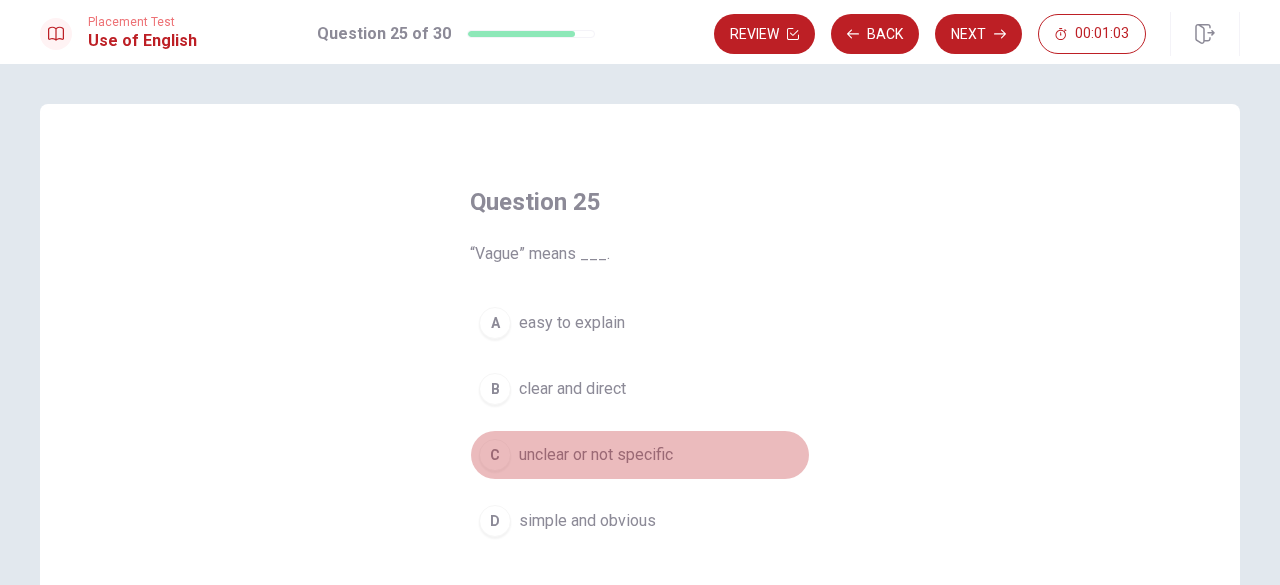 click on "unclear or not specific" at bounding box center (596, 455) 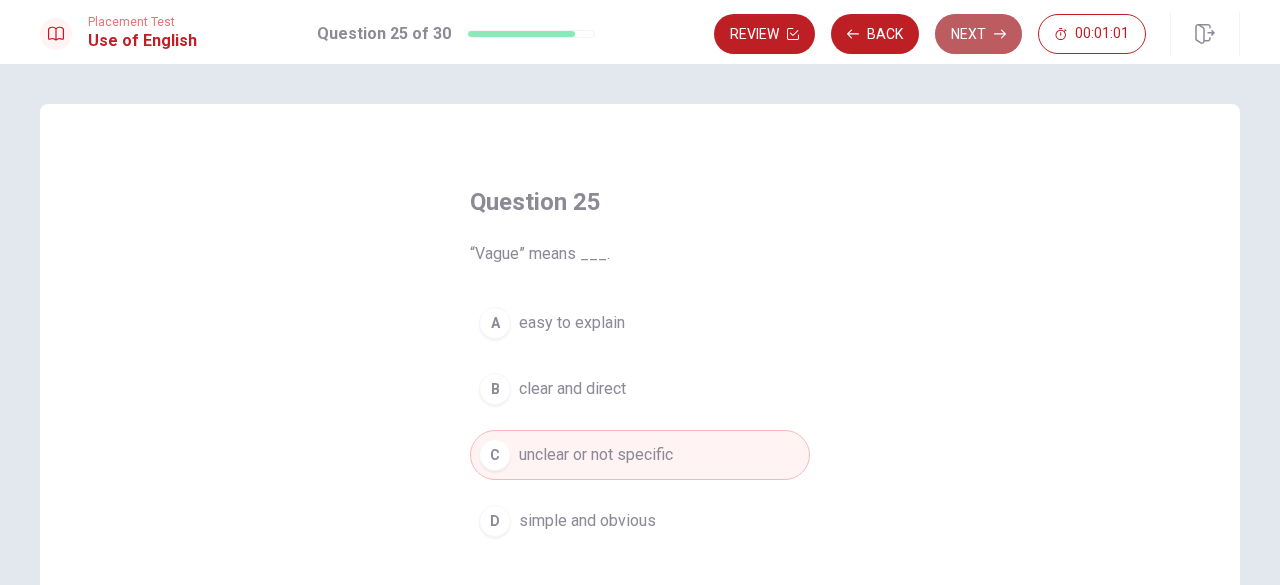 click on "Next" at bounding box center (978, 34) 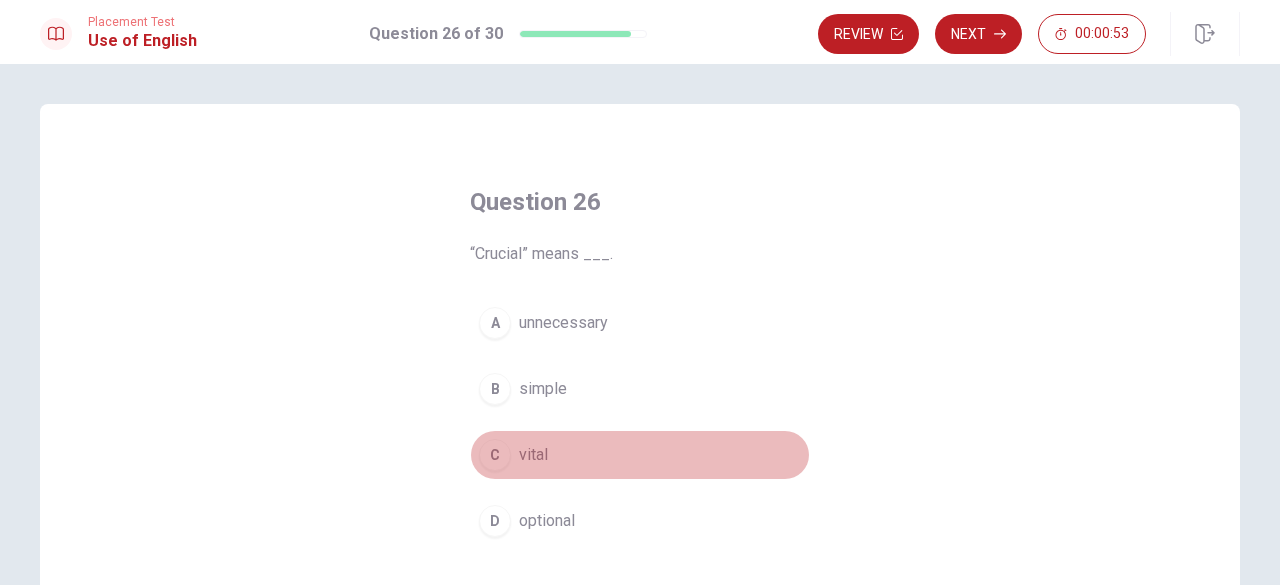 click on "vital" at bounding box center [533, 455] 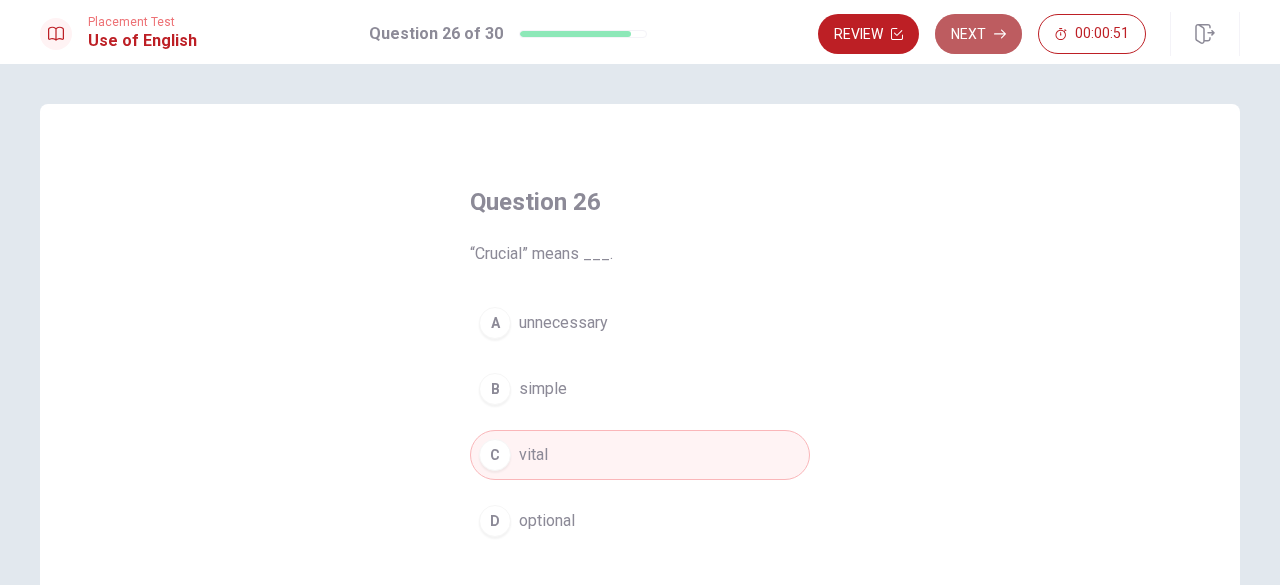 click on "Next" at bounding box center [978, 34] 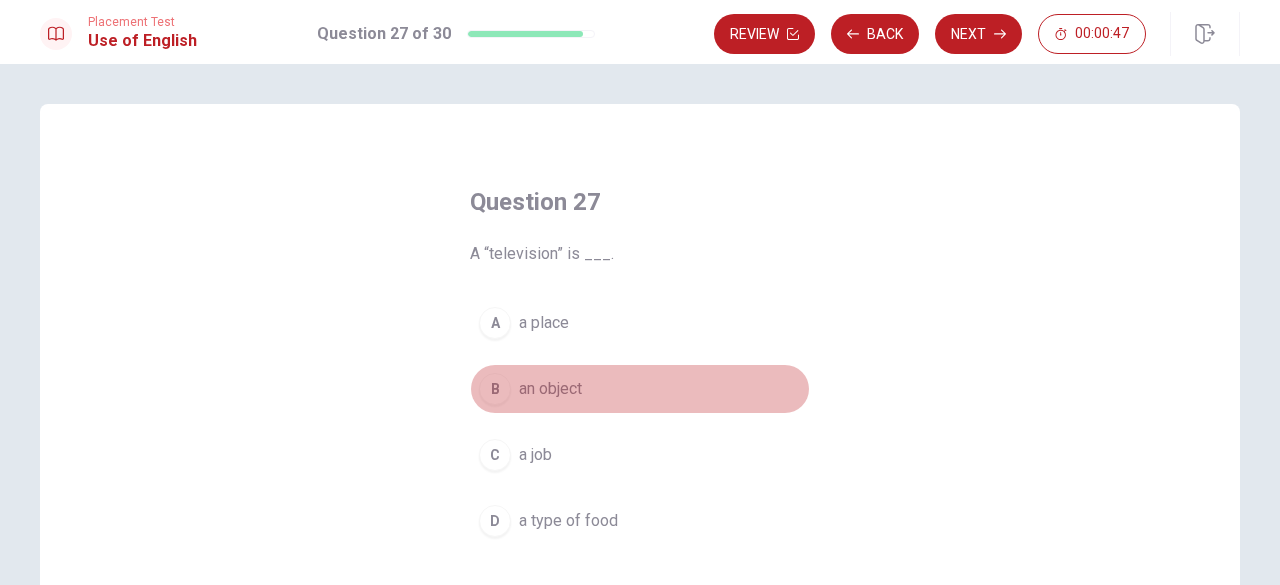 click on "an object" at bounding box center [550, 389] 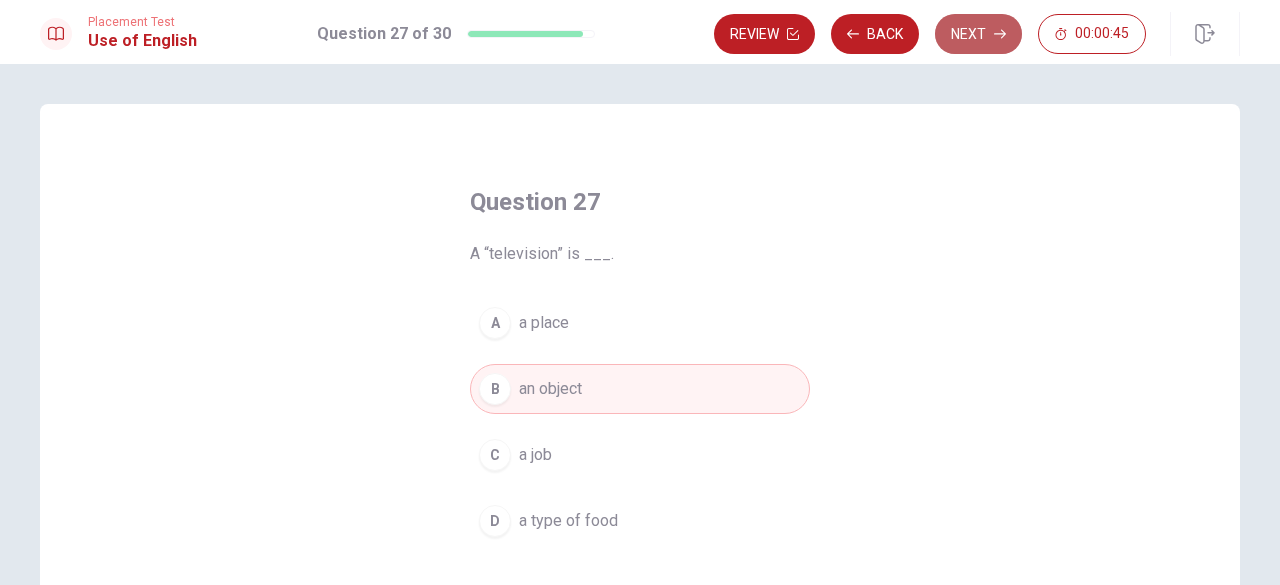 click on "Next" at bounding box center (978, 34) 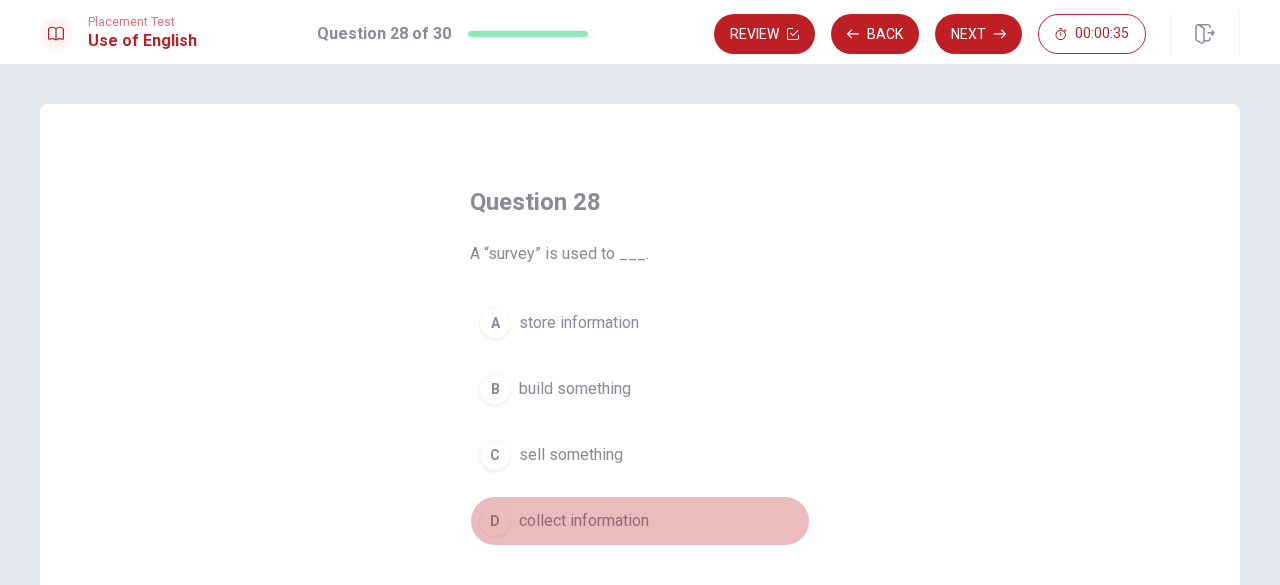 click on "collect information" at bounding box center (584, 521) 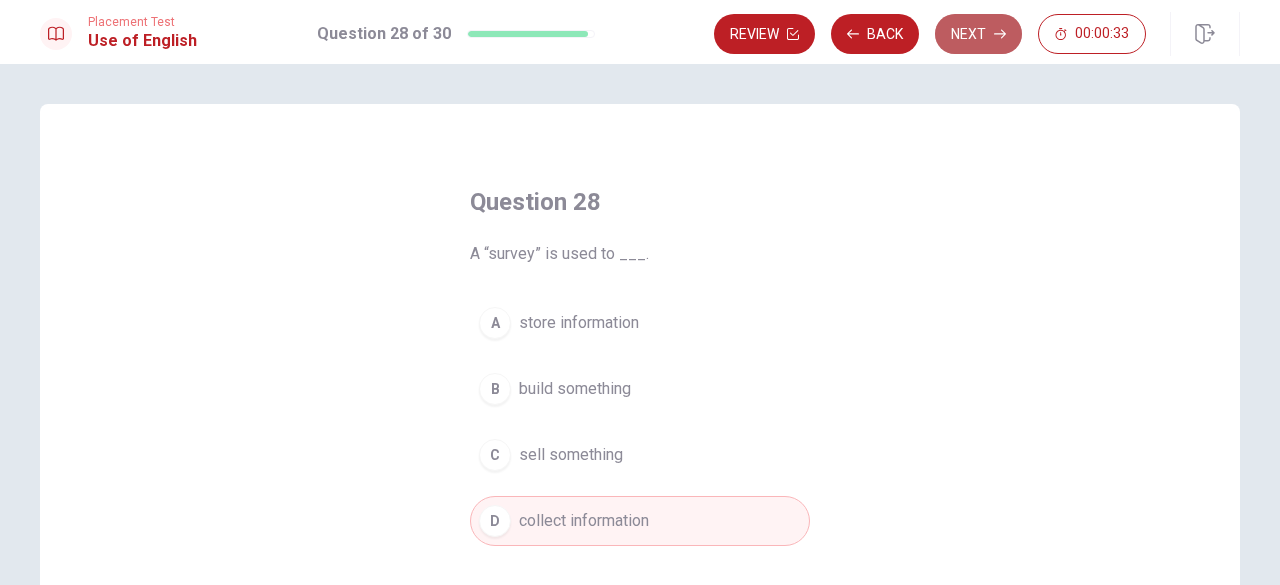 click on "Next" at bounding box center [978, 34] 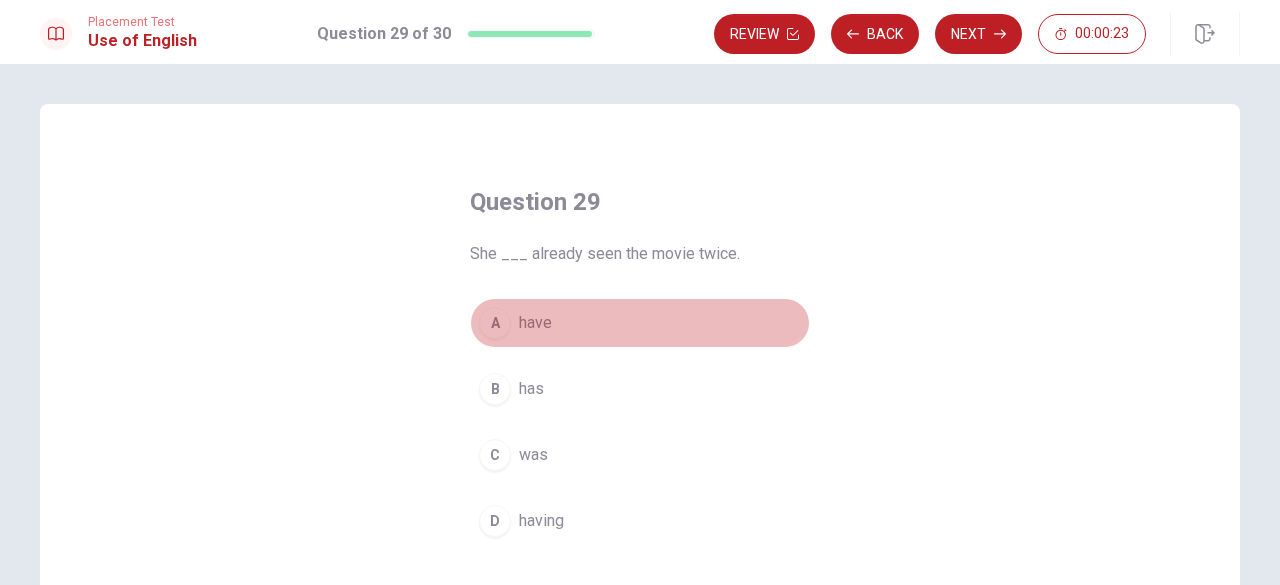 click on "A" at bounding box center [495, 323] 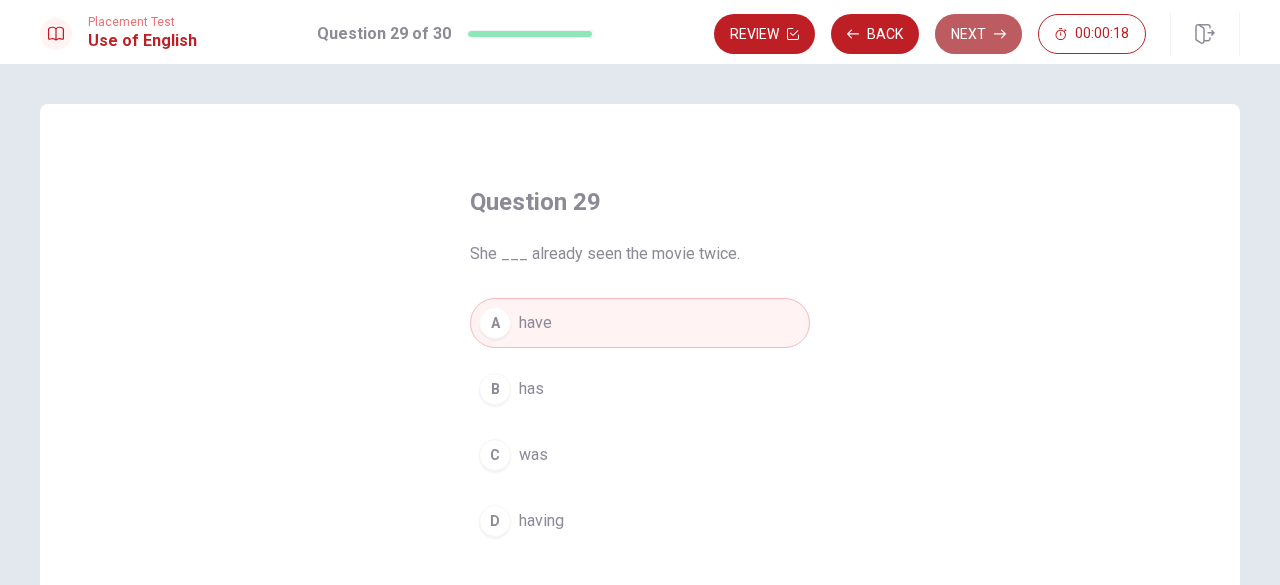 click on "Next" at bounding box center [978, 34] 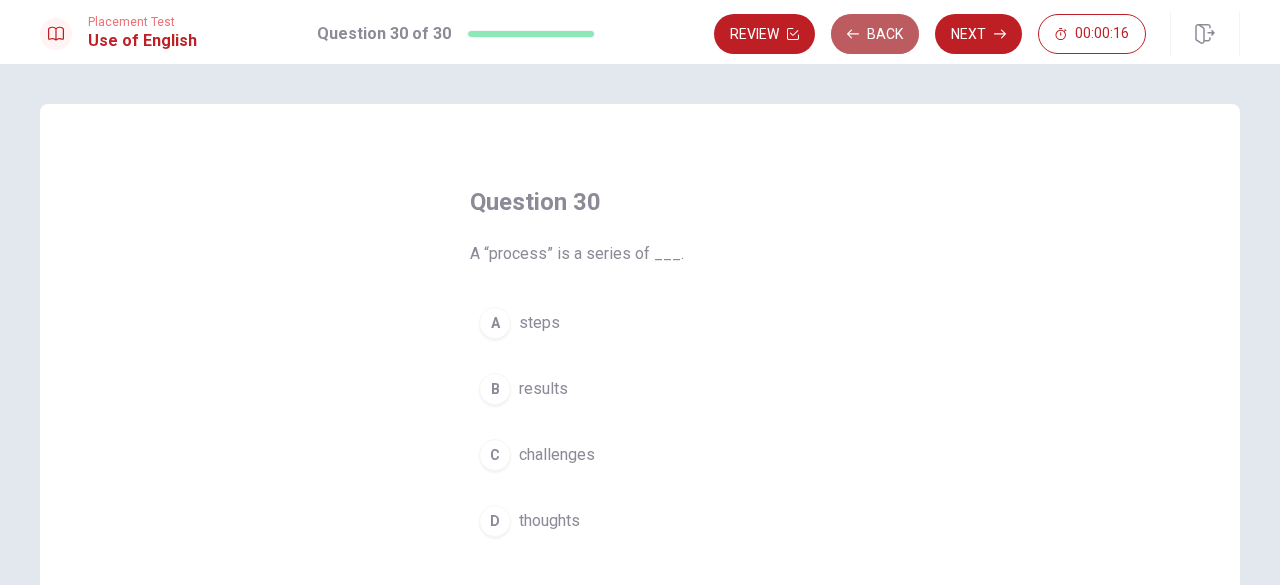 click on "Back" at bounding box center (875, 34) 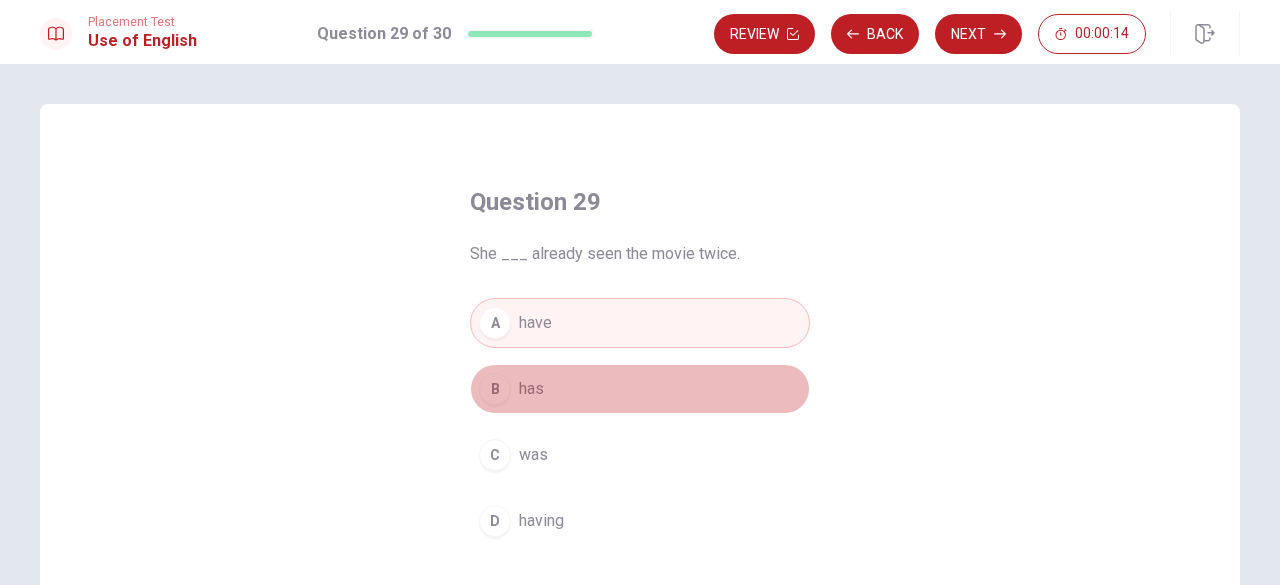 click on "has" at bounding box center [531, 389] 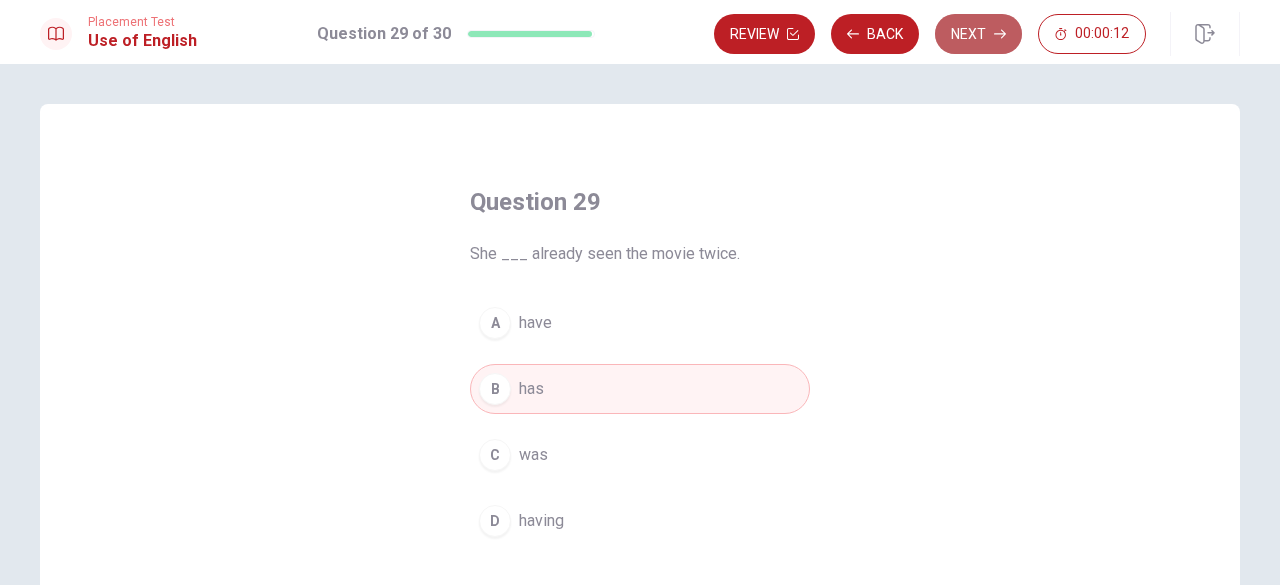 click on "Next" at bounding box center [978, 34] 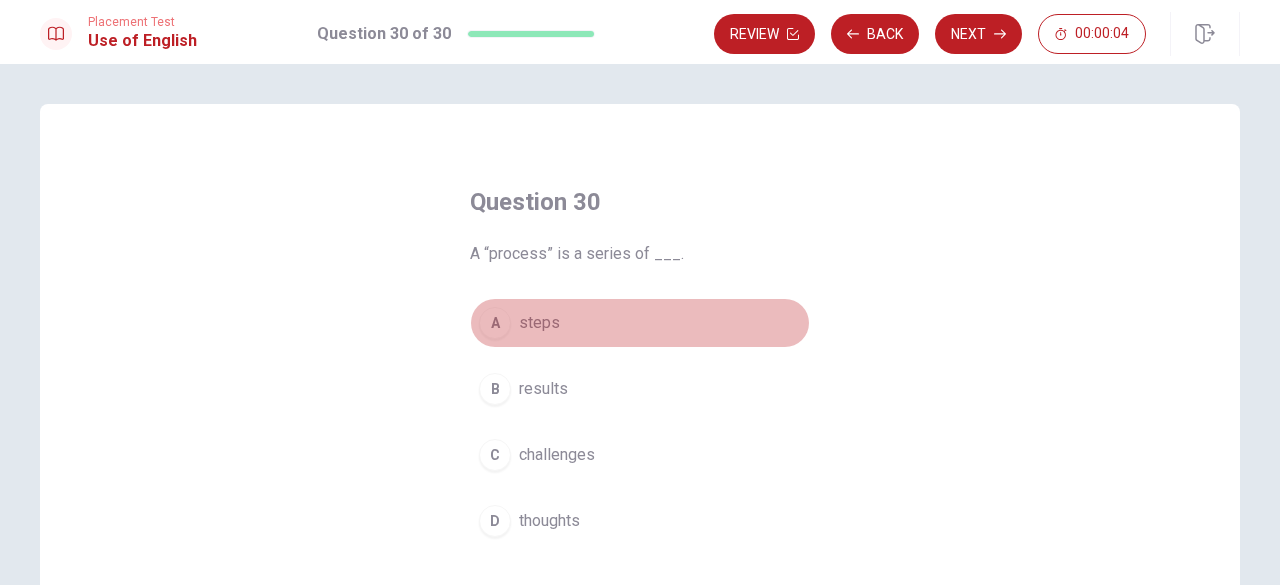 click on "steps" at bounding box center (539, 323) 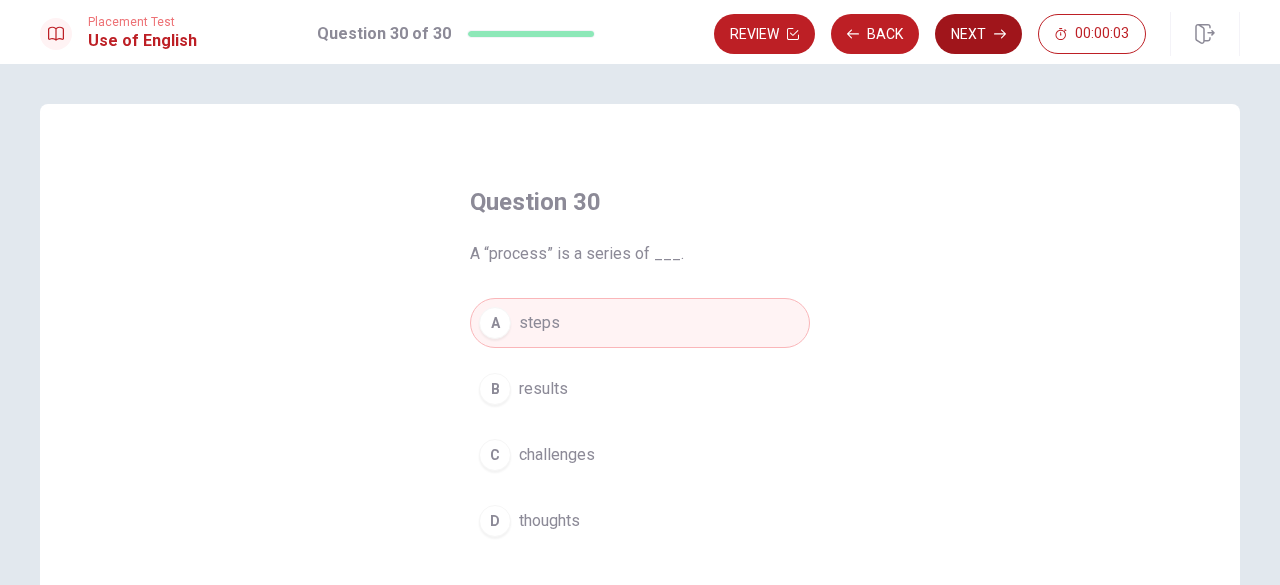 click on "Next" at bounding box center (978, 34) 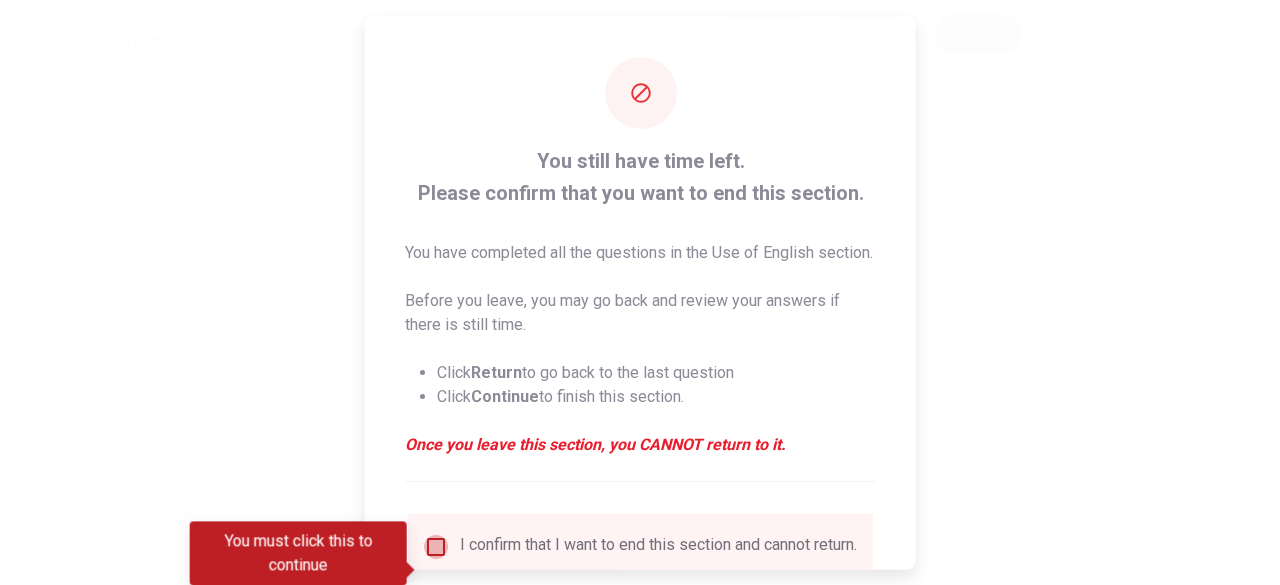 click at bounding box center (436, 546) 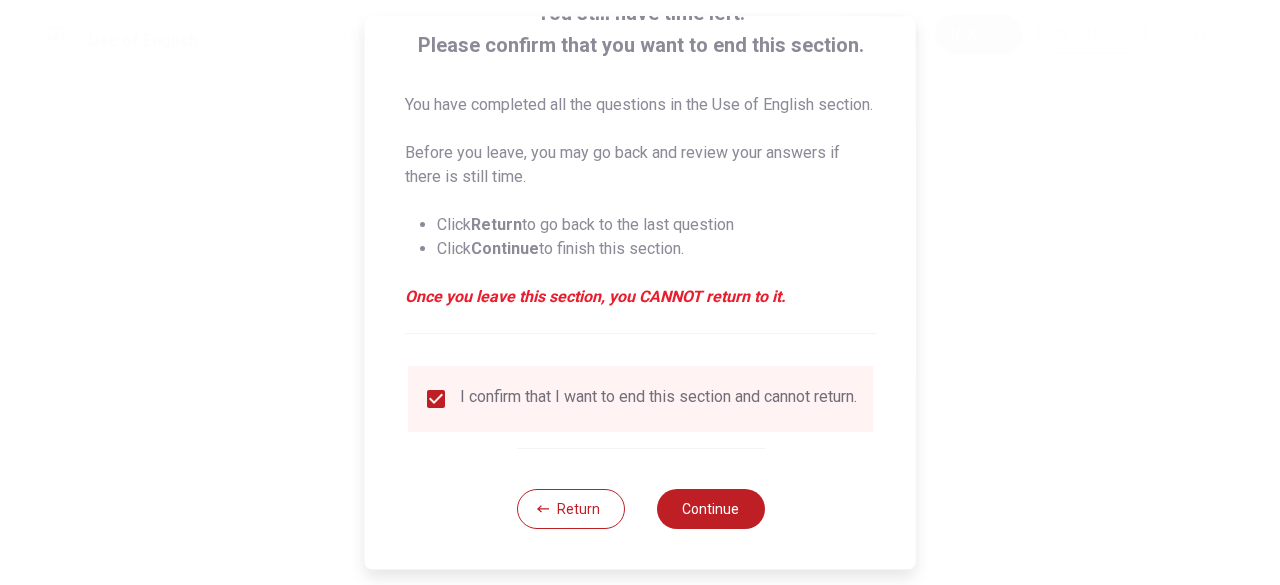 scroll, scrollTop: 184, scrollLeft: 0, axis: vertical 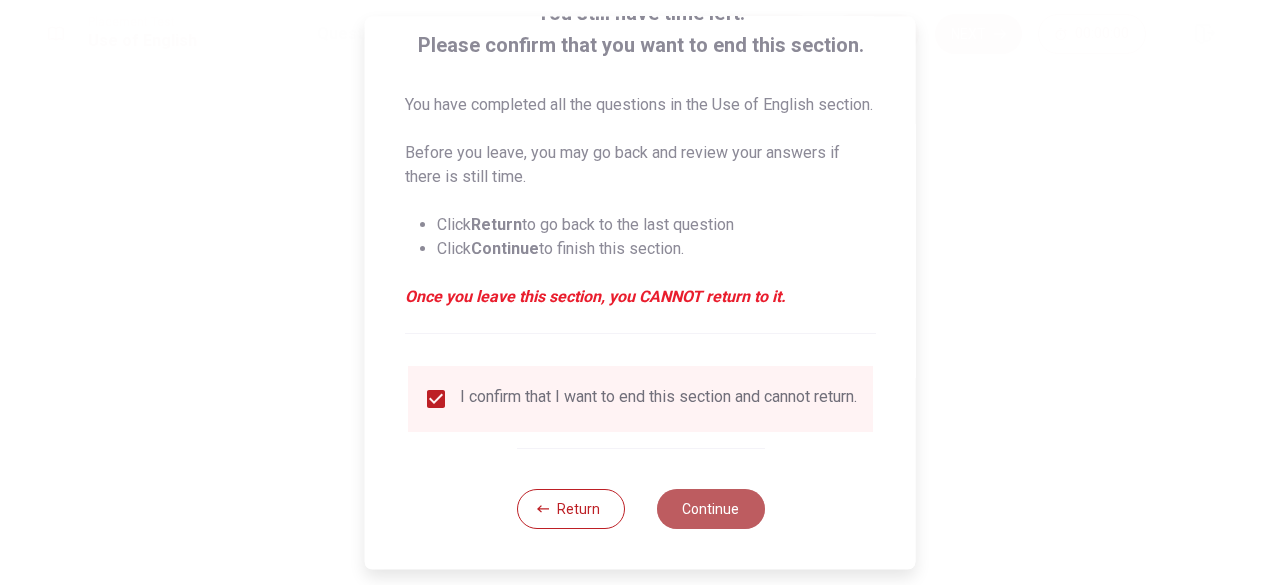 click on "Continue" at bounding box center [710, 509] 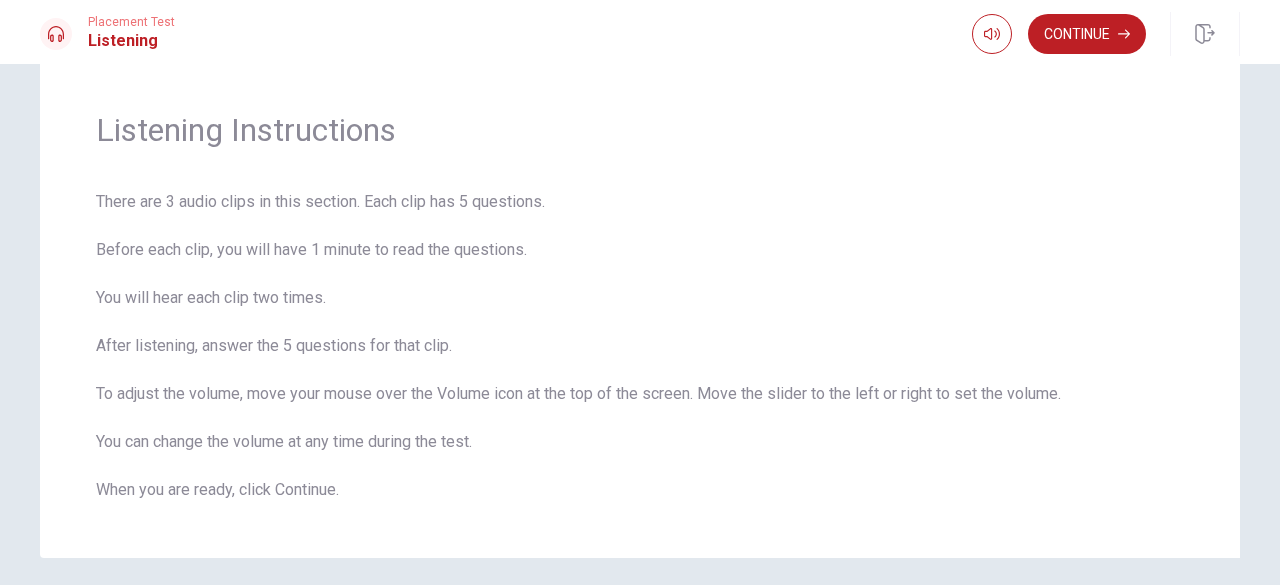 scroll, scrollTop: 0, scrollLeft: 0, axis: both 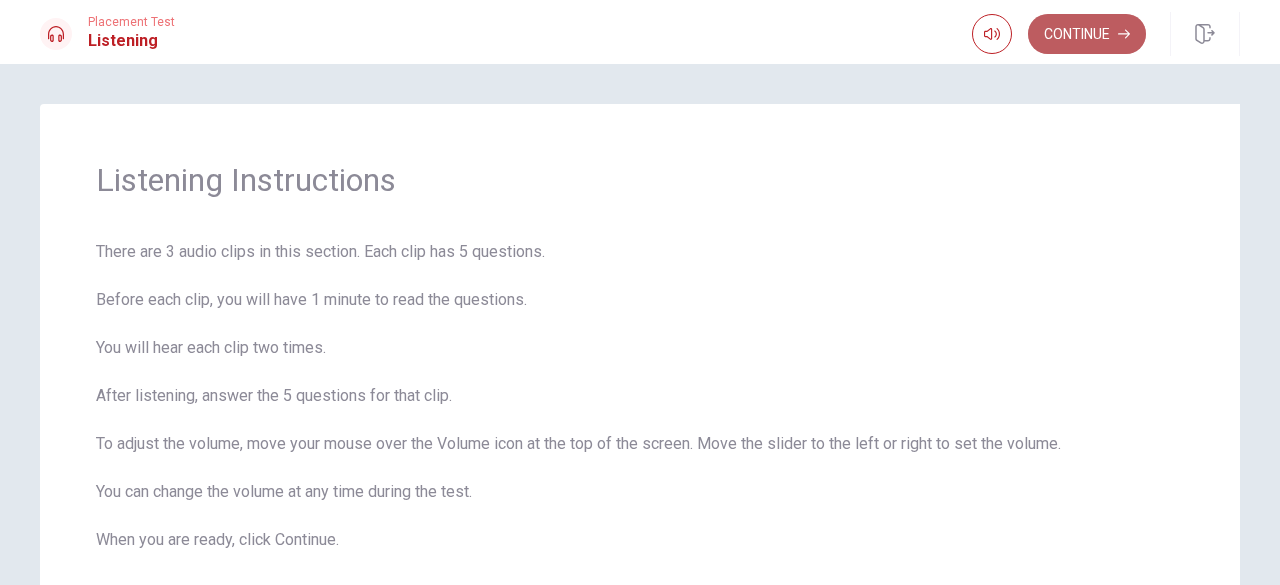 click on "Continue" at bounding box center (1087, 34) 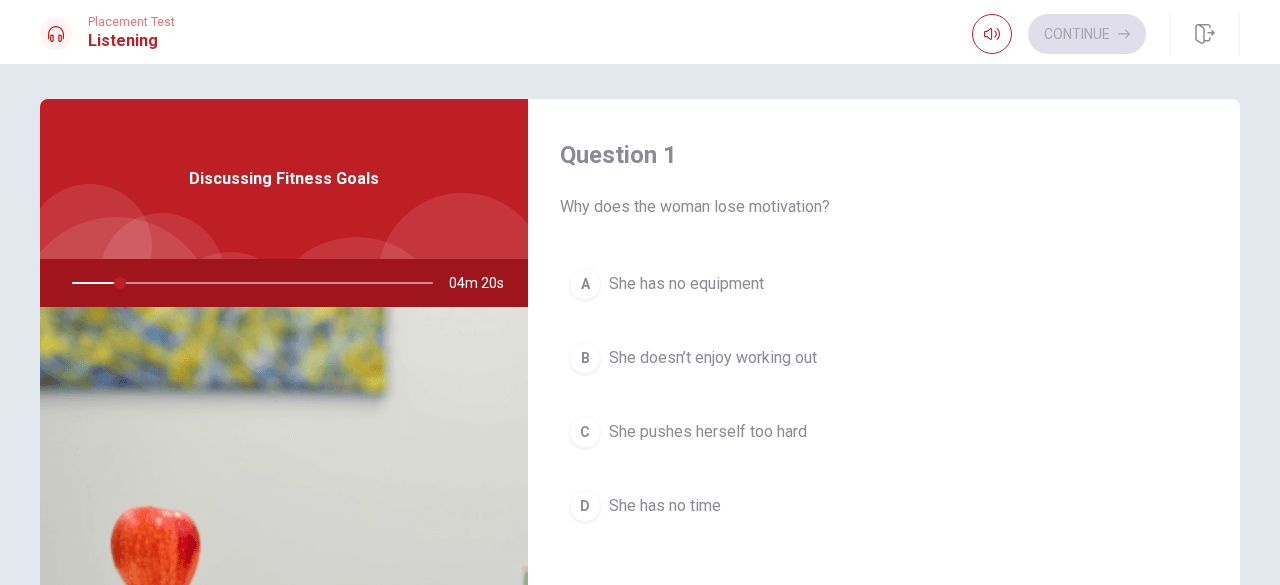scroll, scrollTop: 0, scrollLeft: 0, axis: both 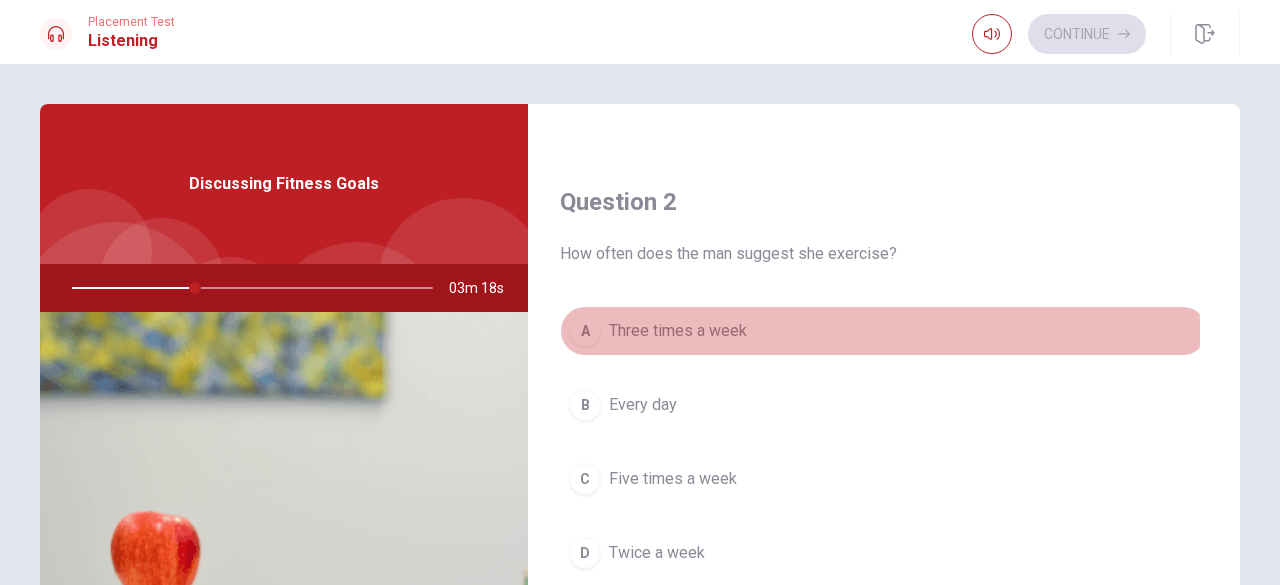 click on "A" at bounding box center [585, 331] 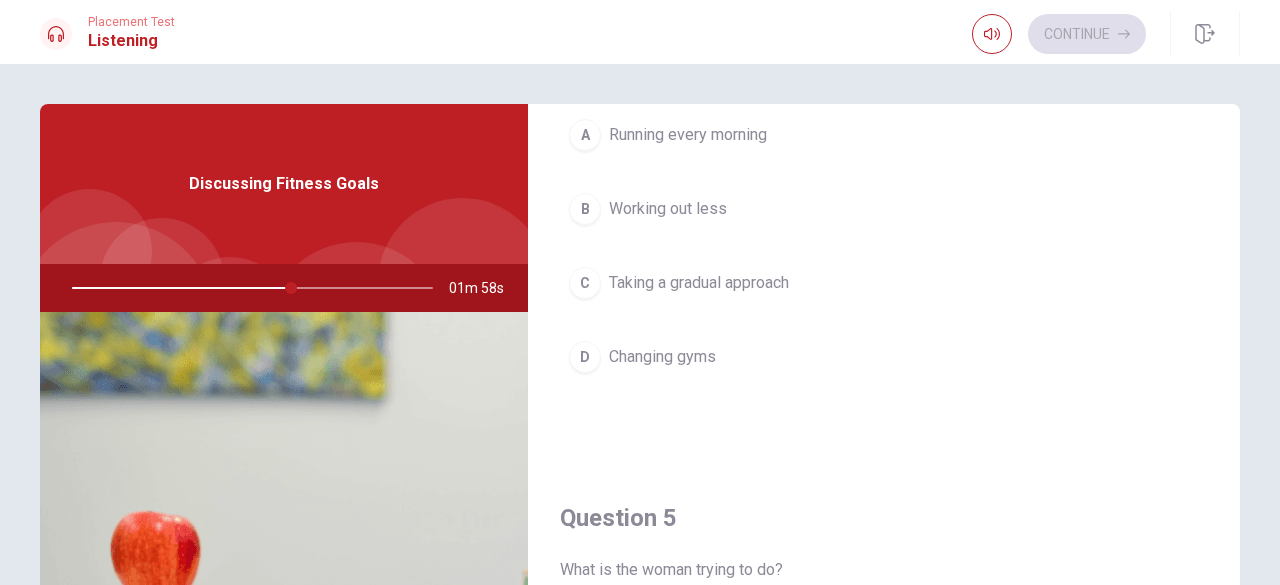 scroll, scrollTop: 1716, scrollLeft: 0, axis: vertical 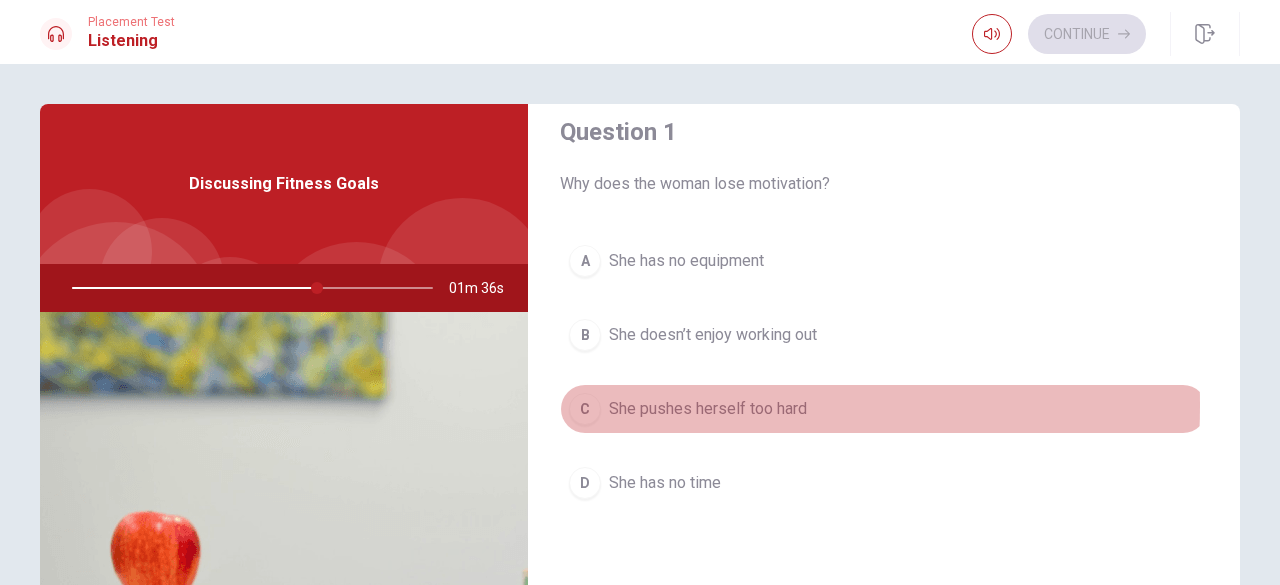 click on "C" at bounding box center (585, 409) 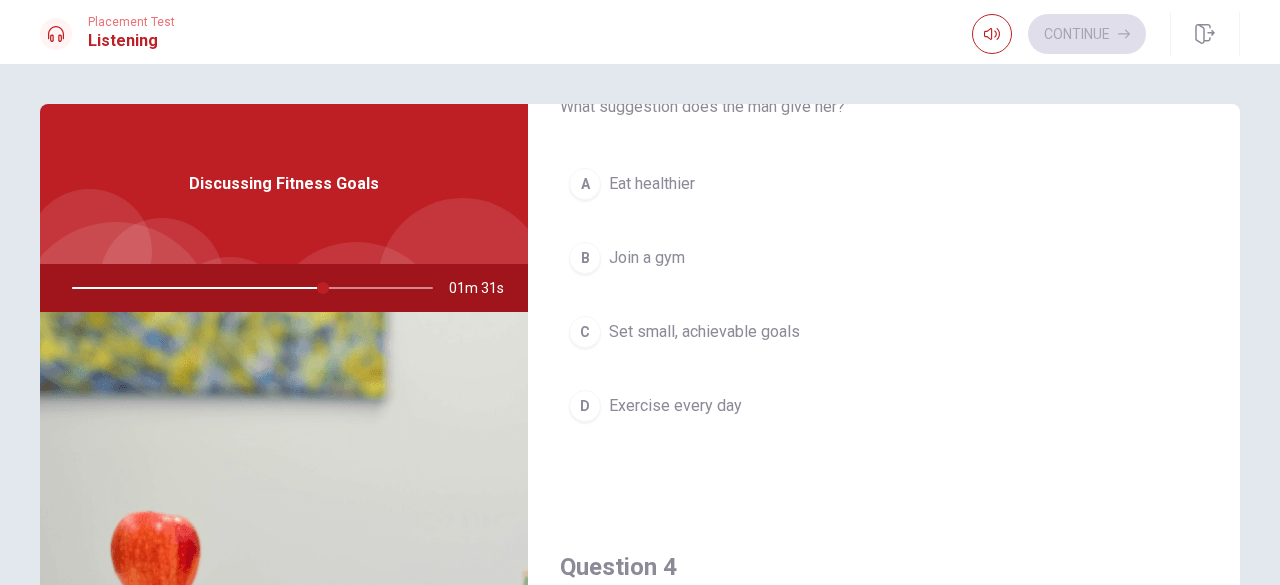 scroll, scrollTop: 1124, scrollLeft: 0, axis: vertical 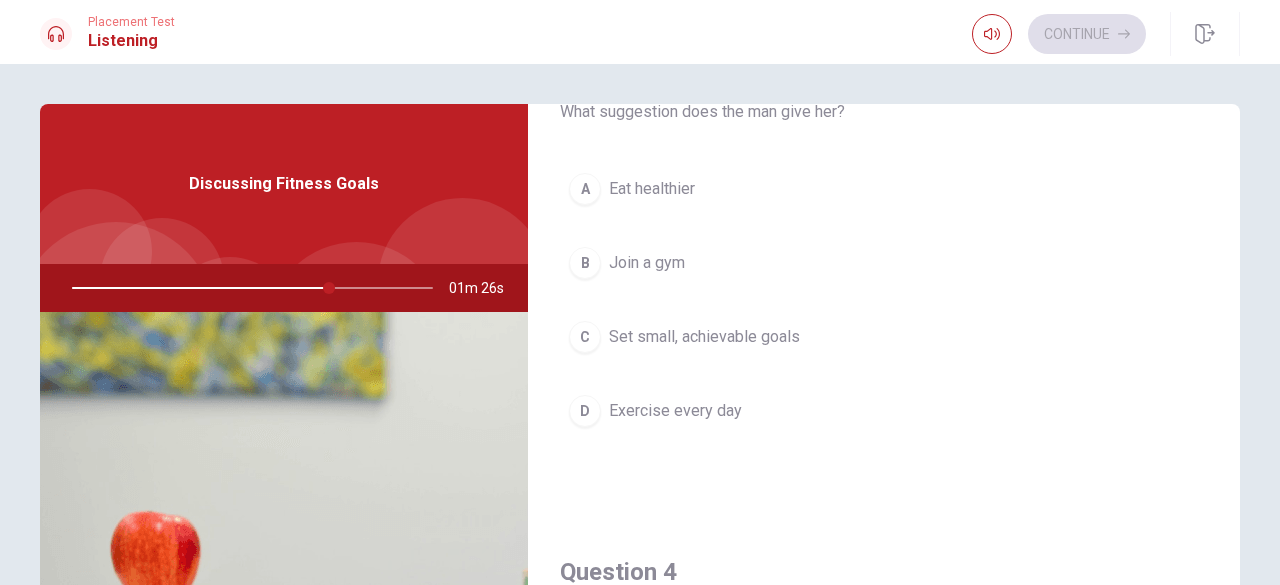 click on "C" at bounding box center [585, 337] 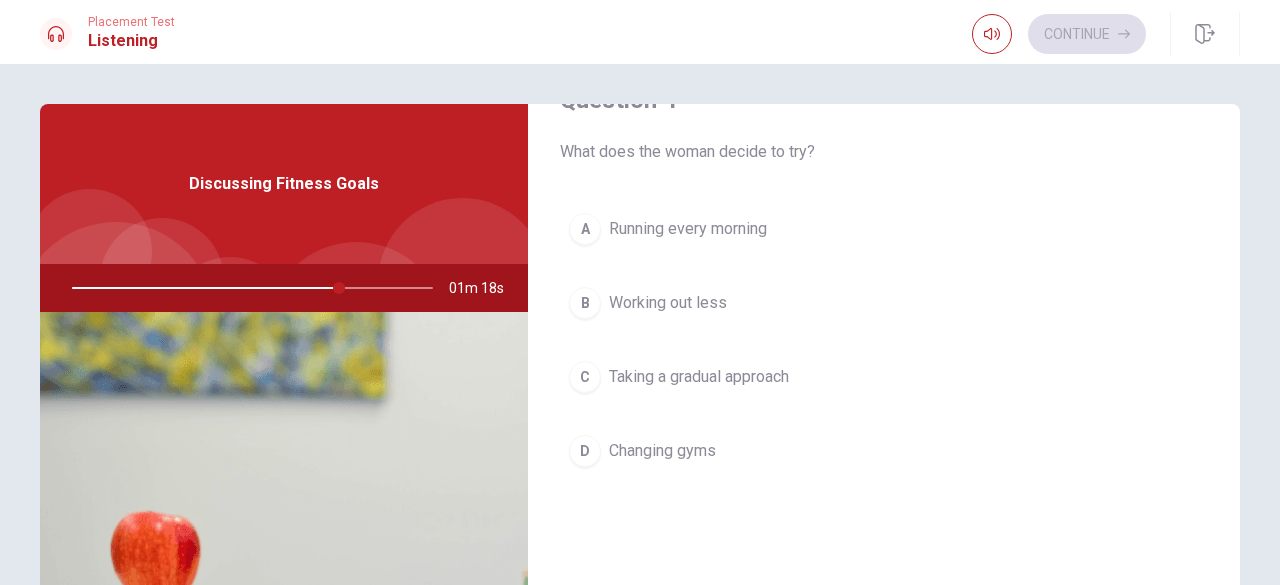 scroll, scrollTop: 1603, scrollLeft: 0, axis: vertical 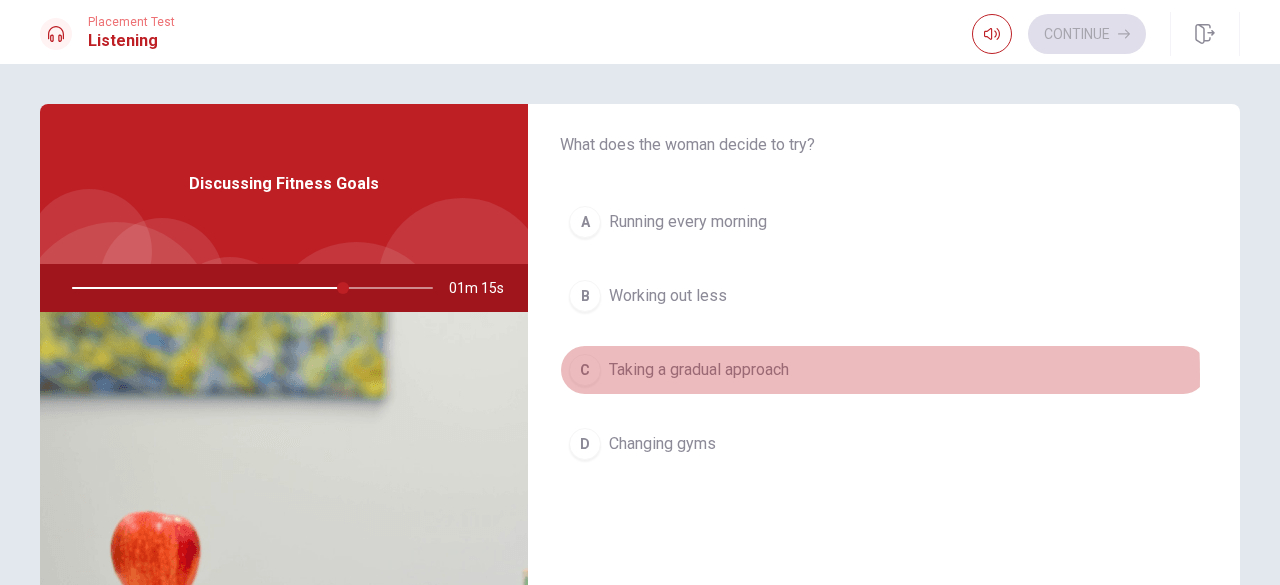 click on "C" at bounding box center [585, 370] 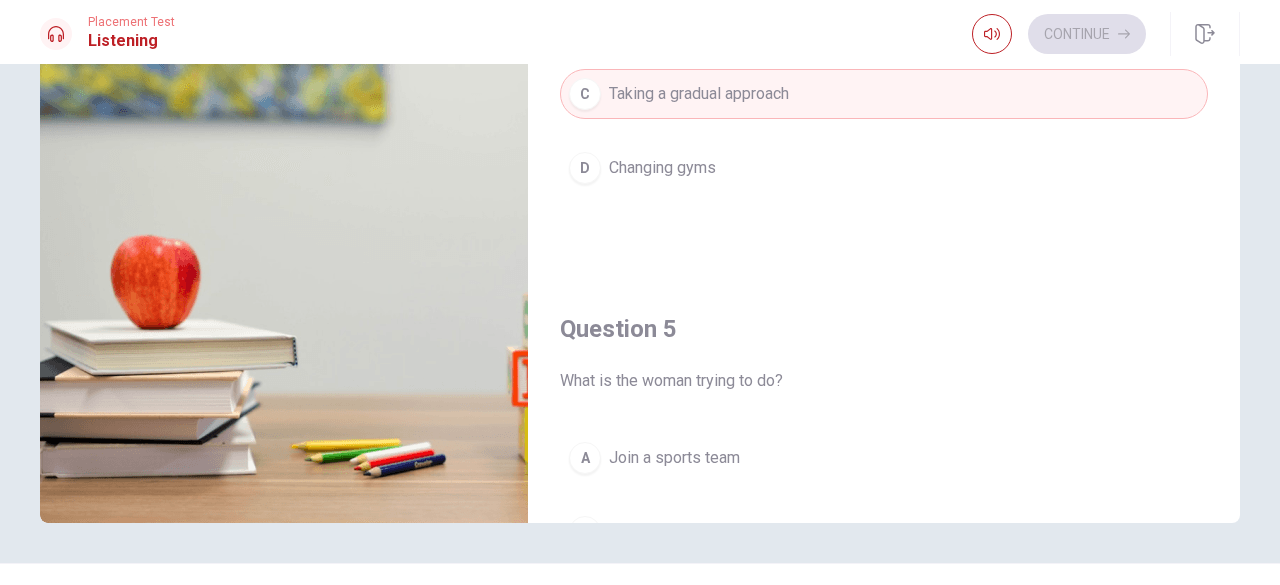 scroll, scrollTop: 318, scrollLeft: 0, axis: vertical 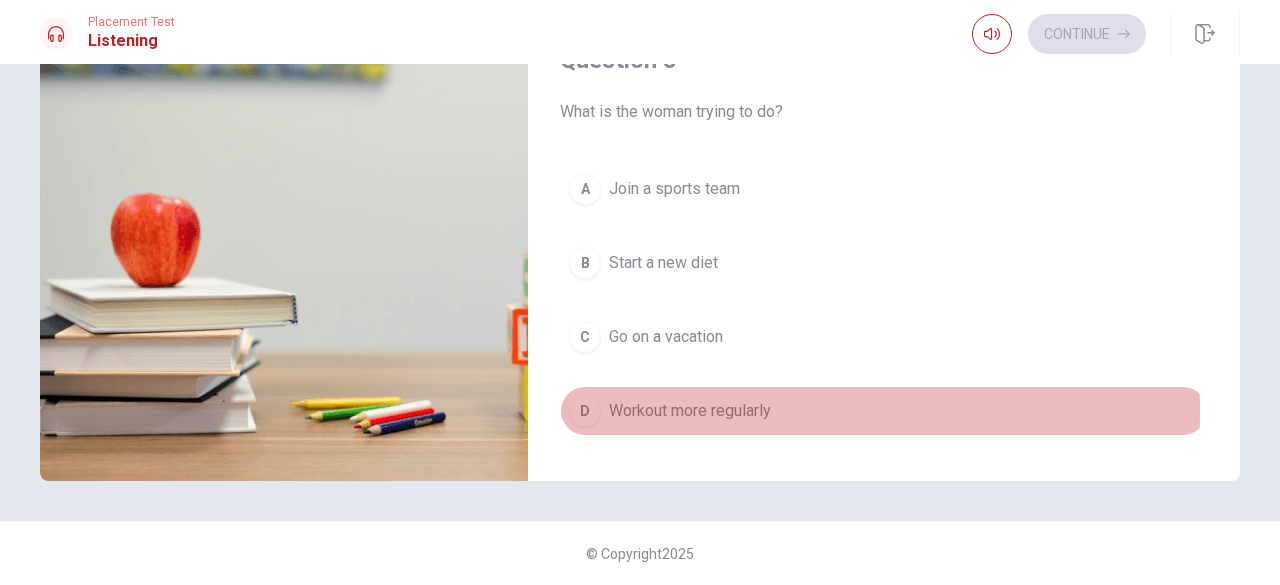 click on "D" at bounding box center (585, 411) 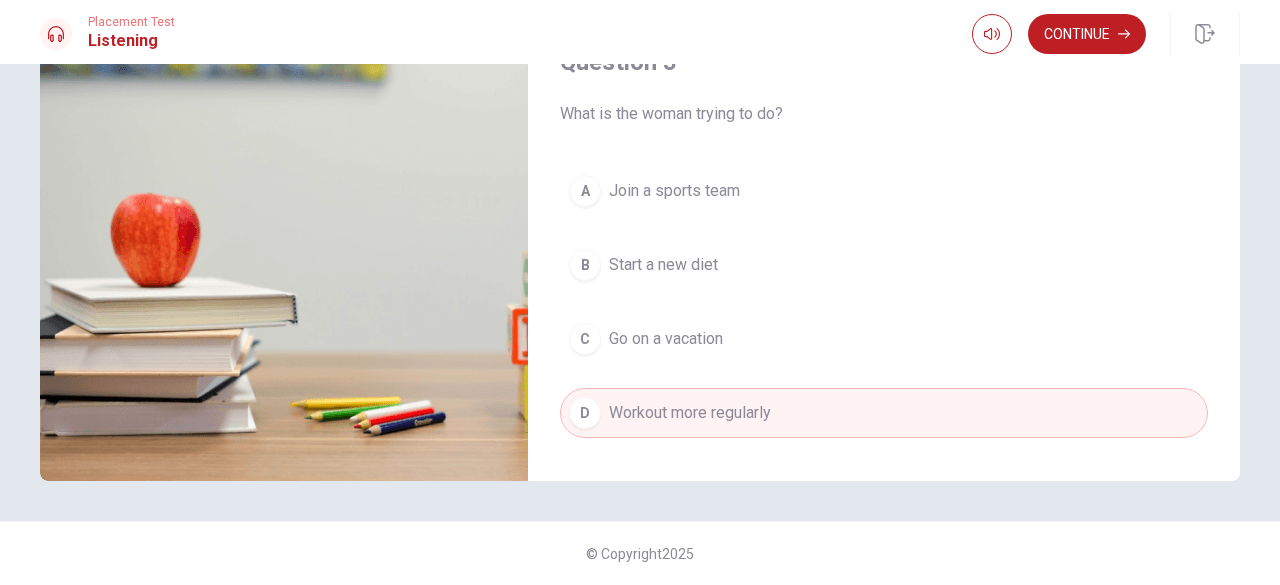 scroll, scrollTop: 1851, scrollLeft: 0, axis: vertical 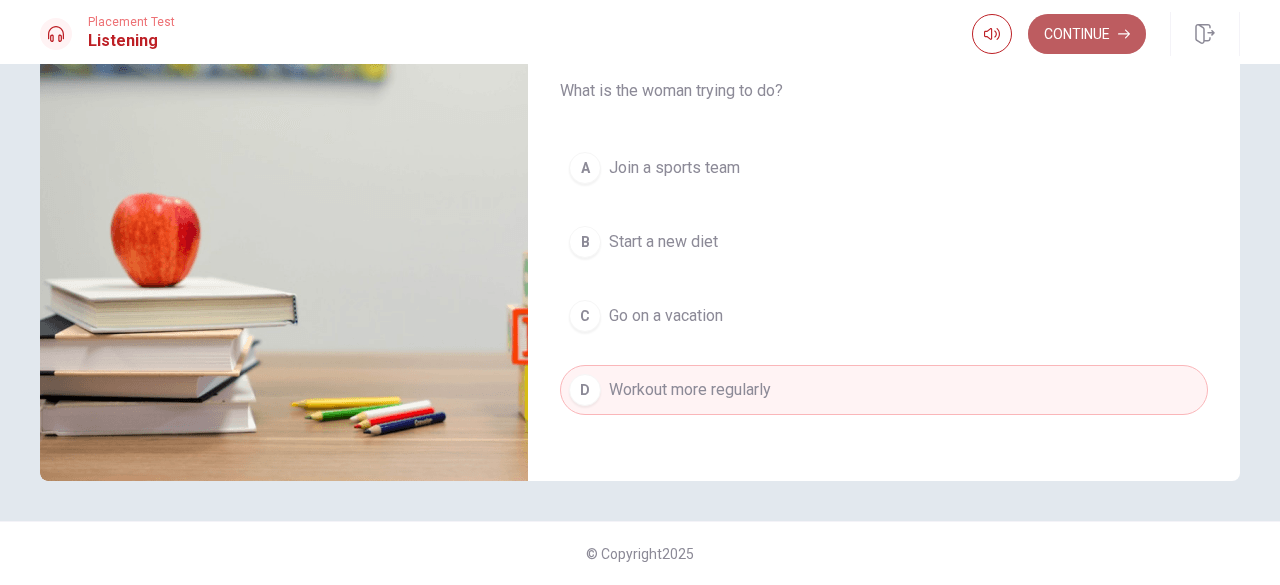 click on "Continue" at bounding box center (1087, 34) 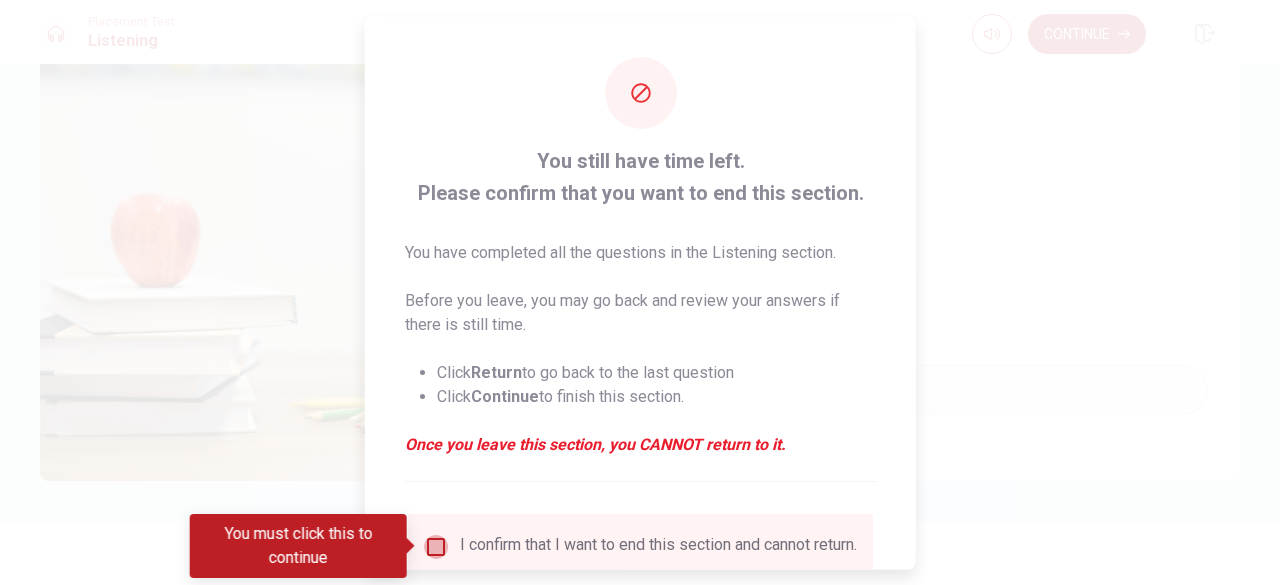 click at bounding box center [436, 546] 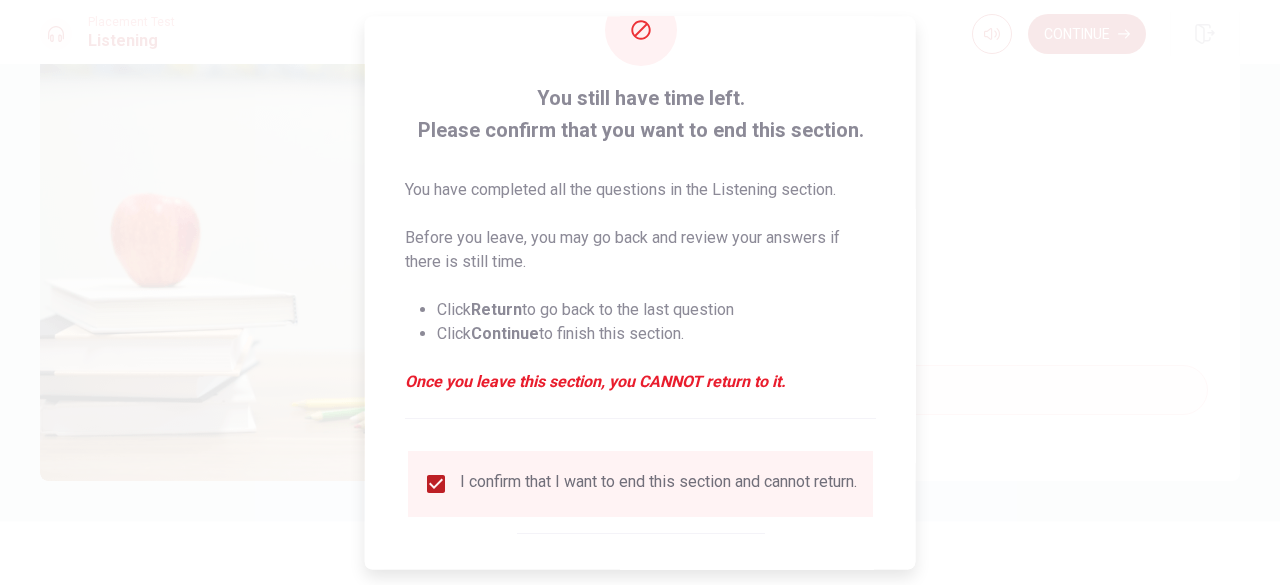 scroll, scrollTop: 160, scrollLeft: 0, axis: vertical 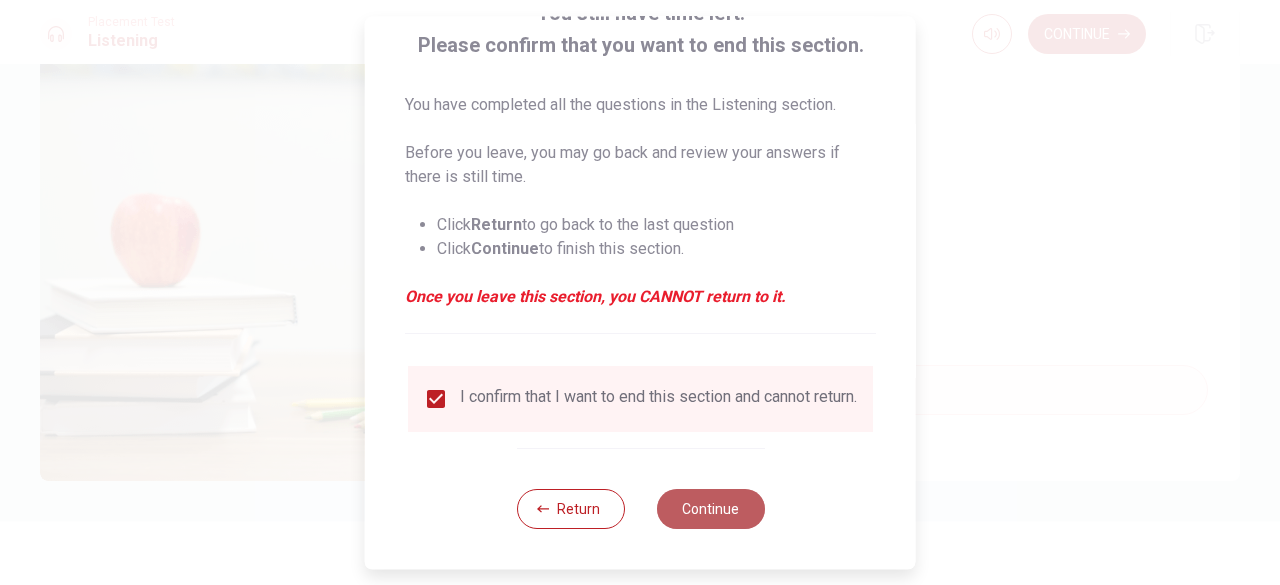 click on "Continue" at bounding box center (710, 509) 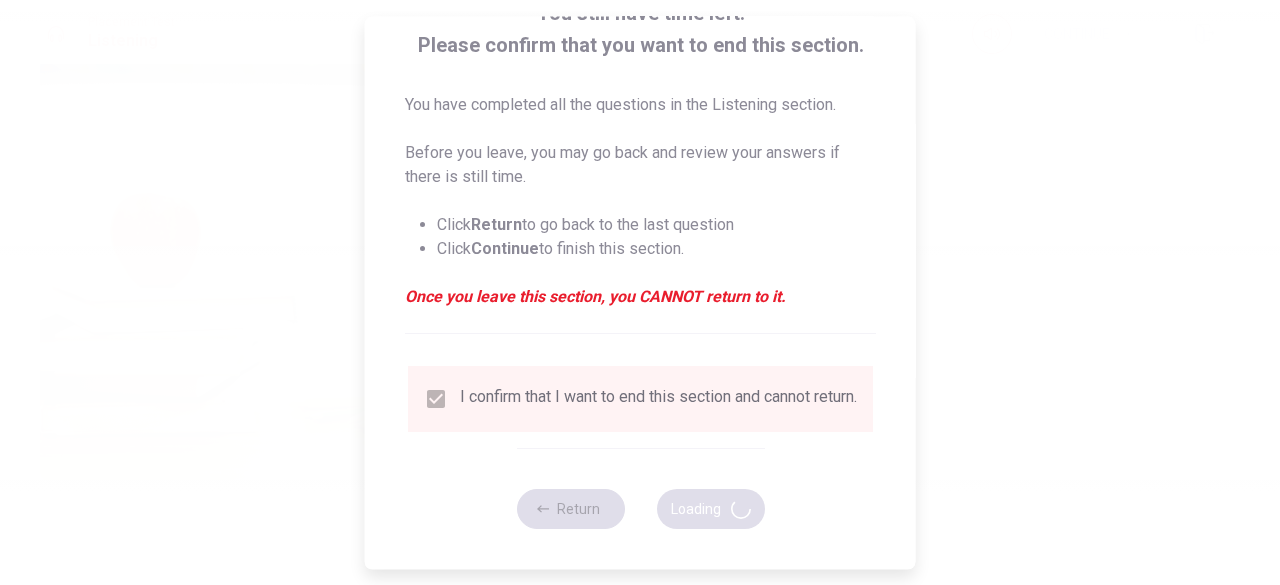 type on "89" 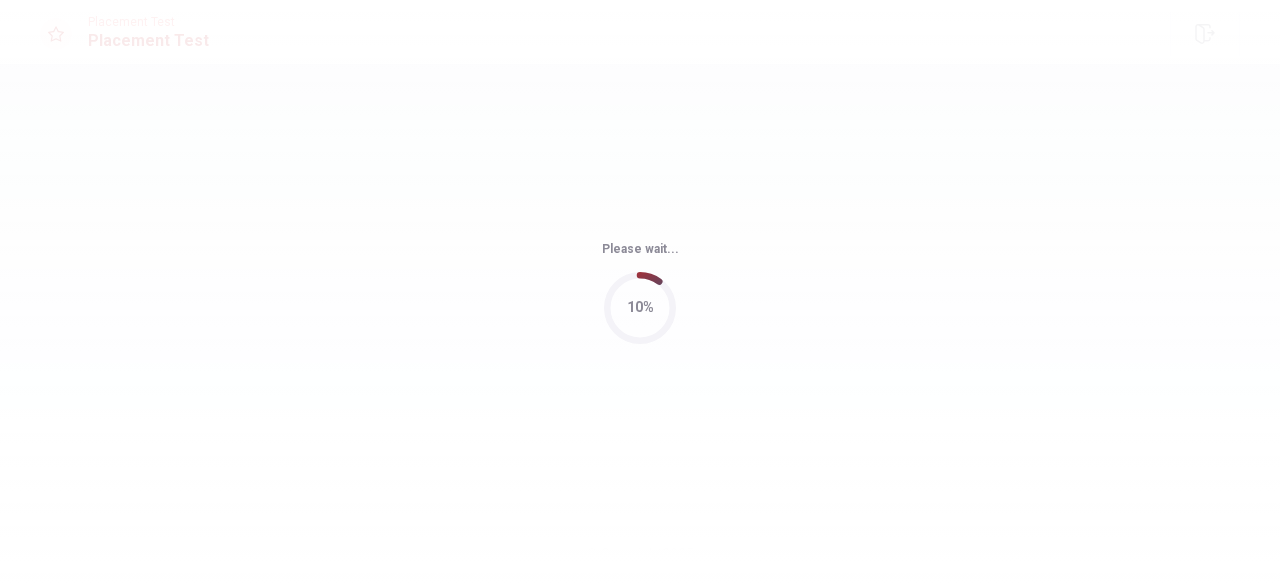 scroll, scrollTop: 0, scrollLeft: 0, axis: both 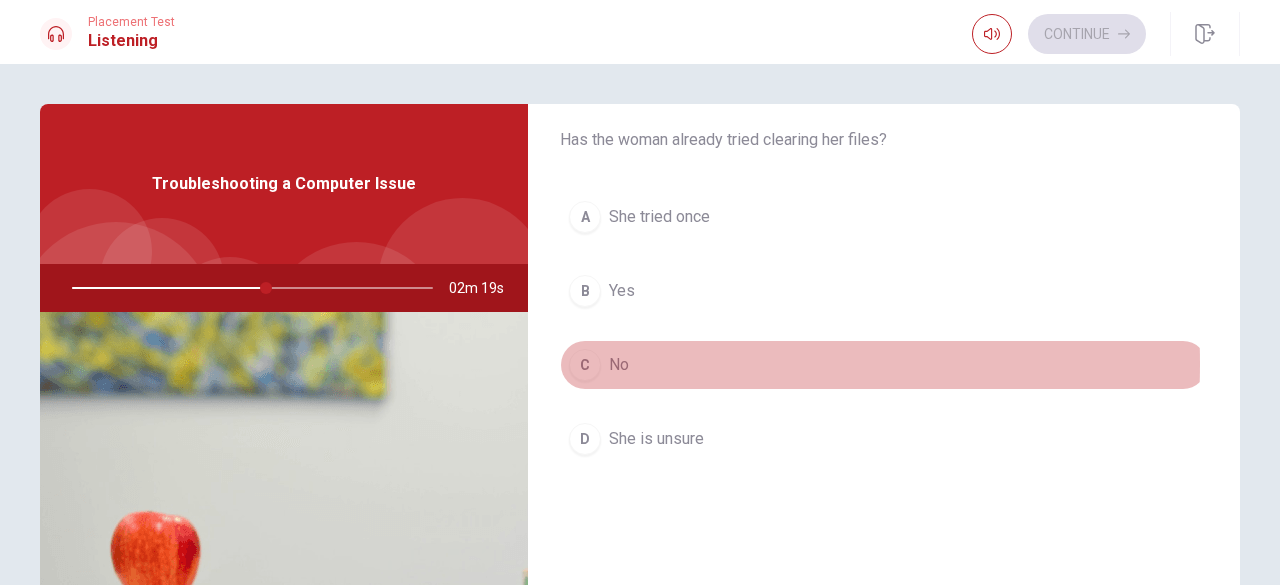 click on "C" at bounding box center [585, 365] 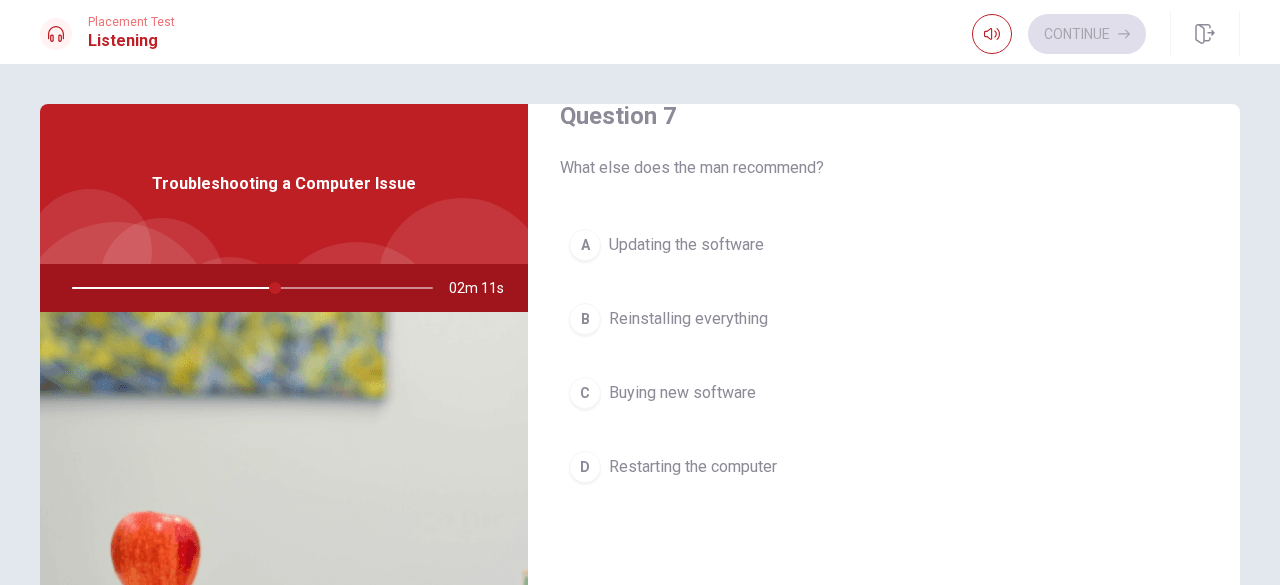 scroll, scrollTop: 574, scrollLeft: 0, axis: vertical 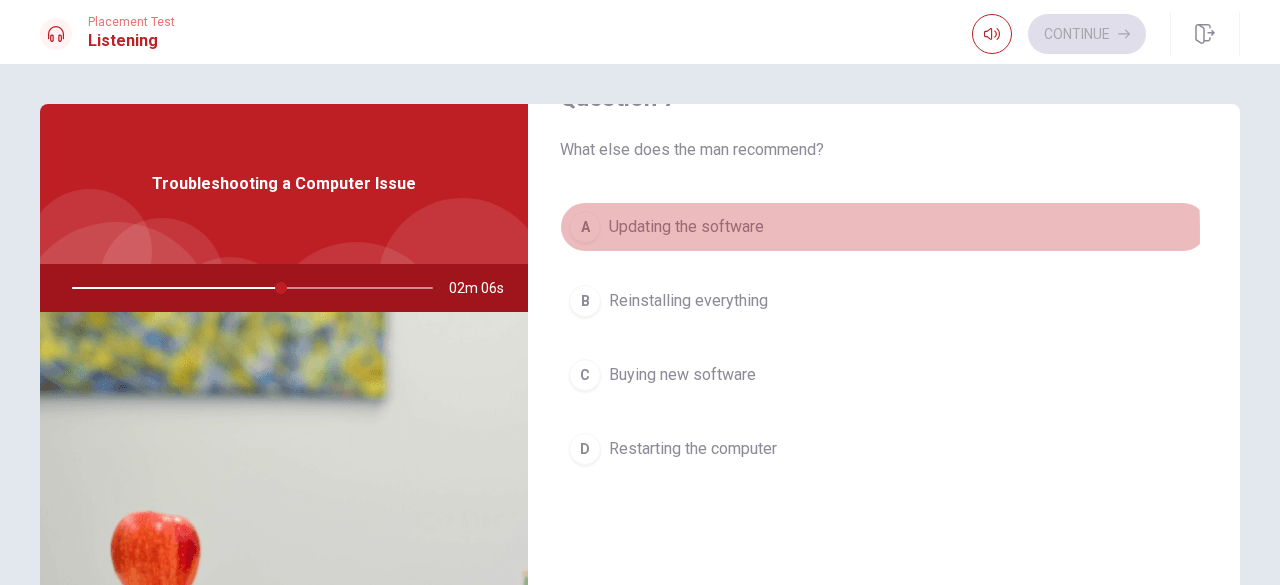 click on "A" at bounding box center [585, 227] 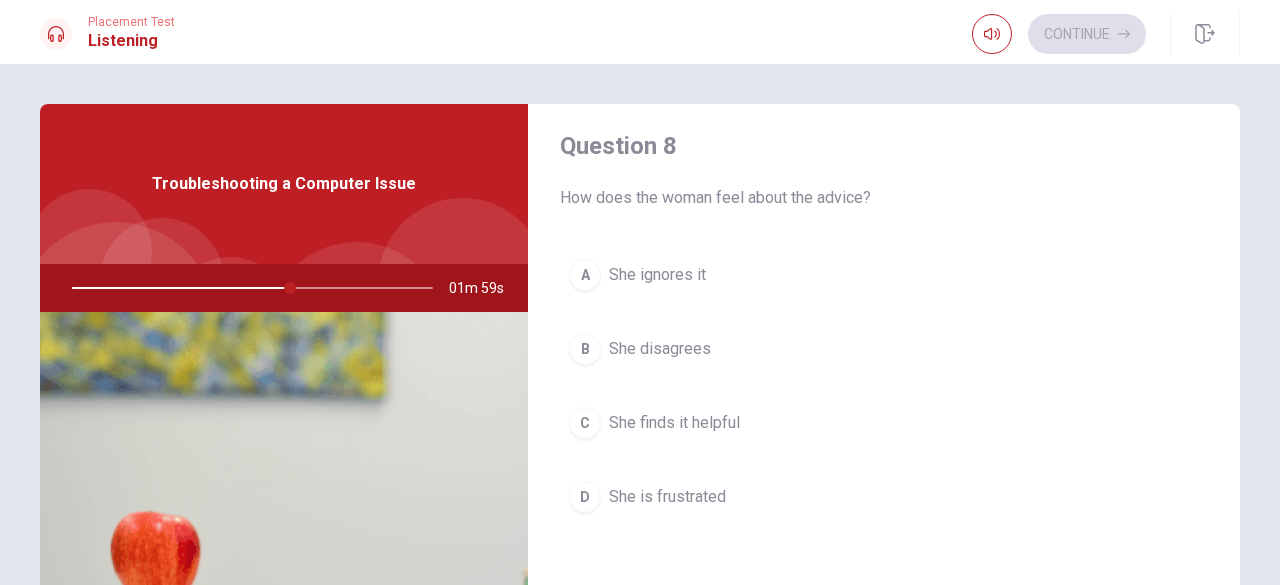 scroll, scrollTop: 1040, scrollLeft: 0, axis: vertical 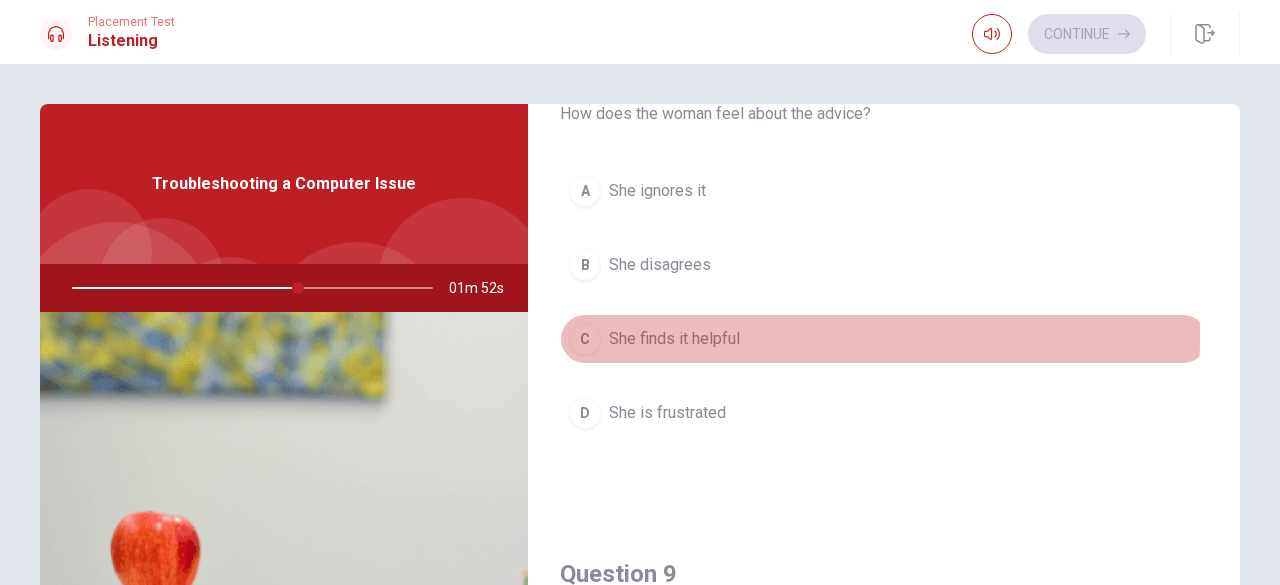 click on "C" at bounding box center [585, 339] 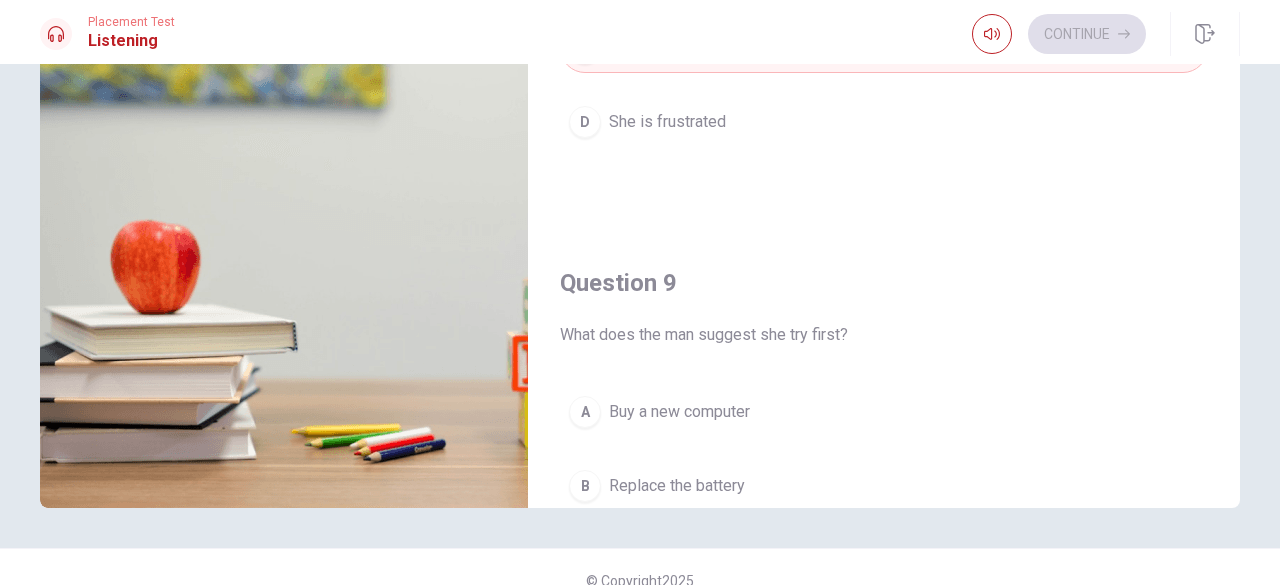scroll, scrollTop: 318, scrollLeft: 0, axis: vertical 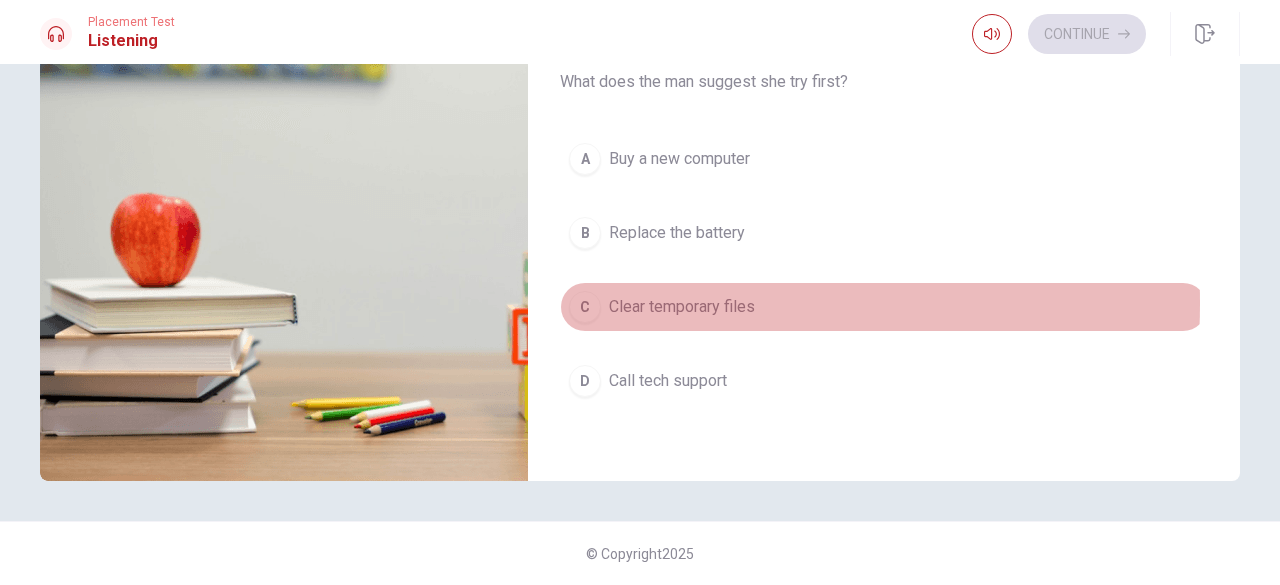 click on "C" at bounding box center [585, 307] 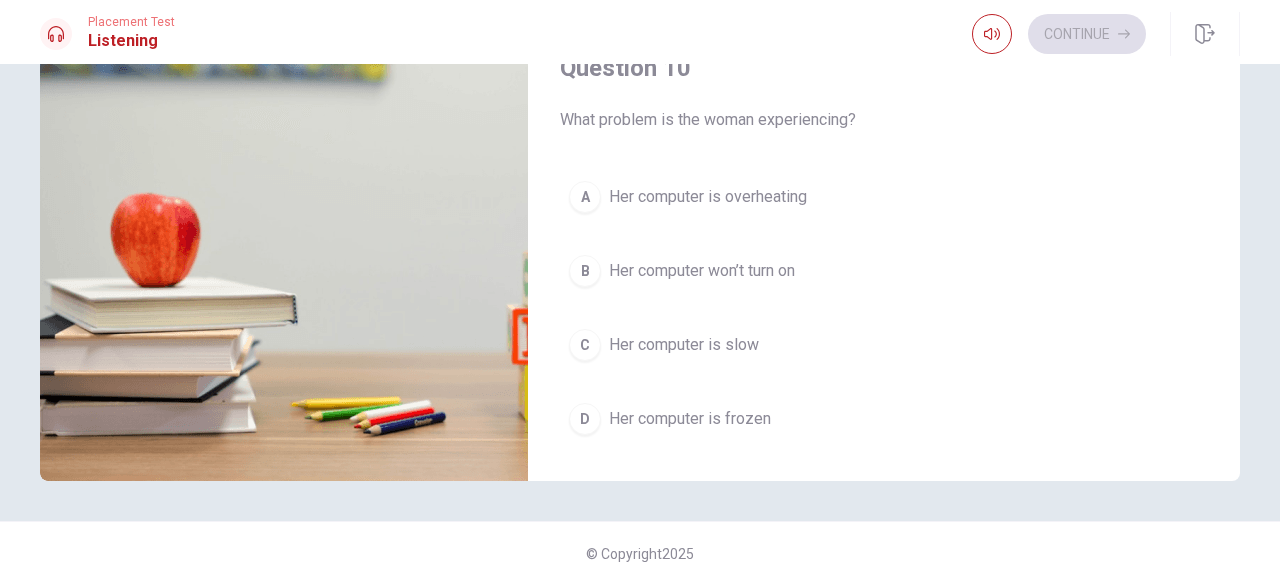 scroll, scrollTop: 1827, scrollLeft: 0, axis: vertical 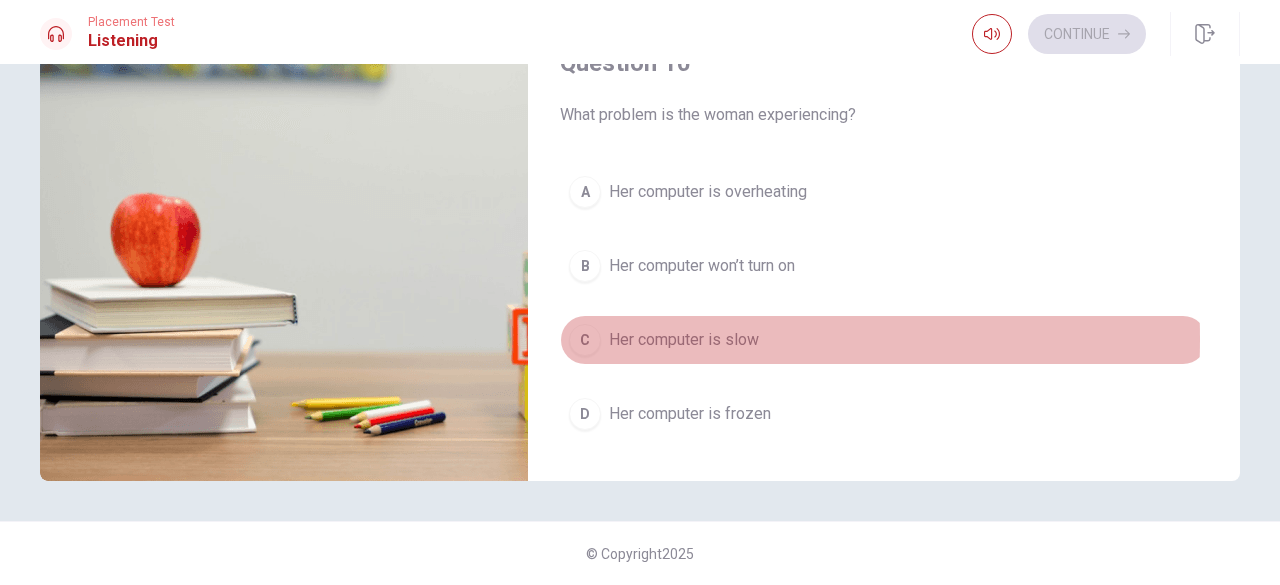 click on "C" at bounding box center (585, 340) 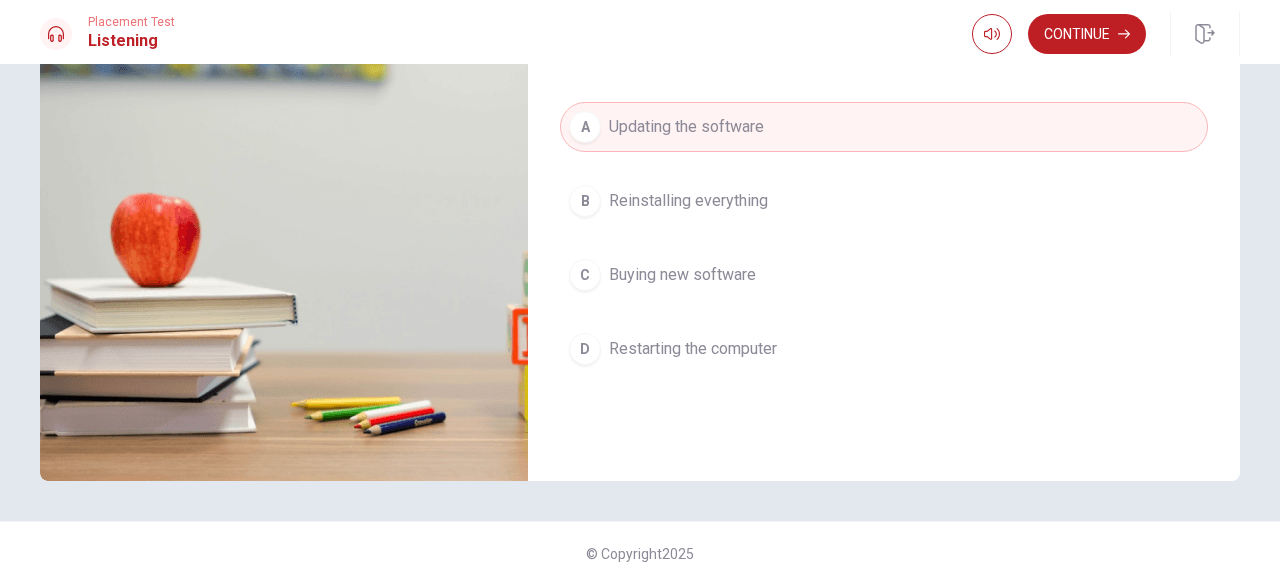 scroll, scrollTop: 245, scrollLeft: 0, axis: vertical 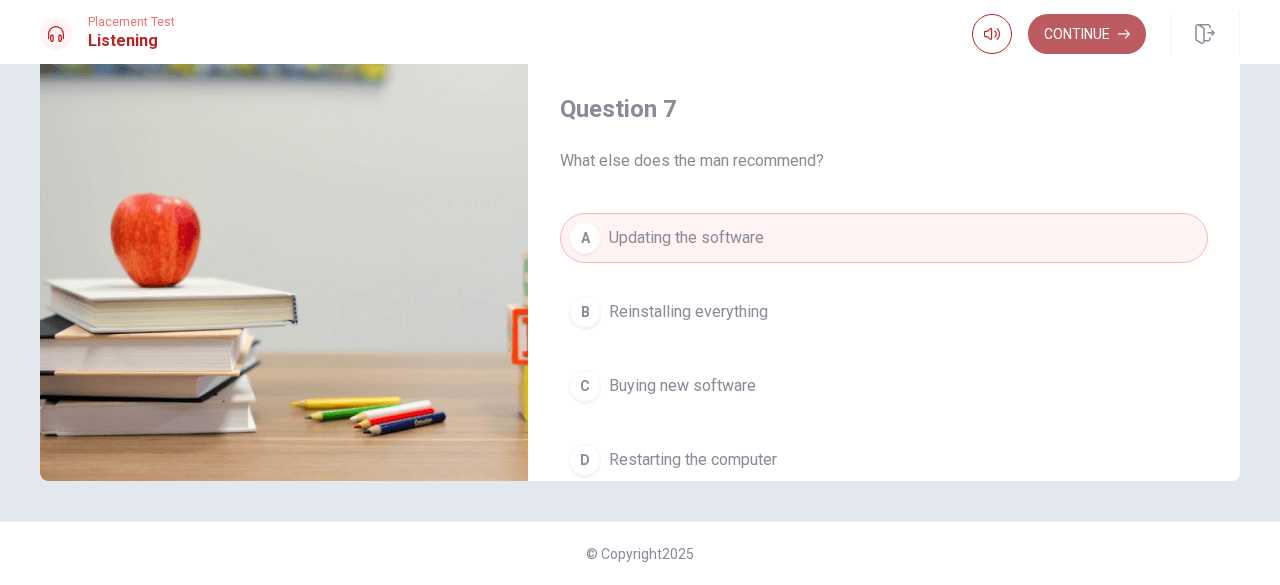 click on "Continue" at bounding box center (1087, 34) 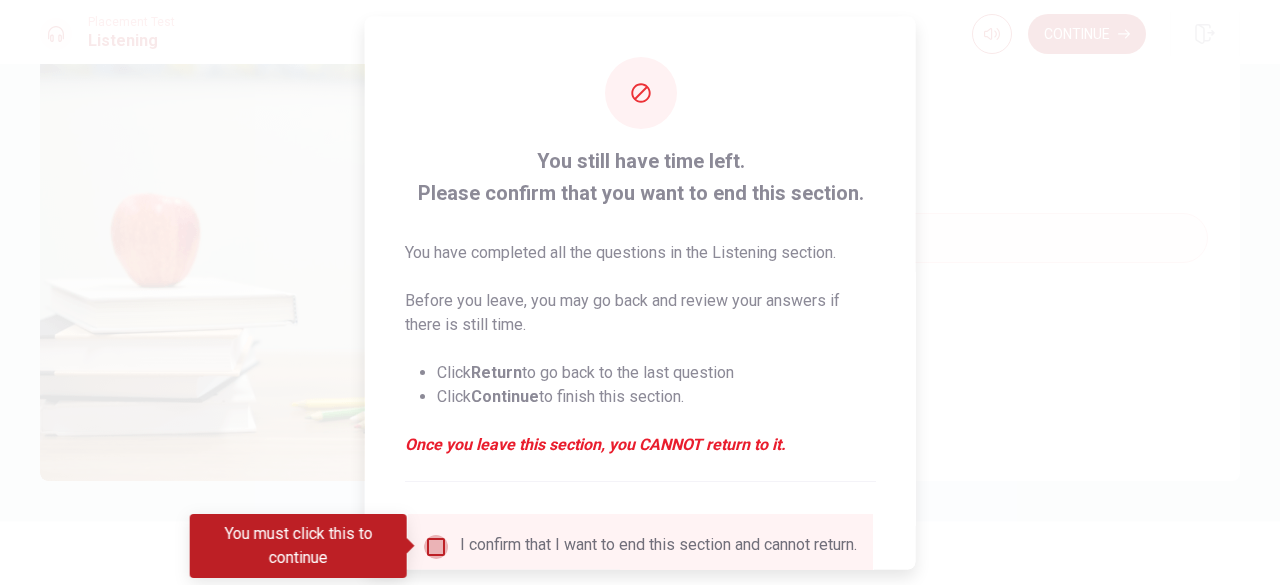click at bounding box center (436, 546) 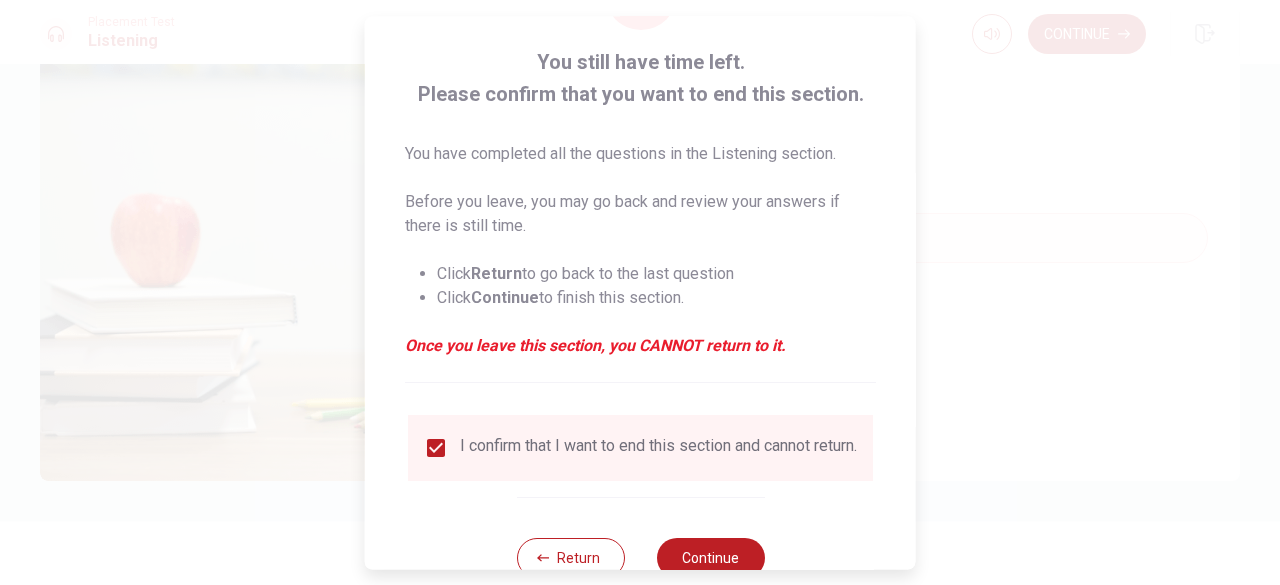 scroll, scrollTop: 160, scrollLeft: 0, axis: vertical 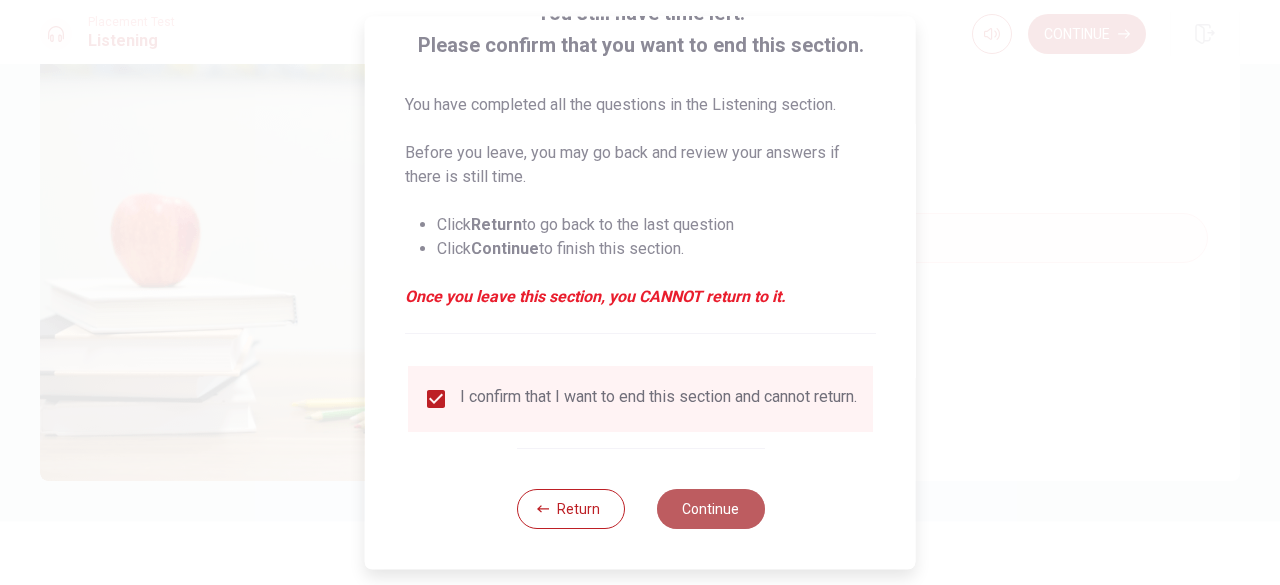 click on "Continue" at bounding box center [710, 509] 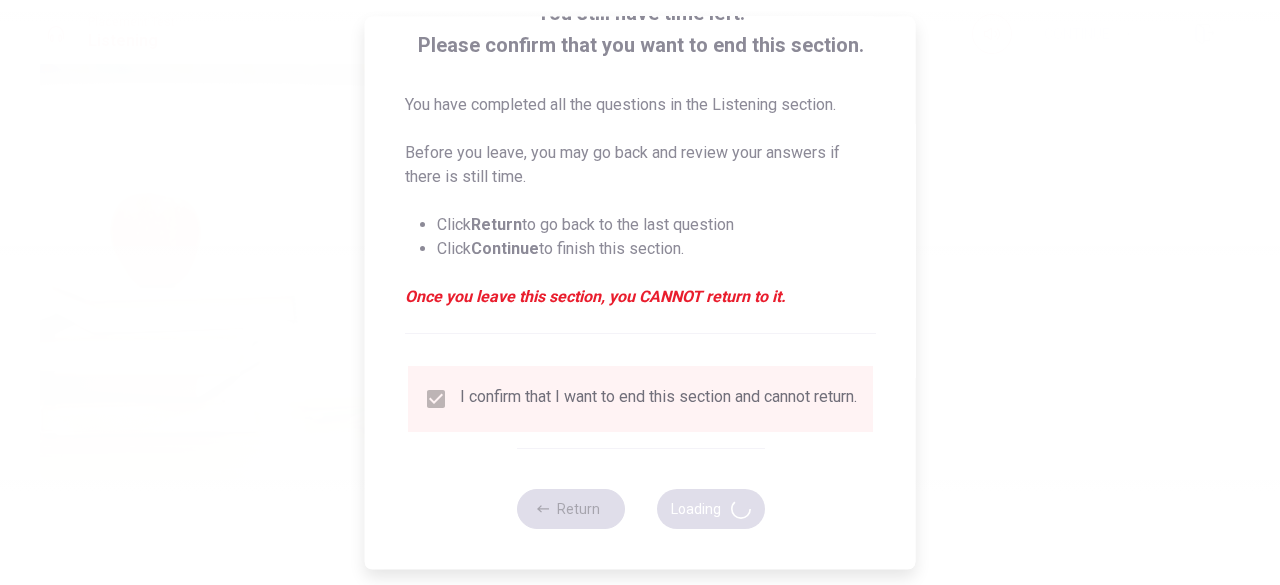 type on "83" 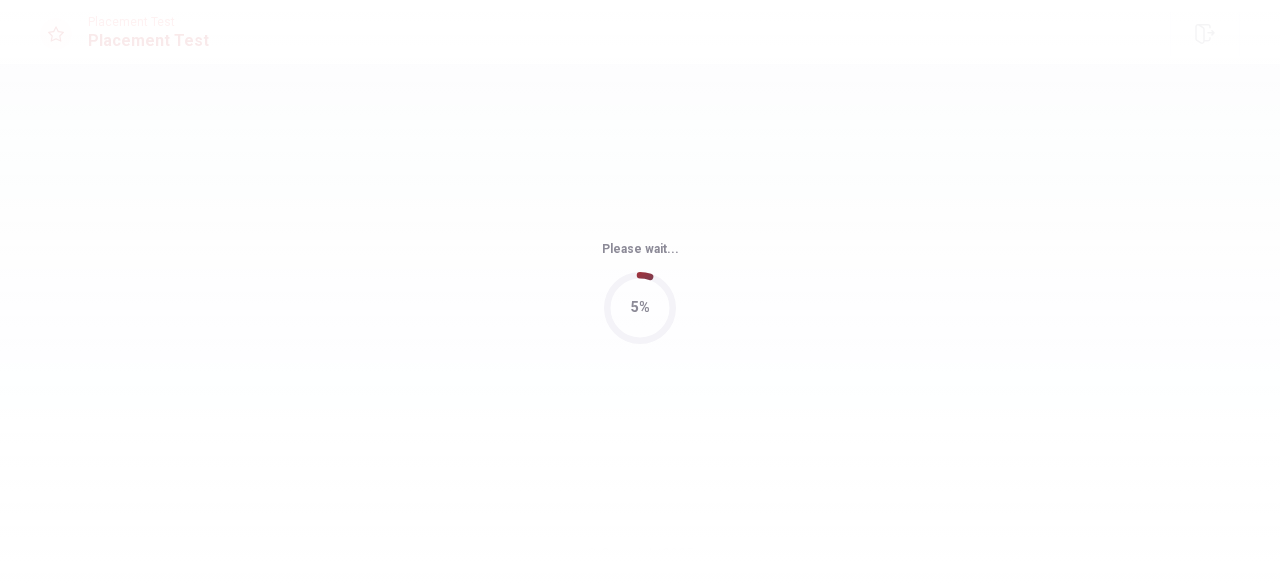 scroll, scrollTop: 0, scrollLeft: 0, axis: both 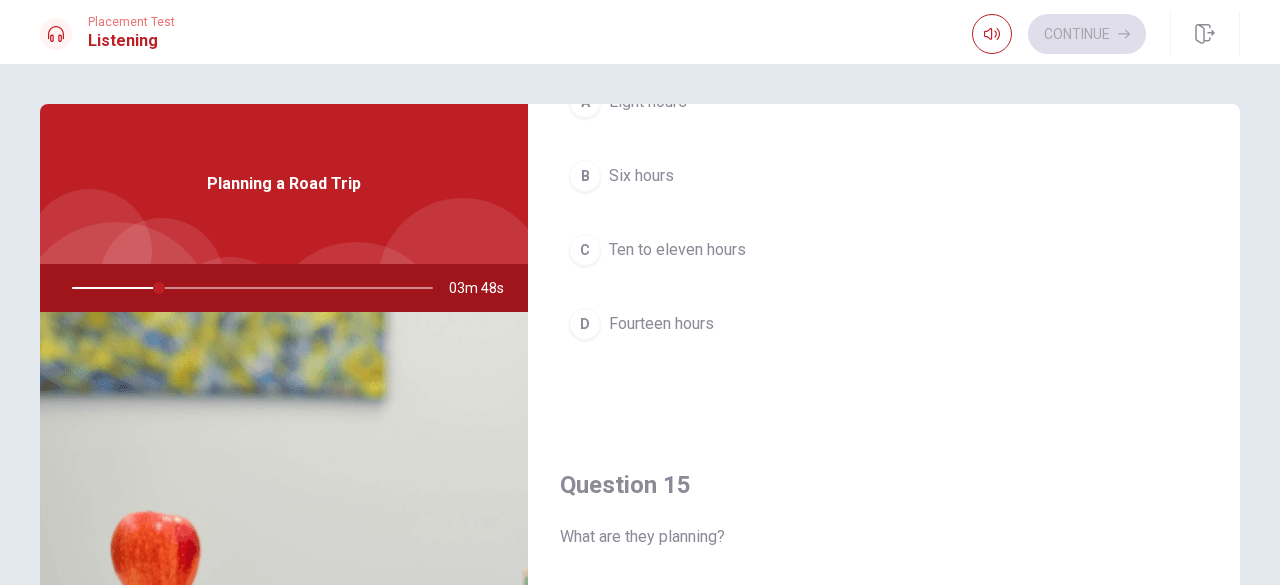 drag, startPoint x: 1269, startPoint y: 332, endPoint x: 1279, endPoint y: 441, distance: 109.457756 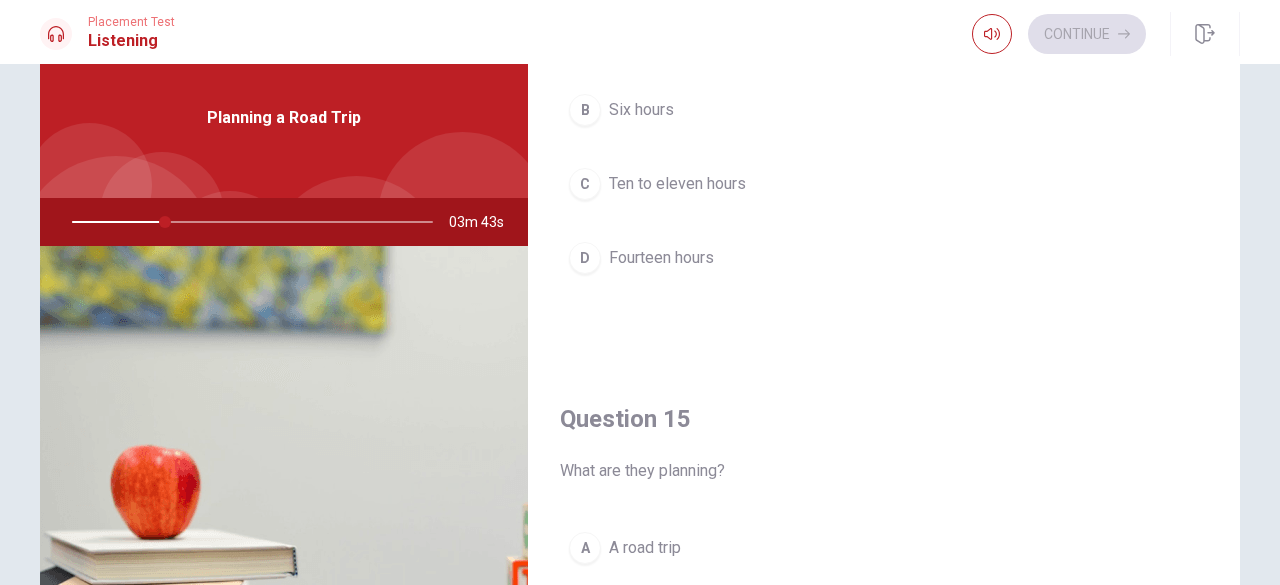 scroll, scrollTop: 0, scrollLeft: 0, axis: both 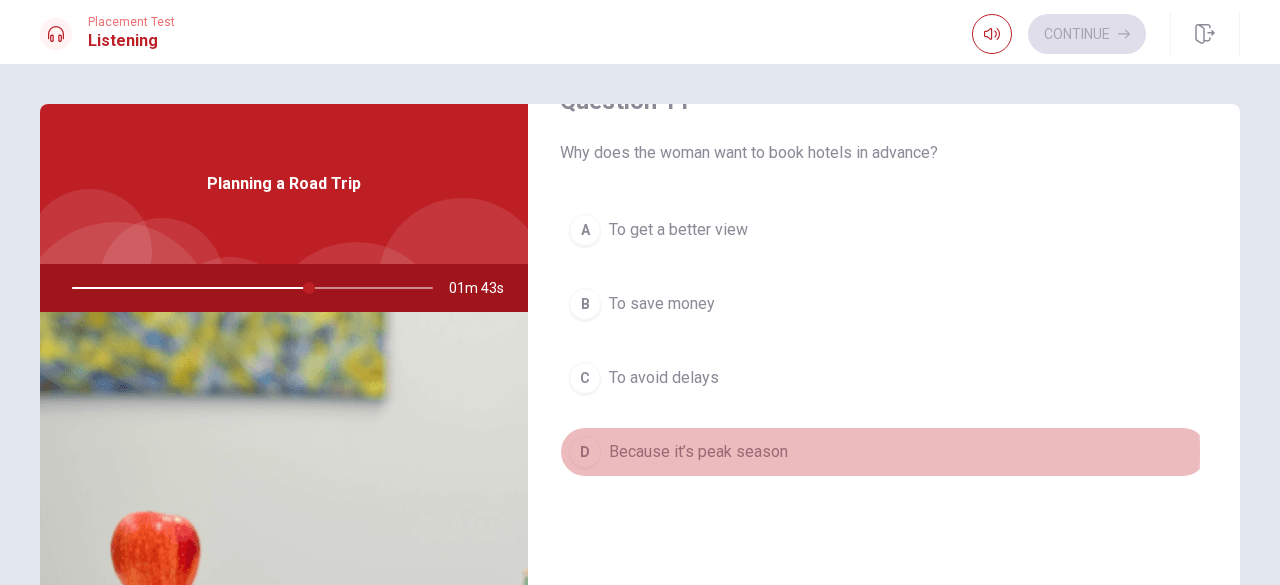 click on "D" at bounding box center (585, 452) 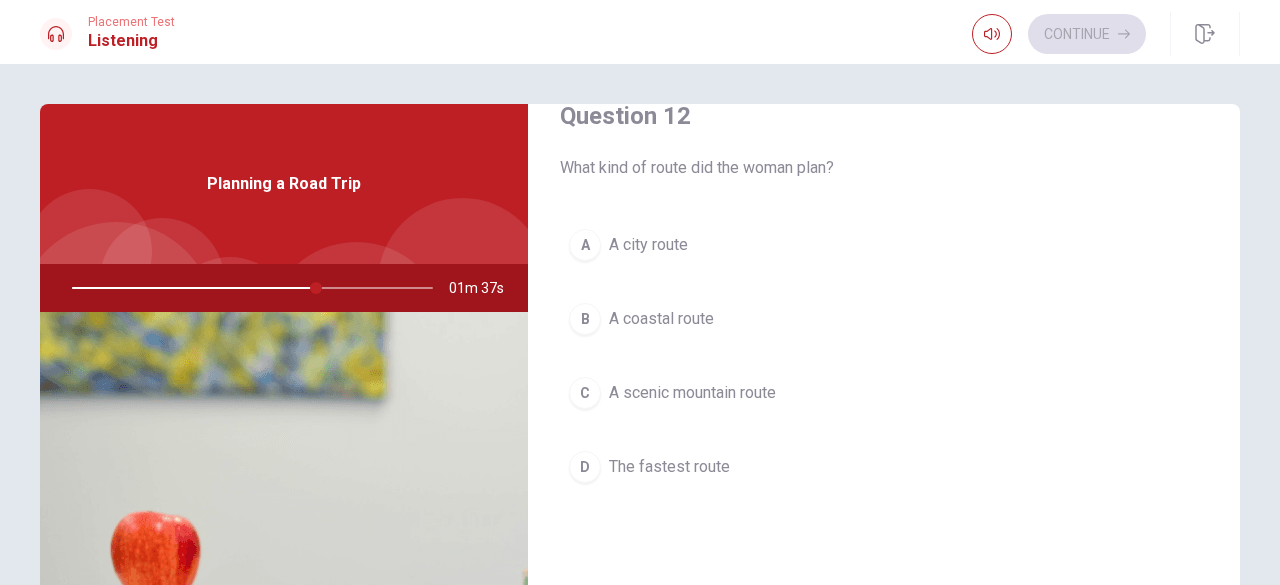 scroll, scrollTop: 558, scrollLeft: 0, axis: vertical 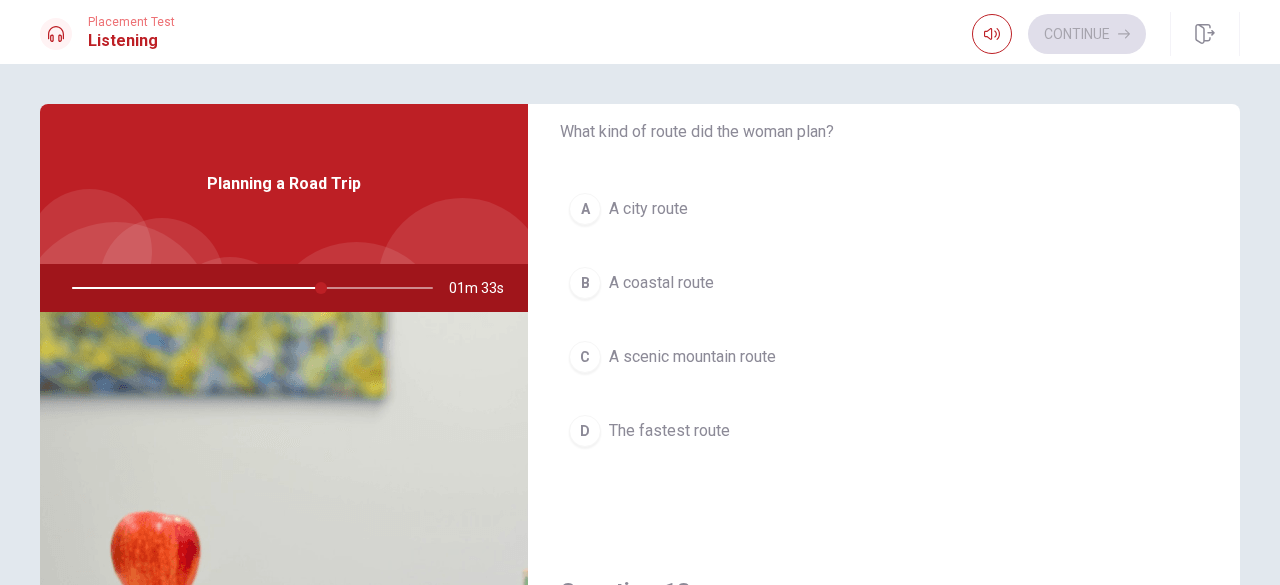 click on "C" at bounding box center (585, 357) 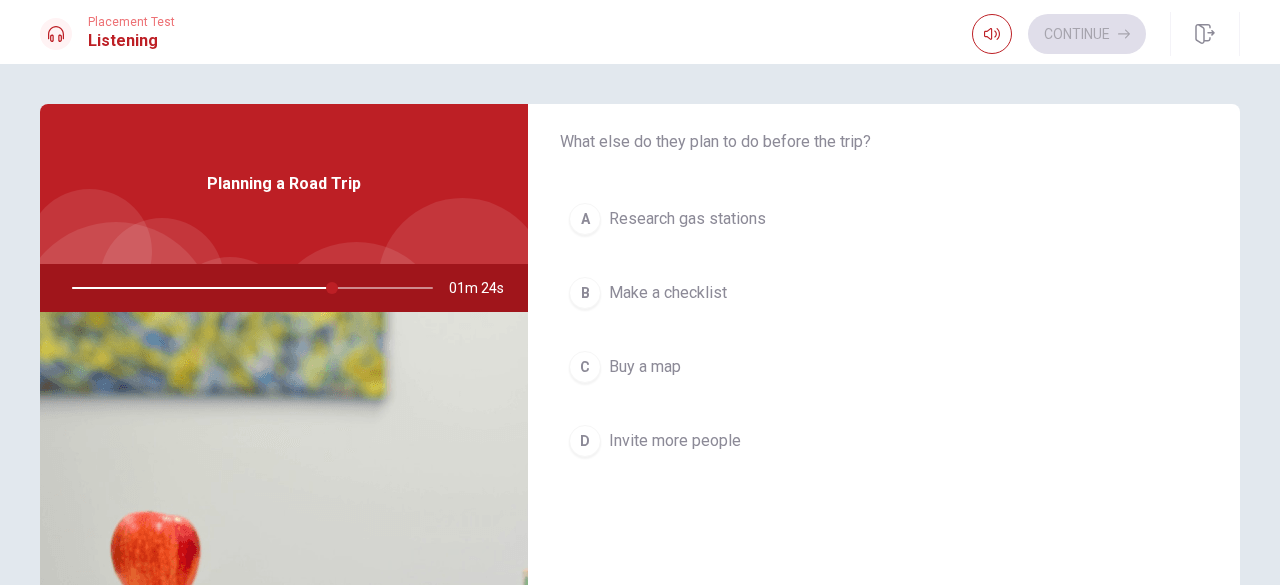 scroll, scrollTop: 1098, scrollLeft: 0, axis: vertical 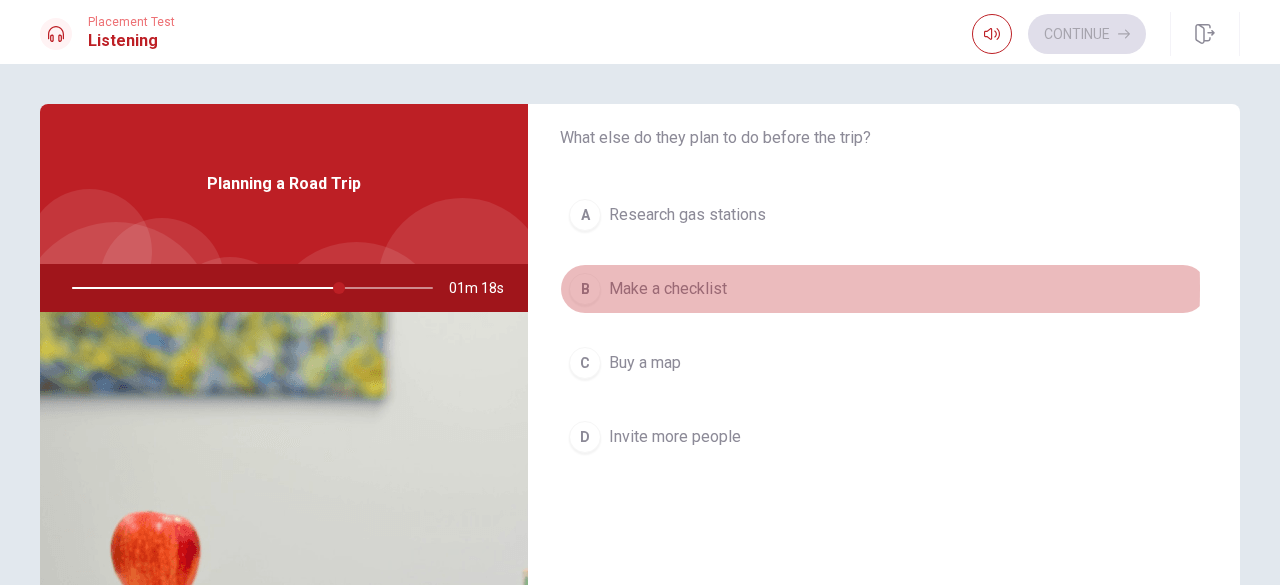 click on "B" at bounding box center [585, 289] 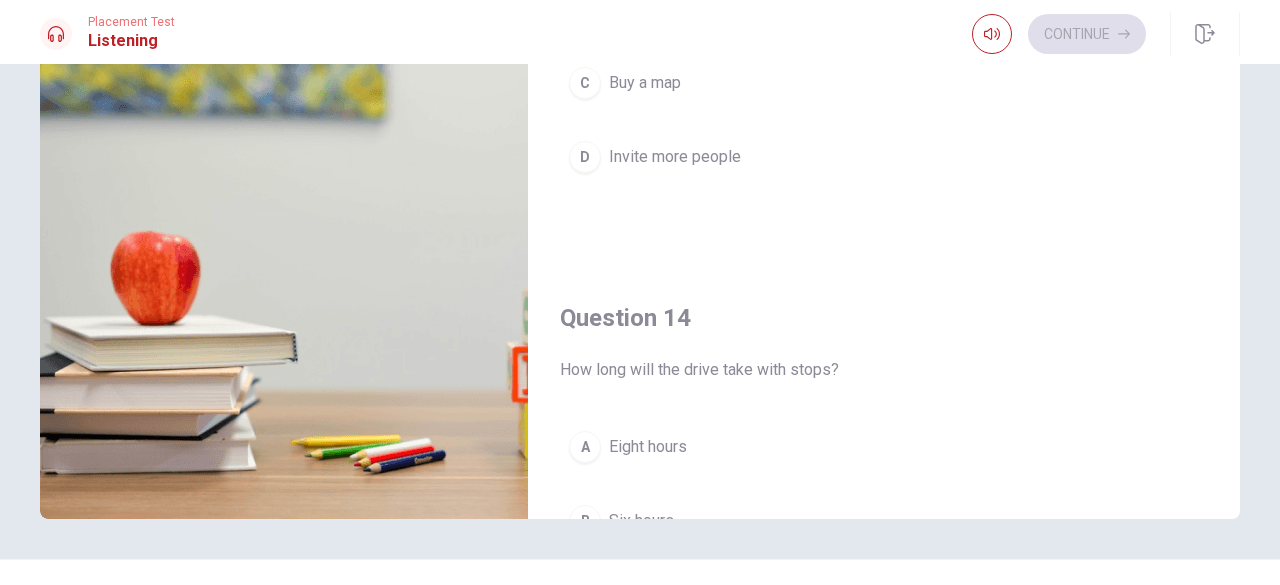 scroll, scrollTop: 318, scrollLeft: 0, axis: vertical 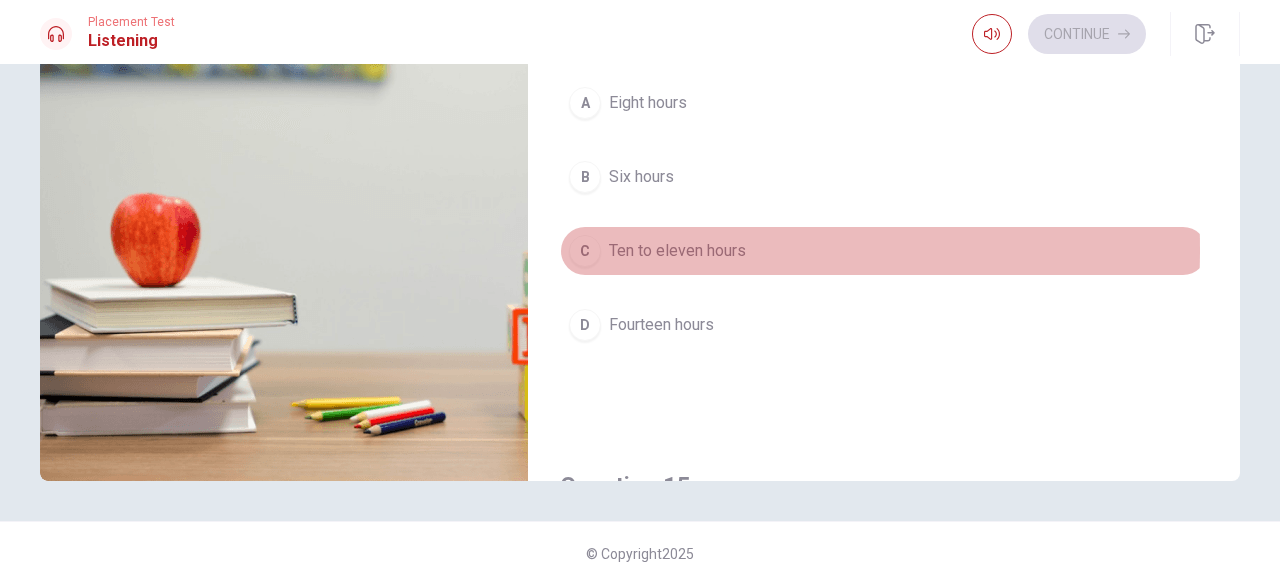 click on "C" at bounding box center [585, 251] 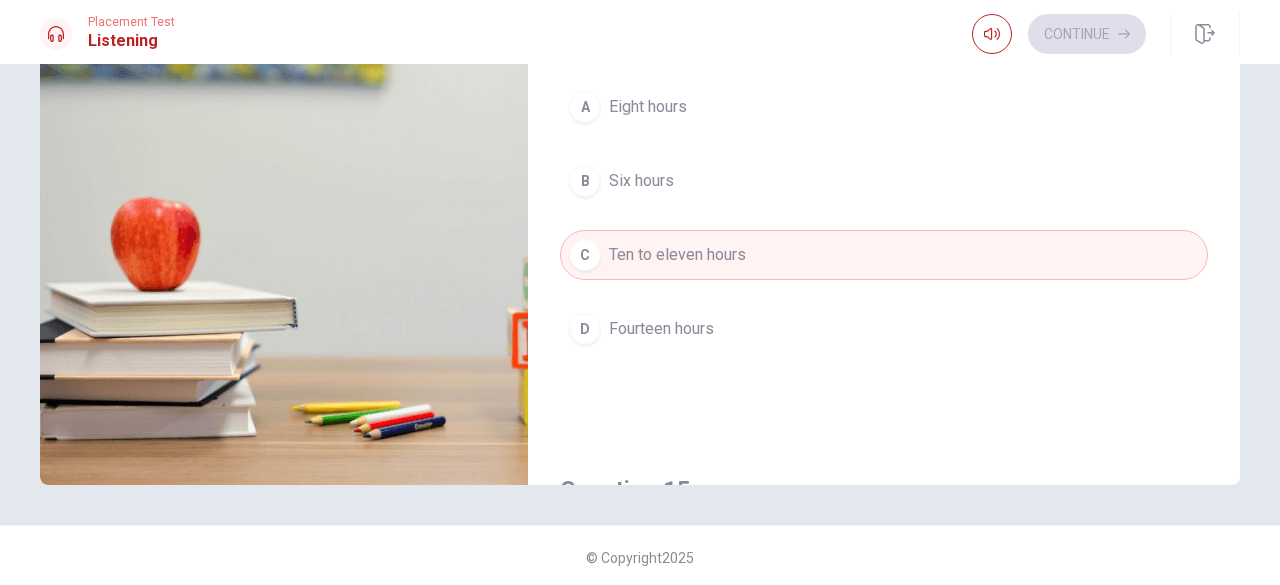 scroll, scrollTop: 318, scrollLeft: 0, axis: vertical 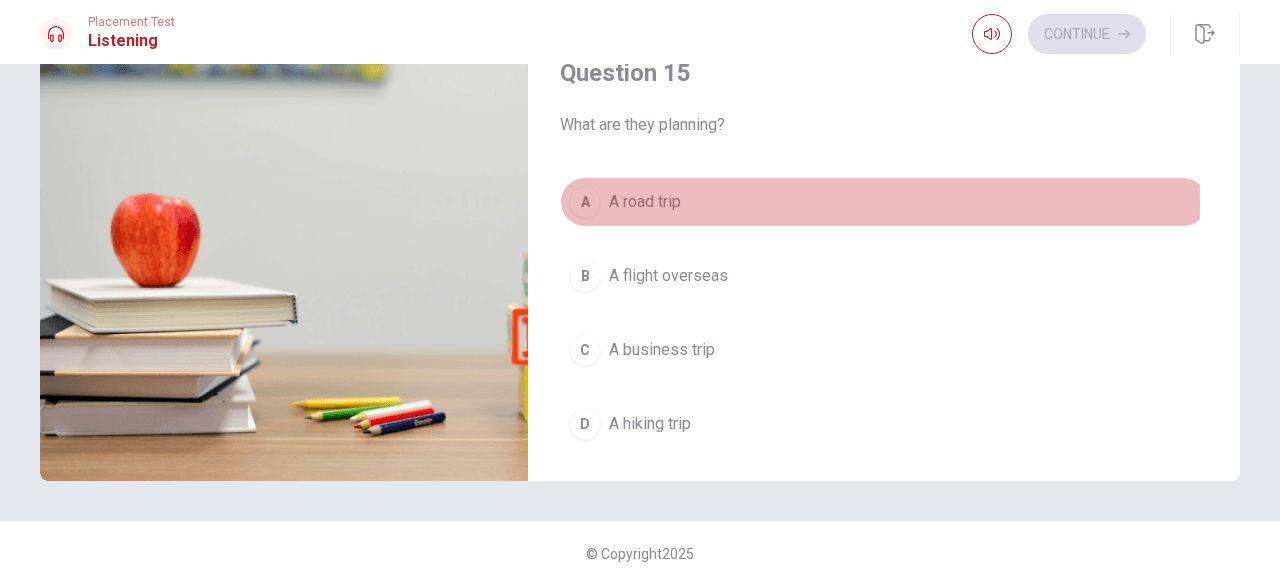 click on "A" at bounding box center [585, 202] 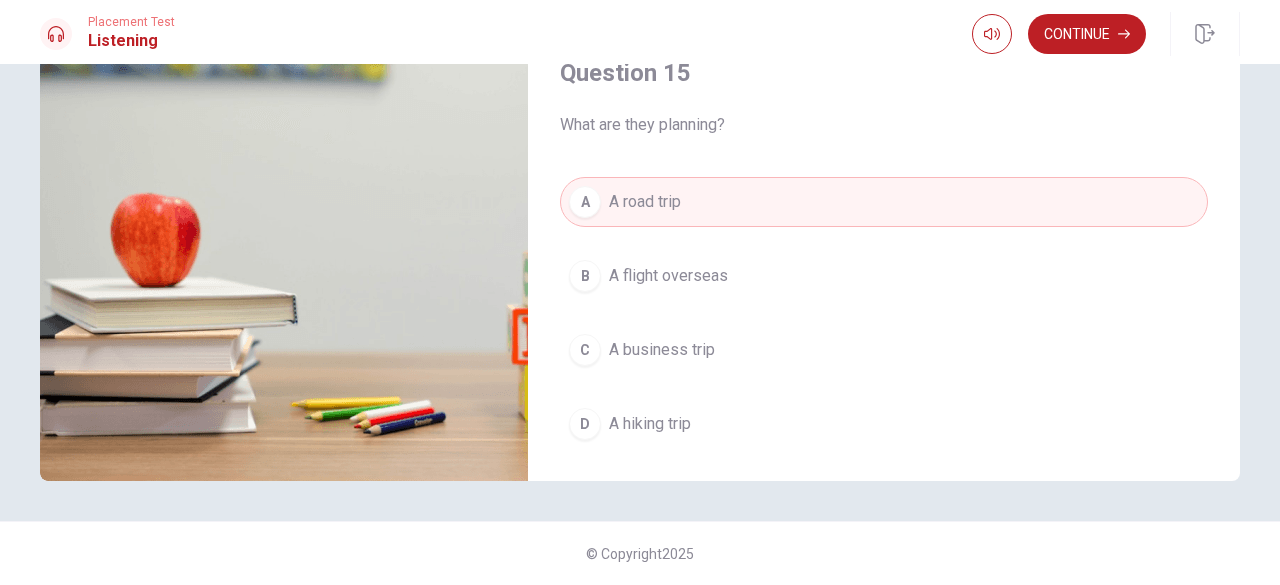 scroll, scrollTop: 1851, scrollLeft: 0, axis: vertical 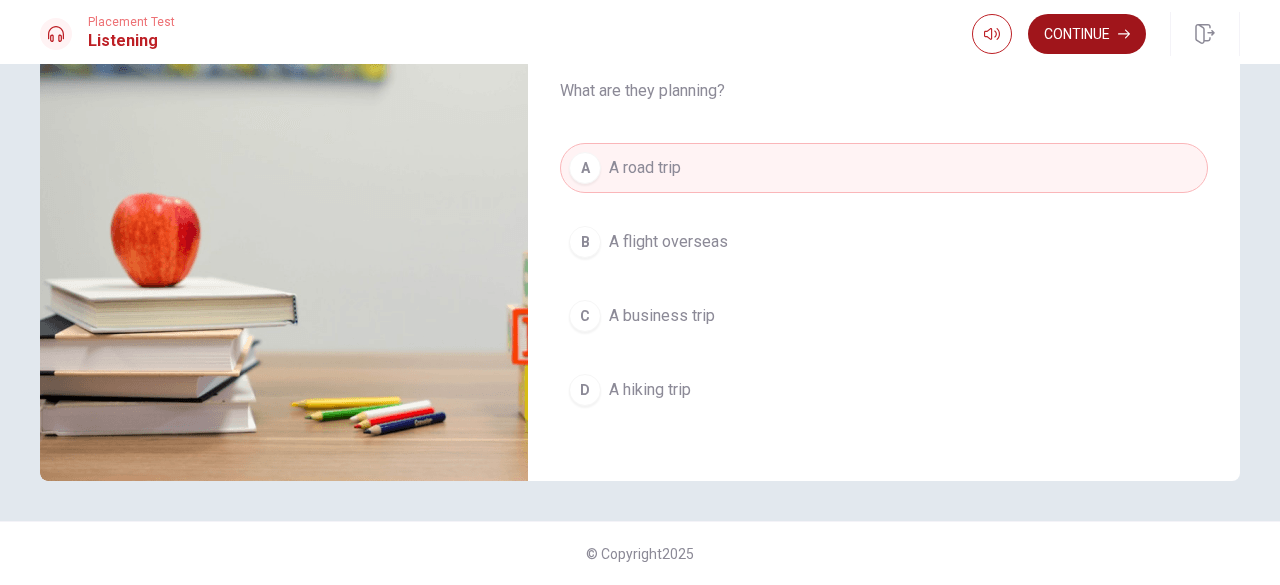 type on "0" 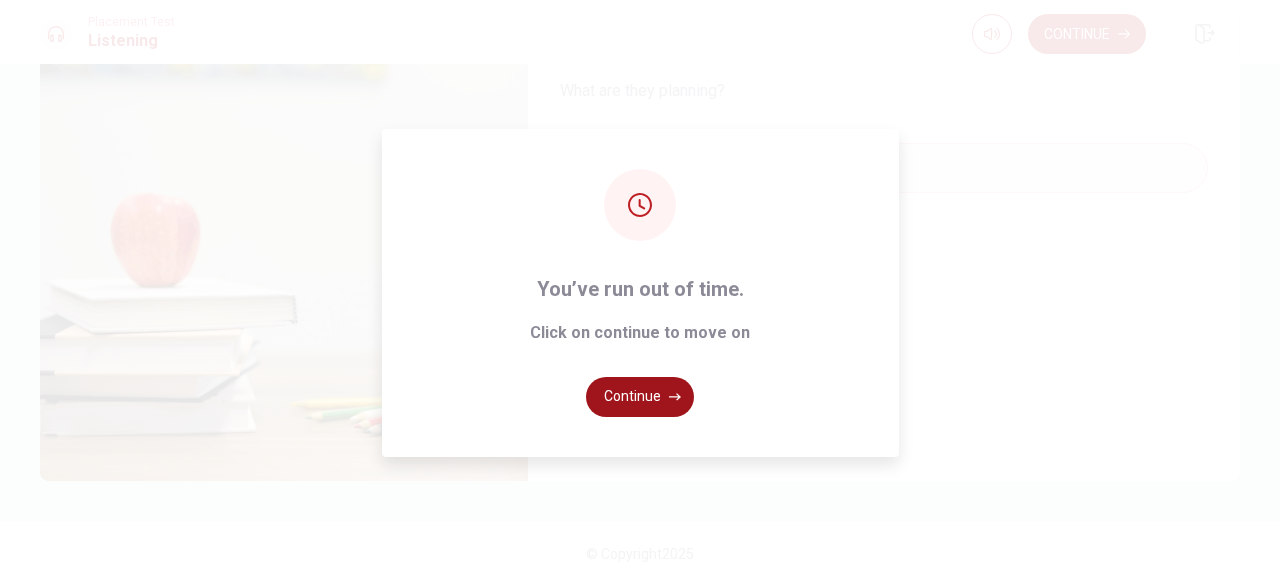 click on "Continue" at bounding box center [640, 397] 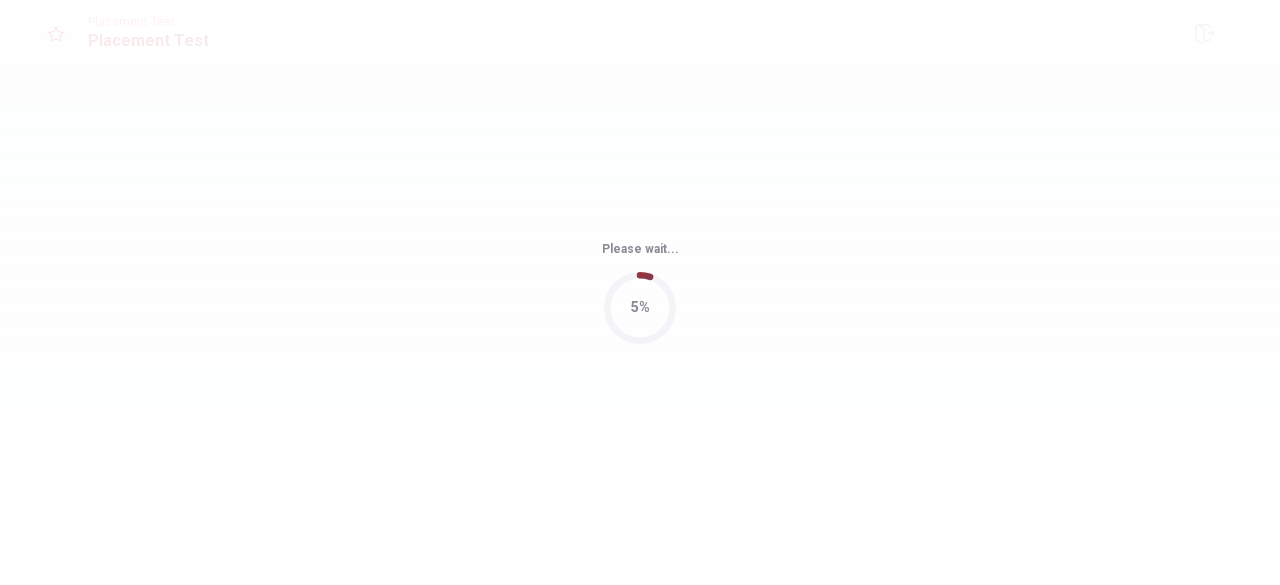 scroll, scrollTop: 0, scrollLeft: 0, axis: both 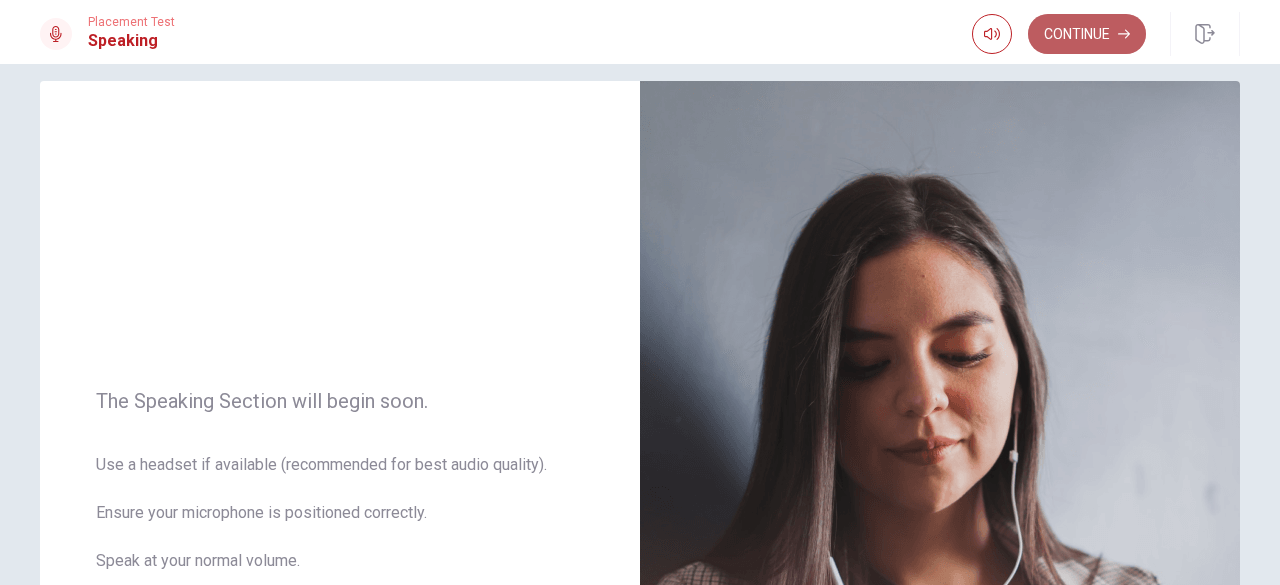 click on "Continue" at bounding box center (1087, 34) 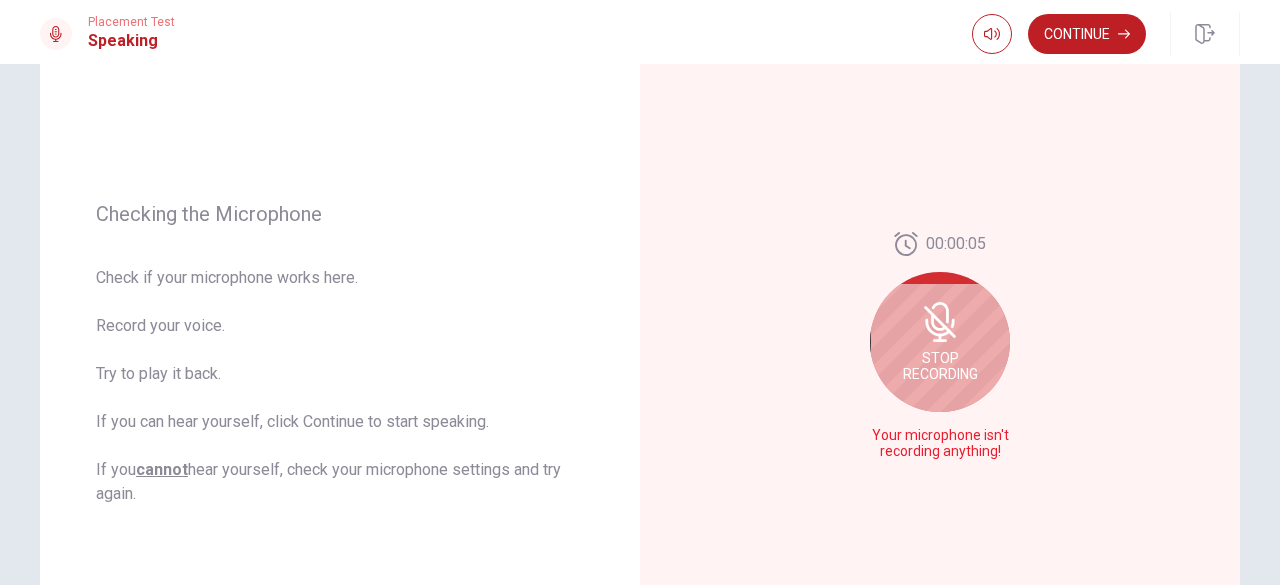 scroll, scrollTop: 191, scrollLeft: 0, axis: vertical 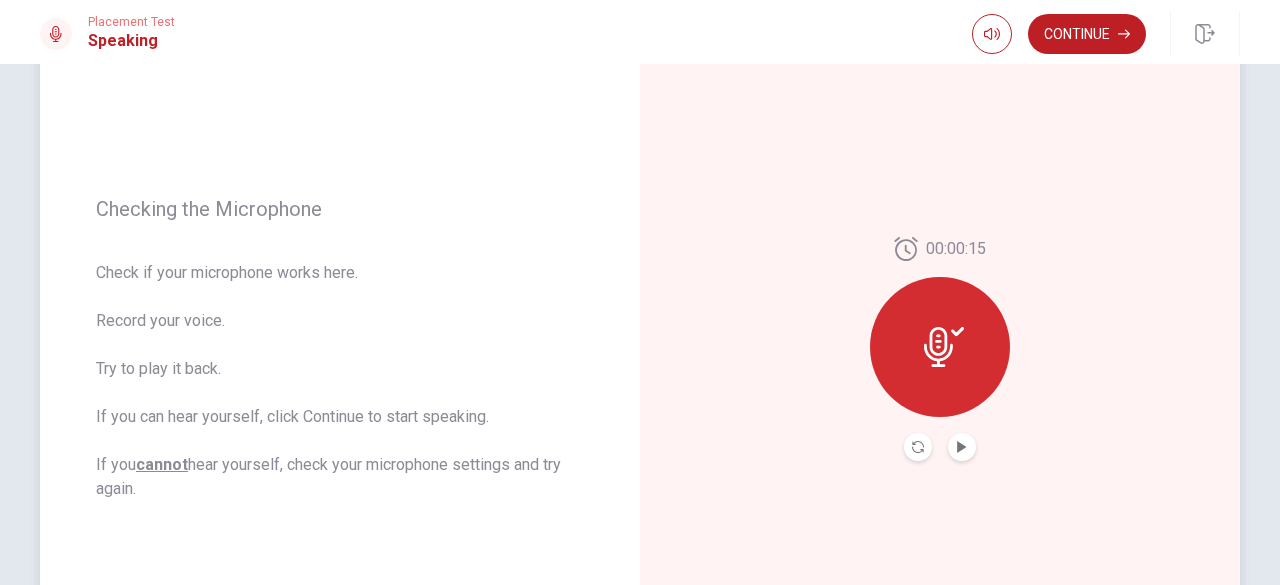 click at bounding box center [962, 447] 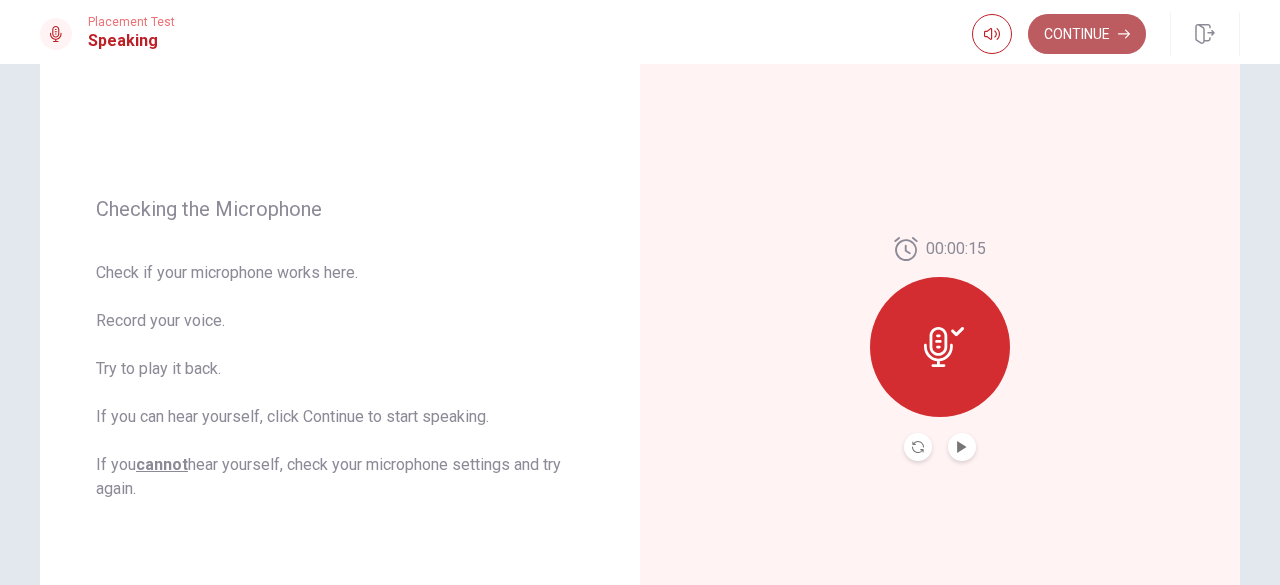 click on "Continue" at bounding box center [1087, 34] 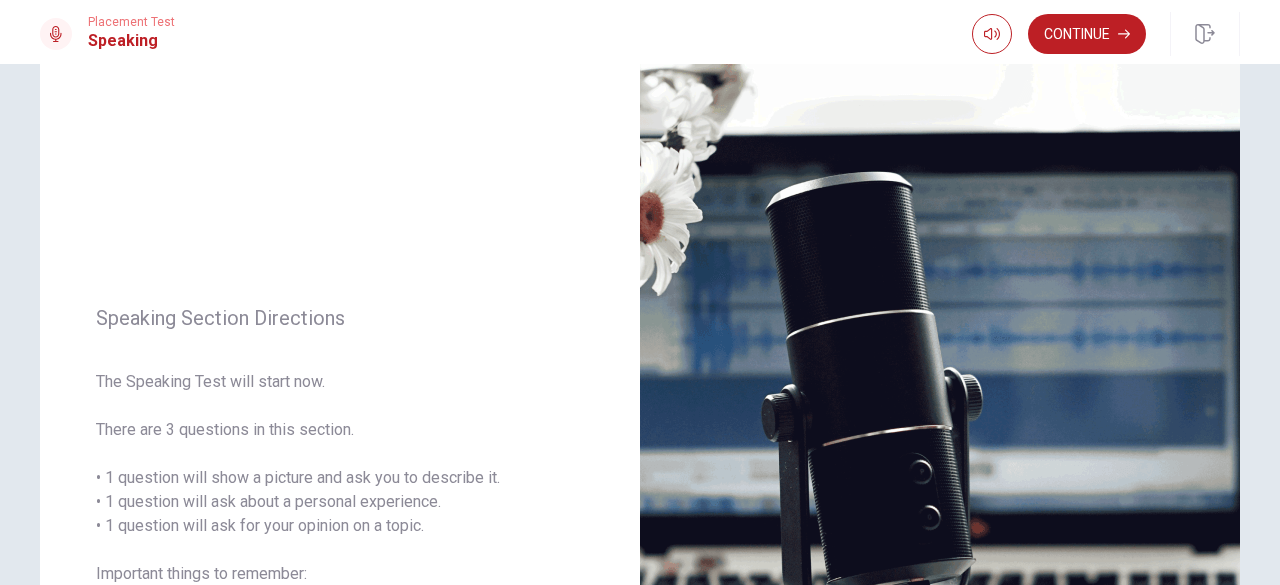 scroll, scrollTop: 0, scrollLeft: 0, axis: both 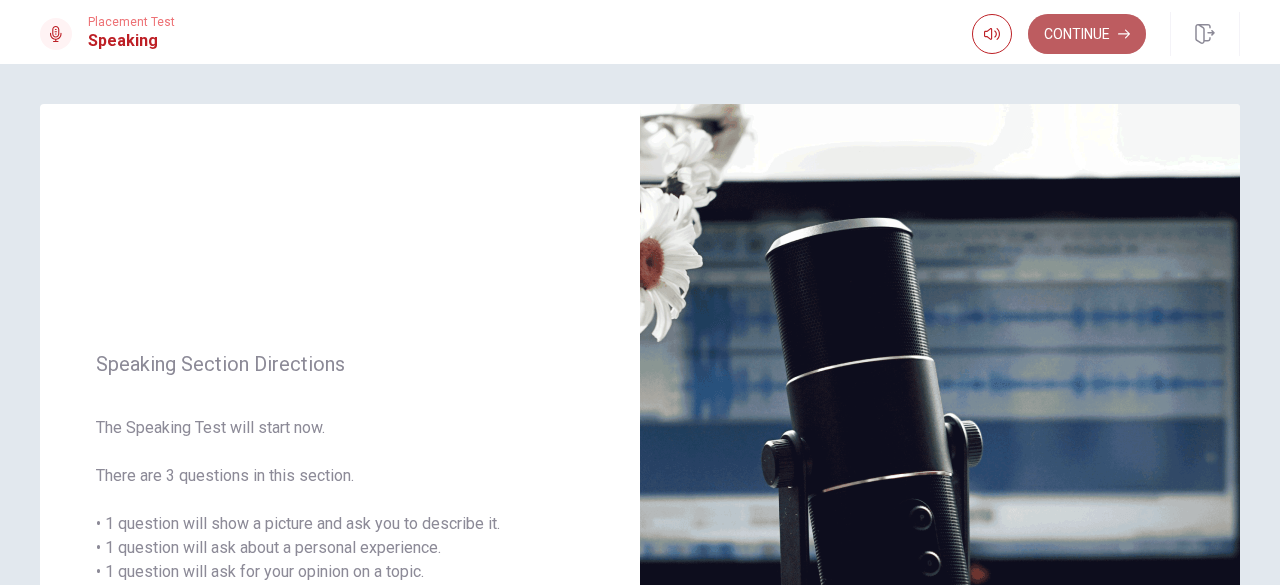 click on "Continue" at bounding box center [1087, 34] 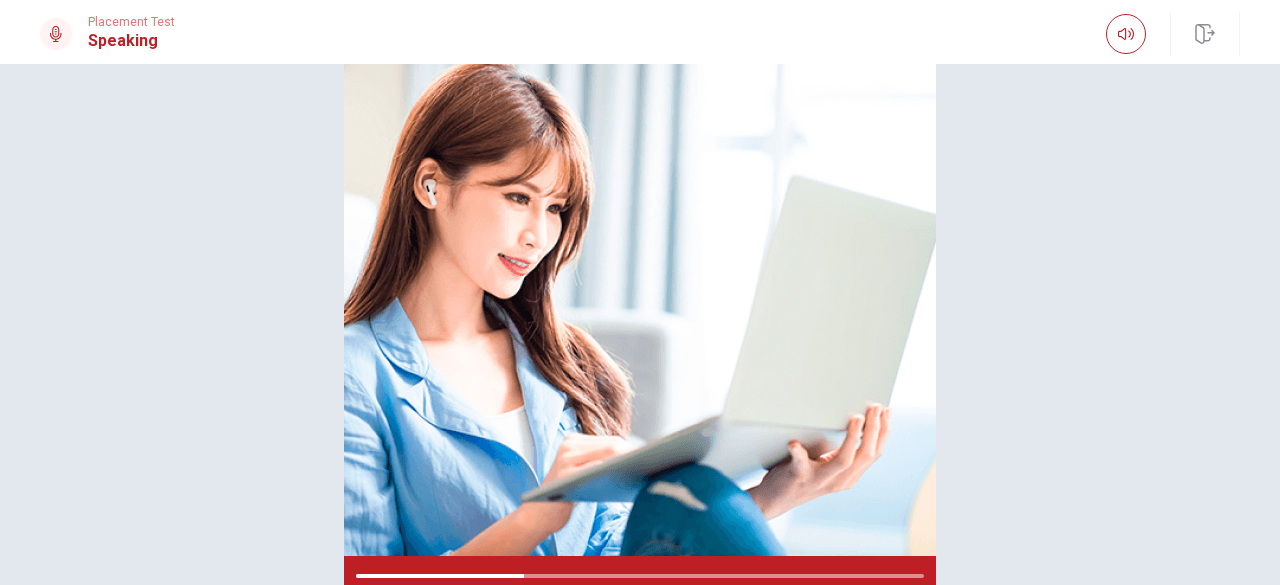 scroll, scrollTop: 174, scrollLeft: 0, axis: vertical 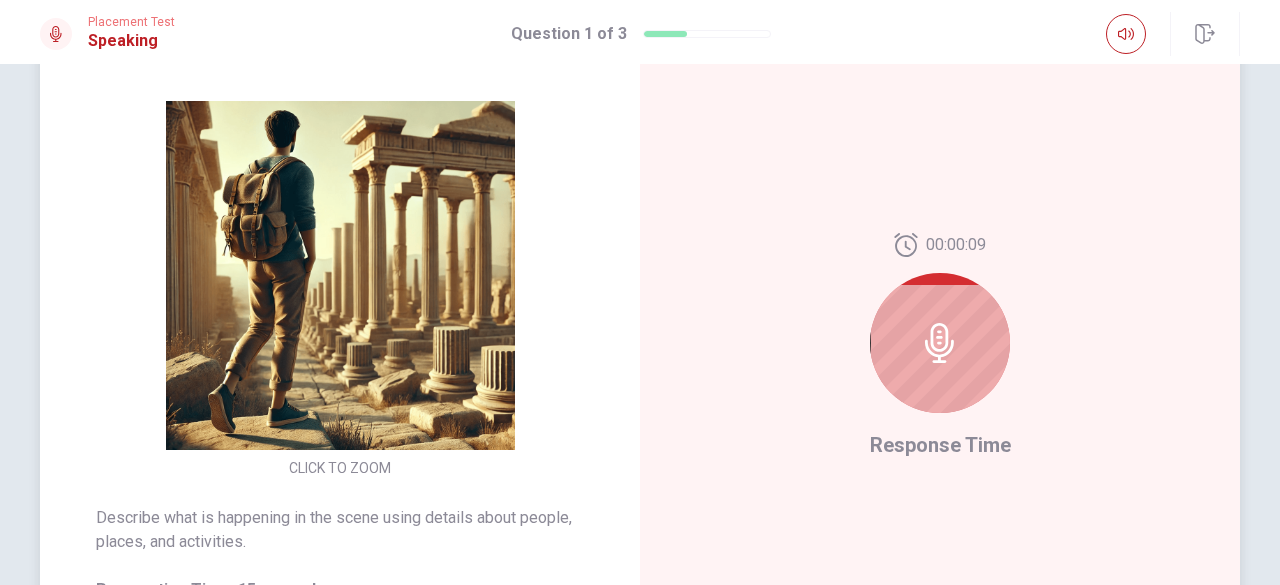 click 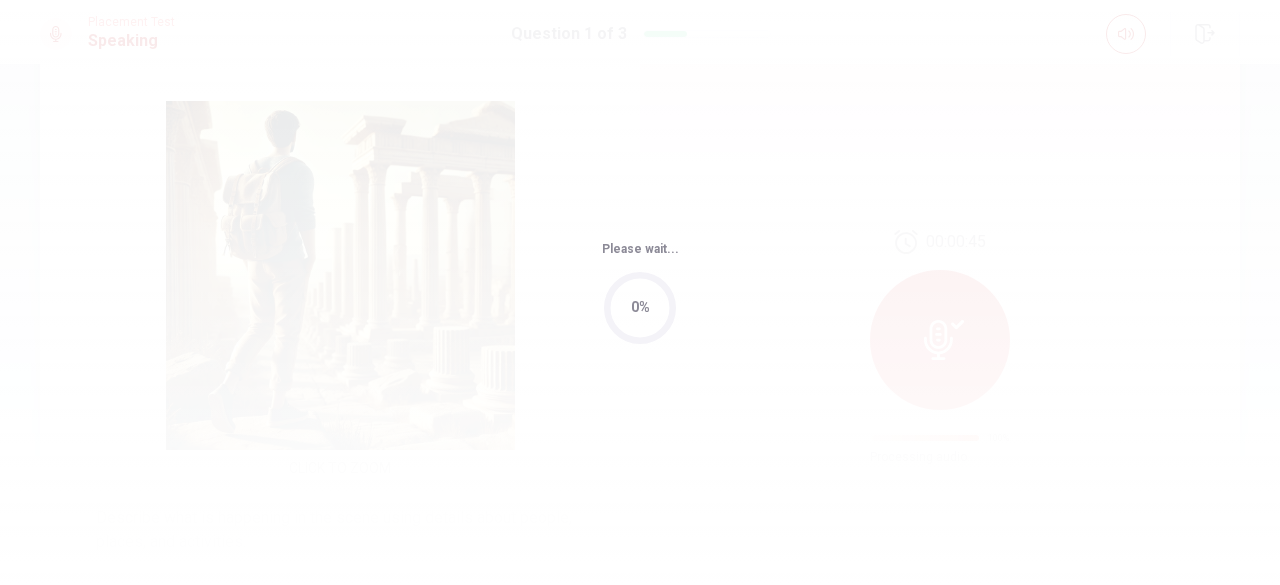 scroll, scrollTop: 0, scrollLeft: 0, axis: both 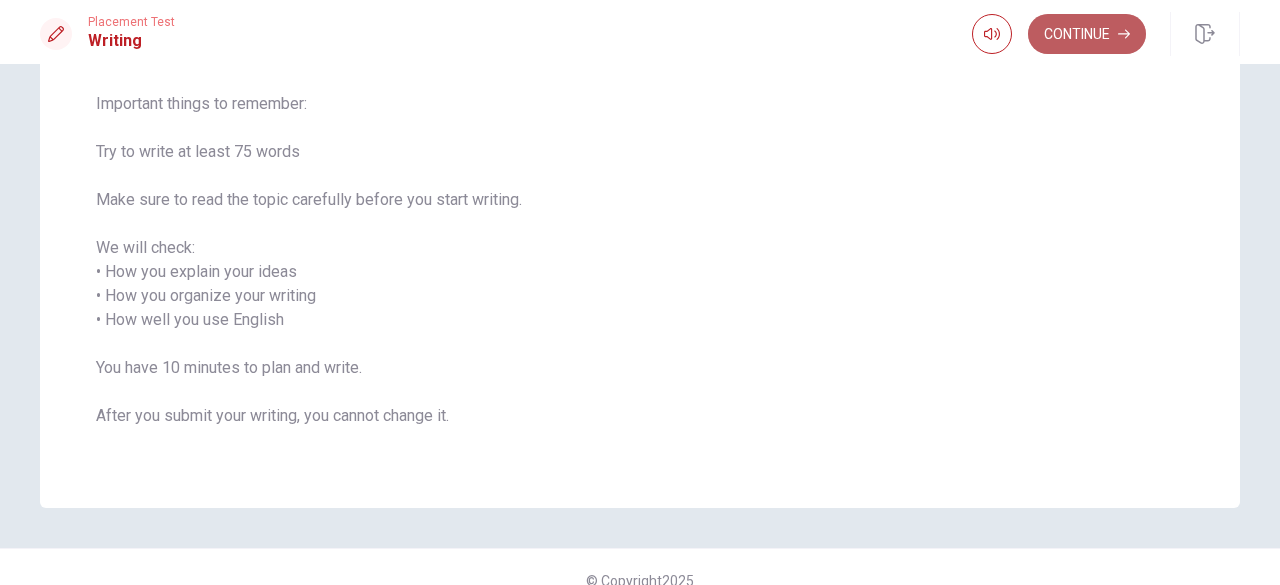 click on "Continue" at bounding box center [1087, 34] 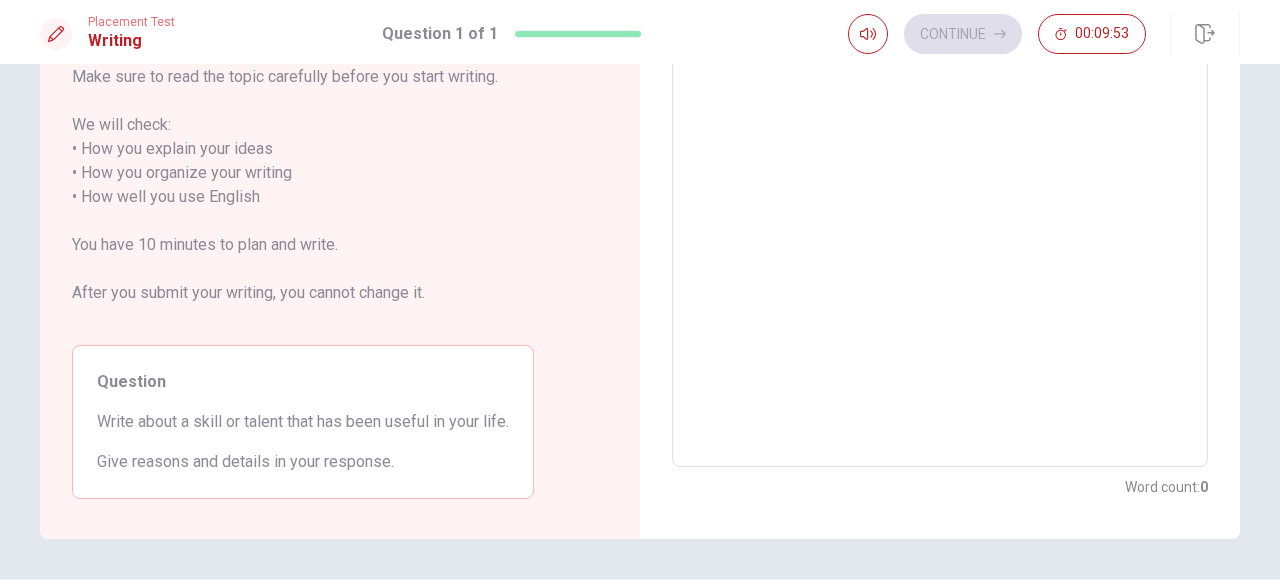 scroll, scrollTop: 282, scrollLeft: 0, axis: vertical 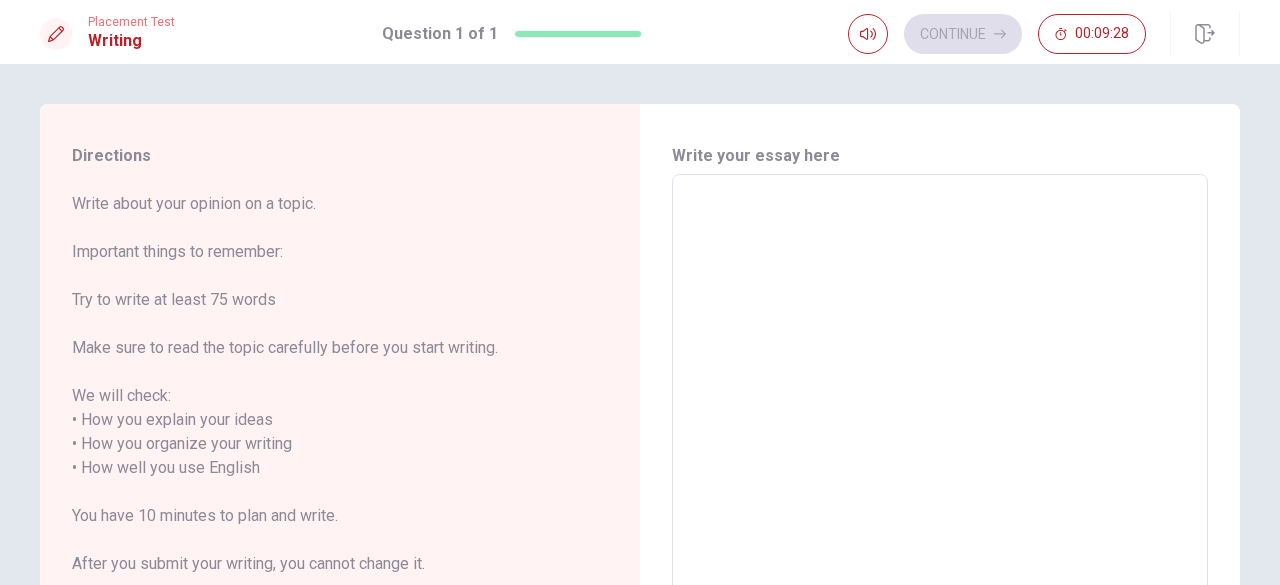 click at bounding box center [940, 456] 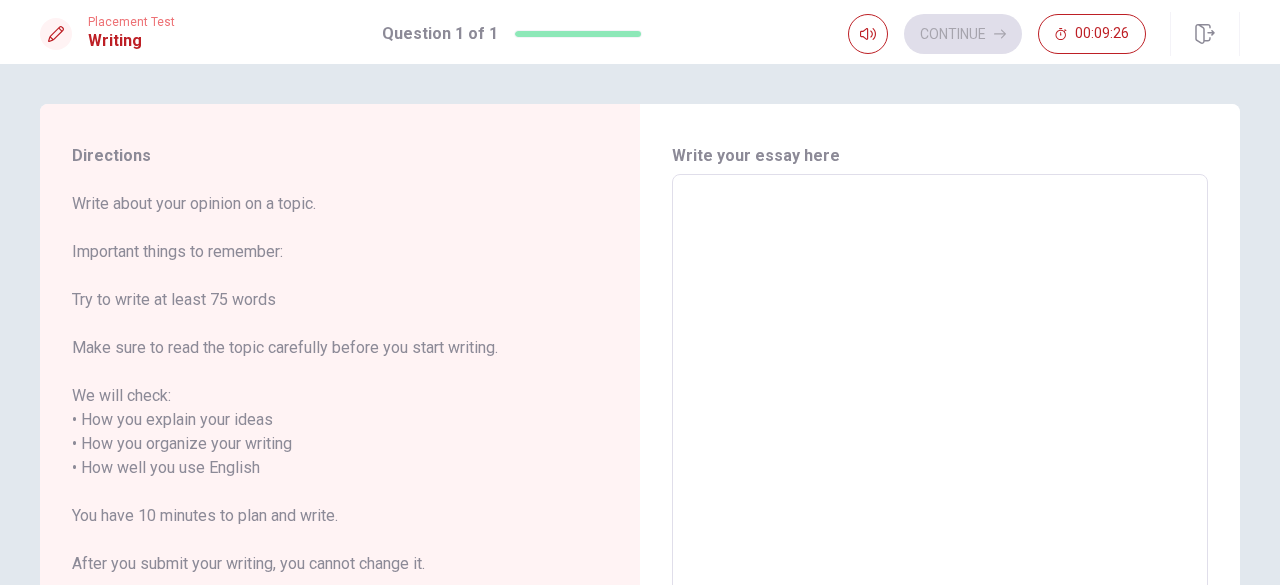 type on "S" 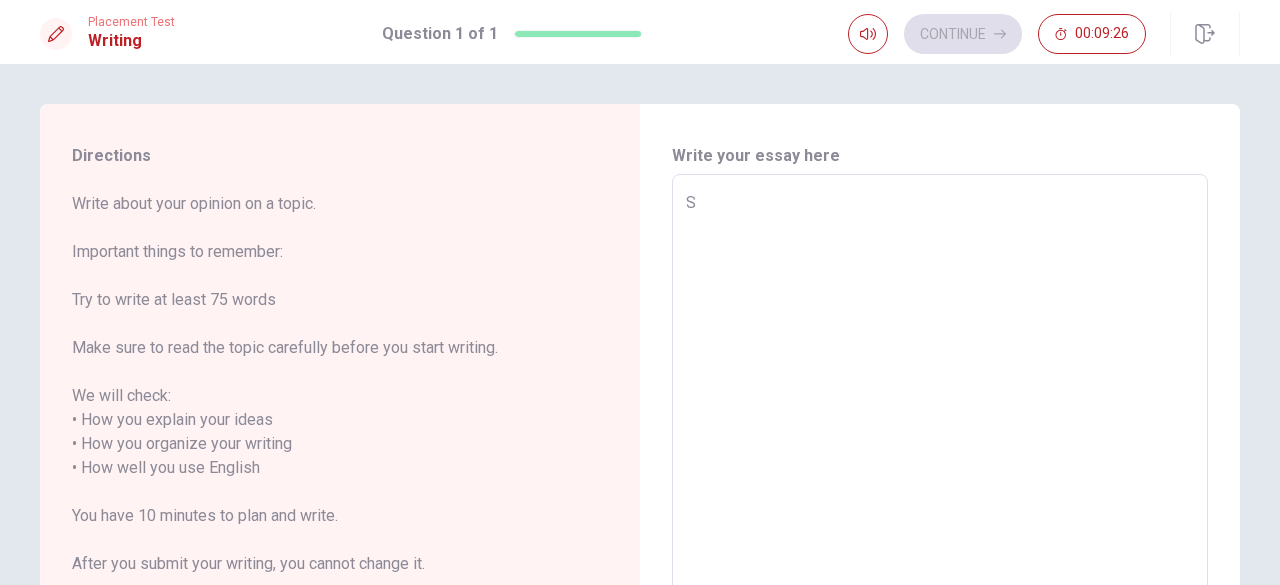 type on "x" 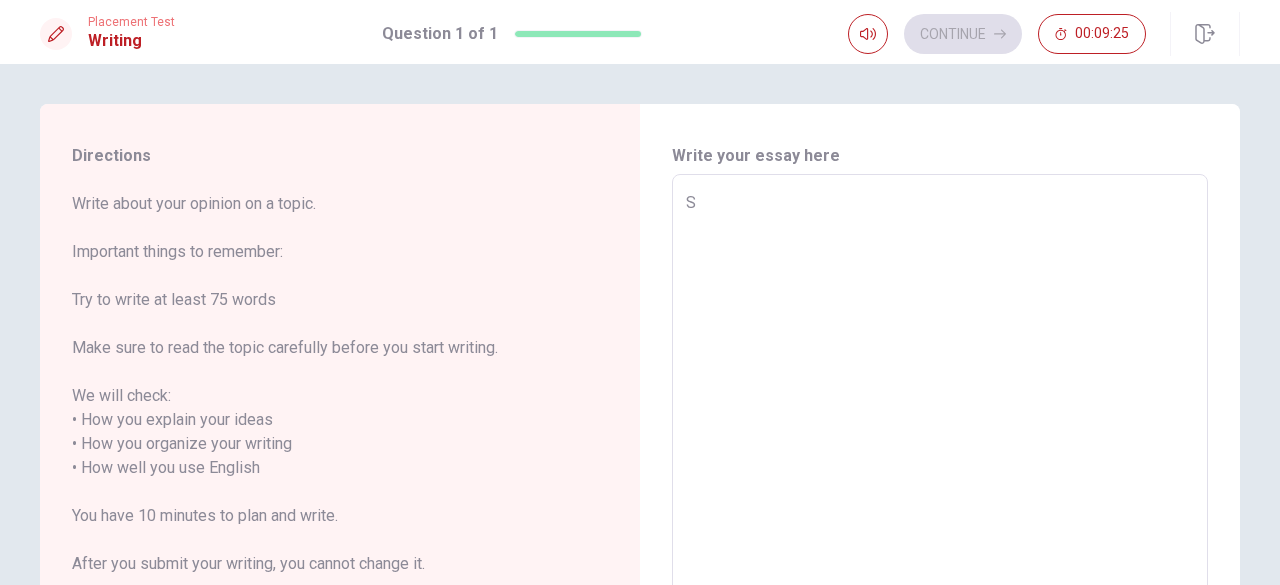 type on "Si" 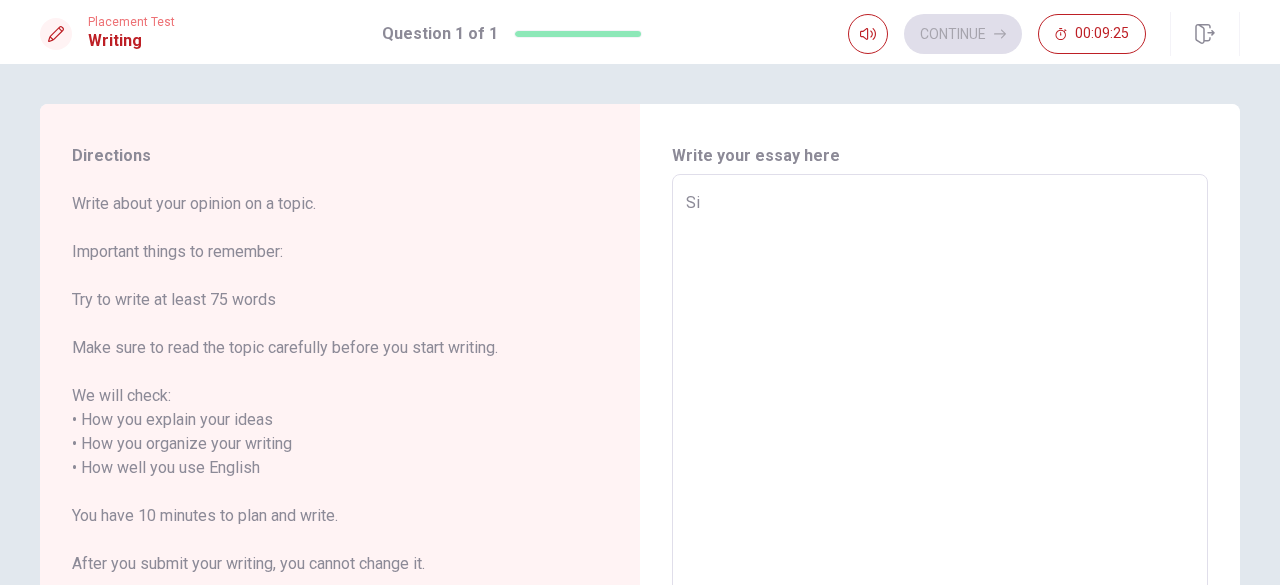 type on "x" 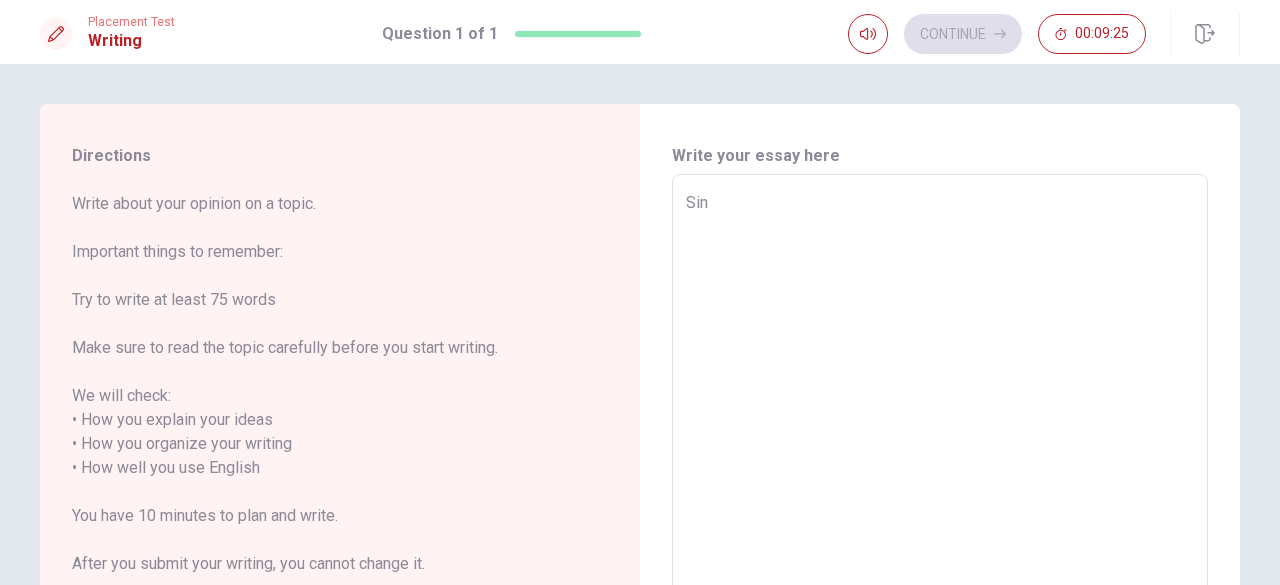 type on "x" 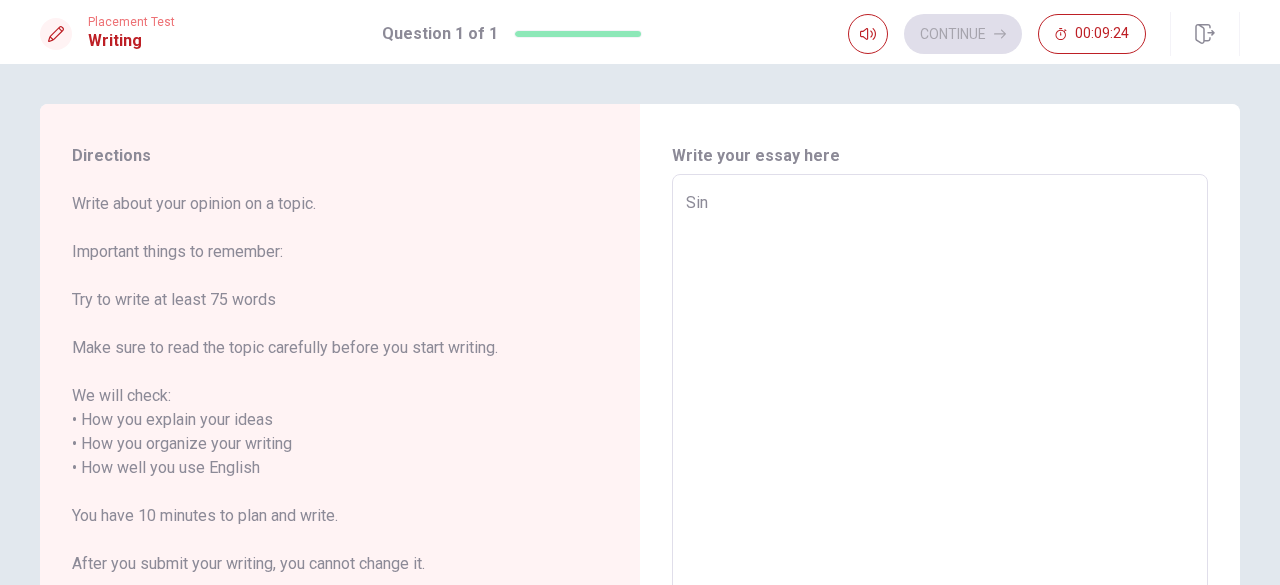 type on "Sinc" 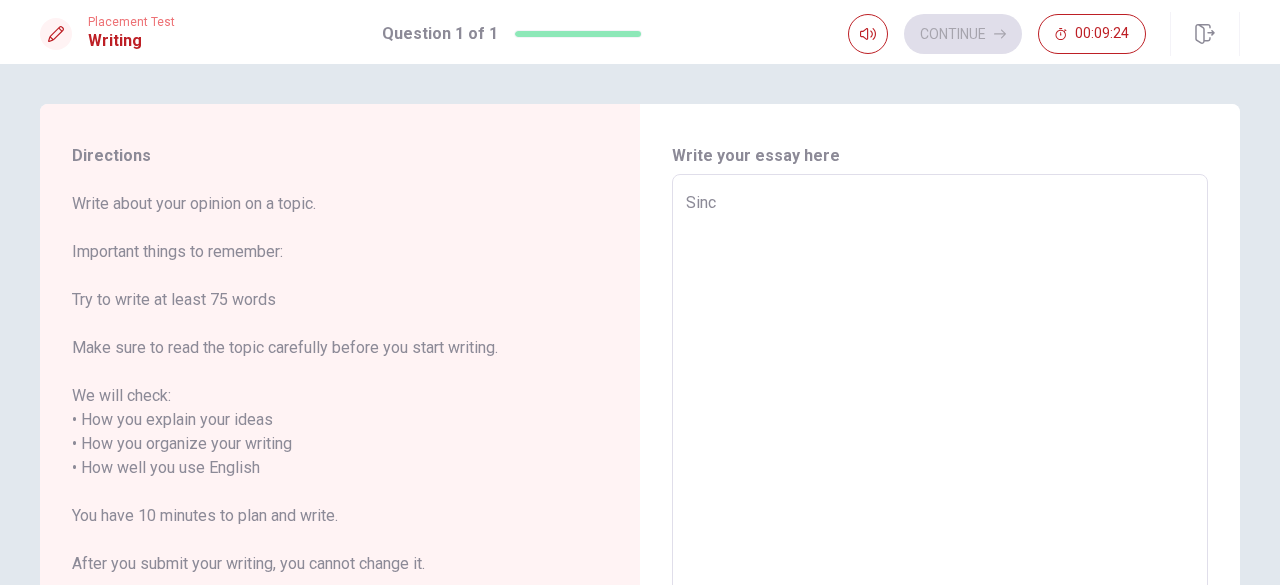type on "x" 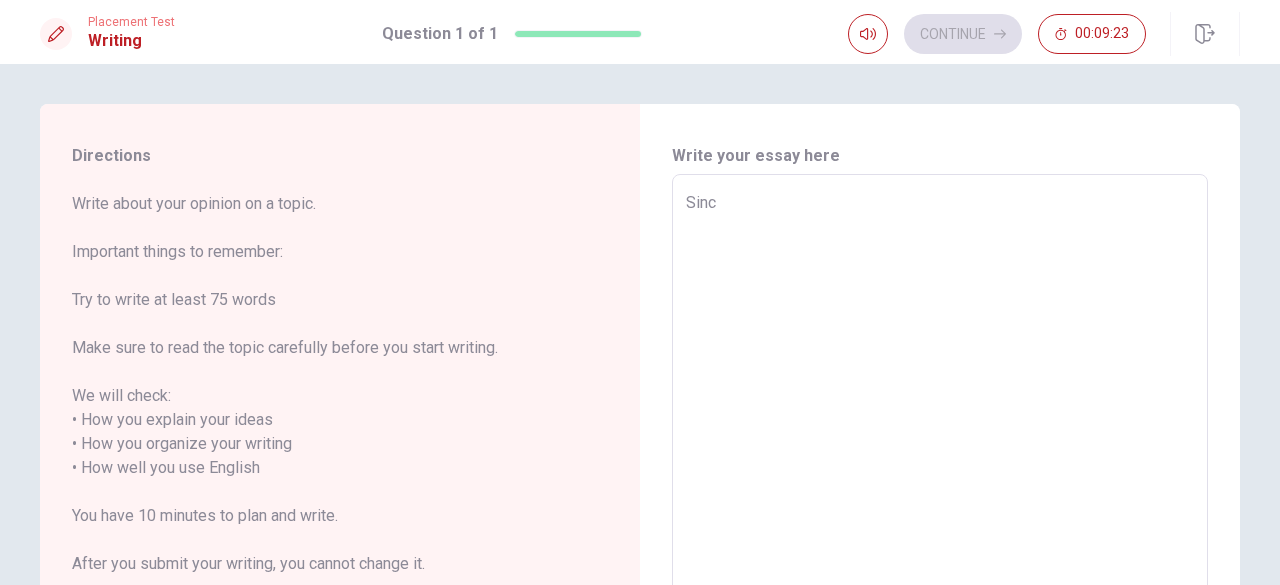 type on "Since" 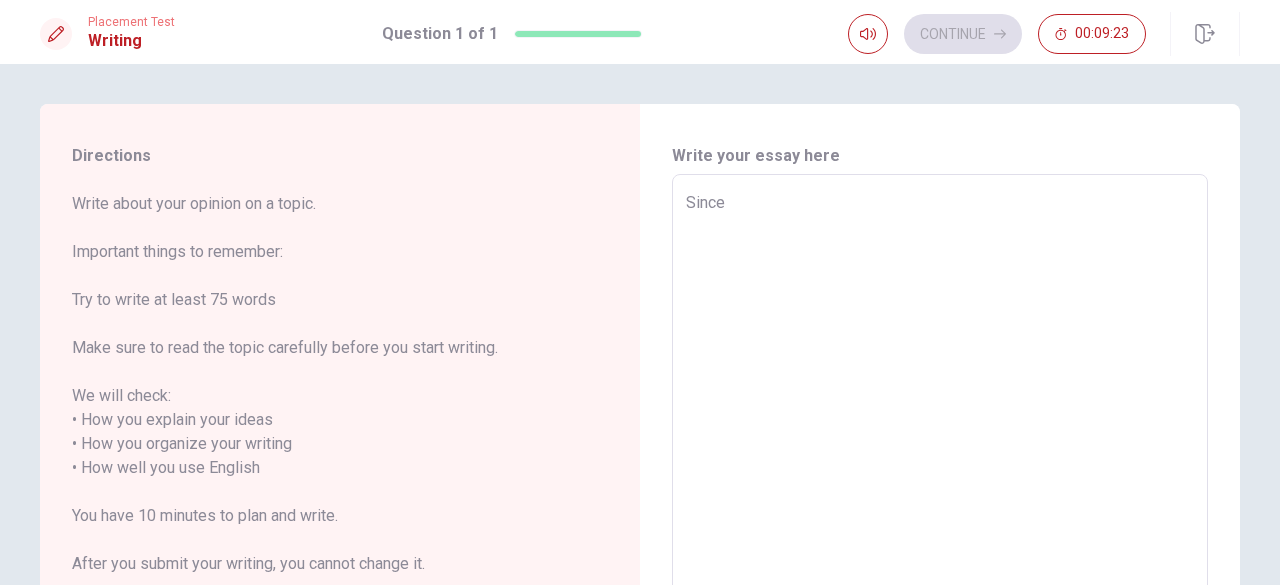 type on "x" 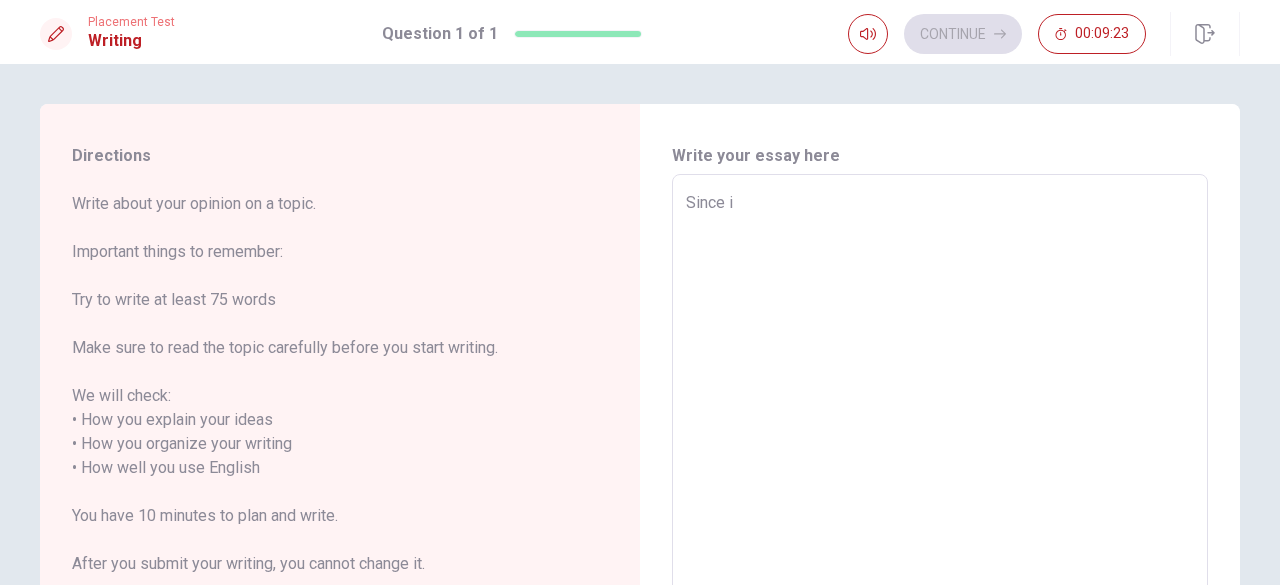type on "x" 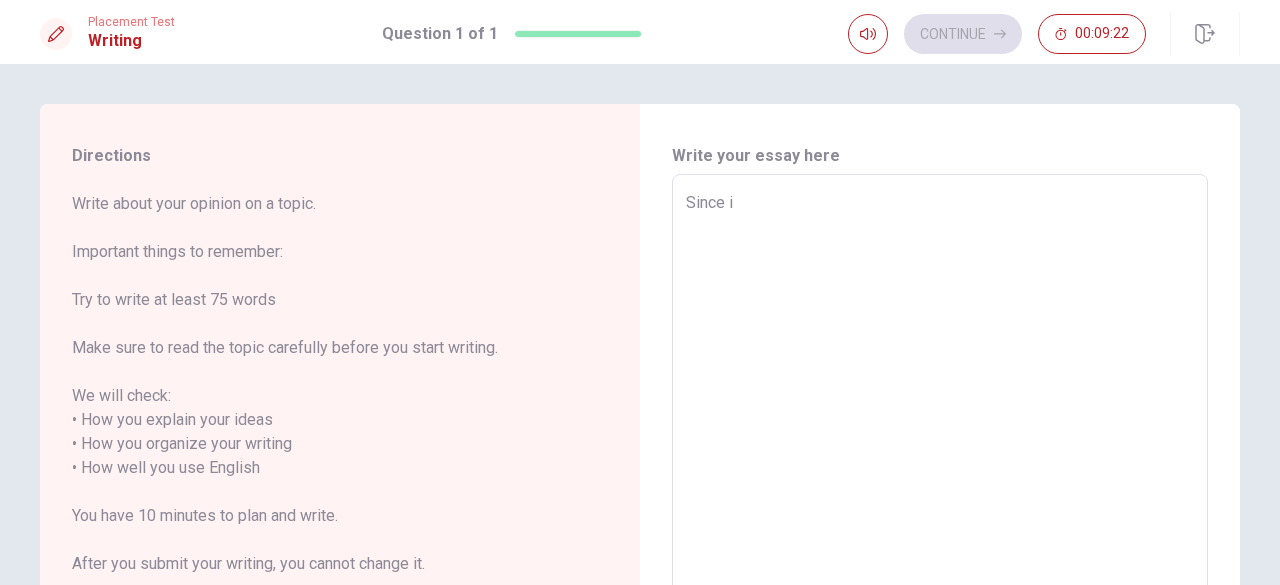 type on "Since i w" 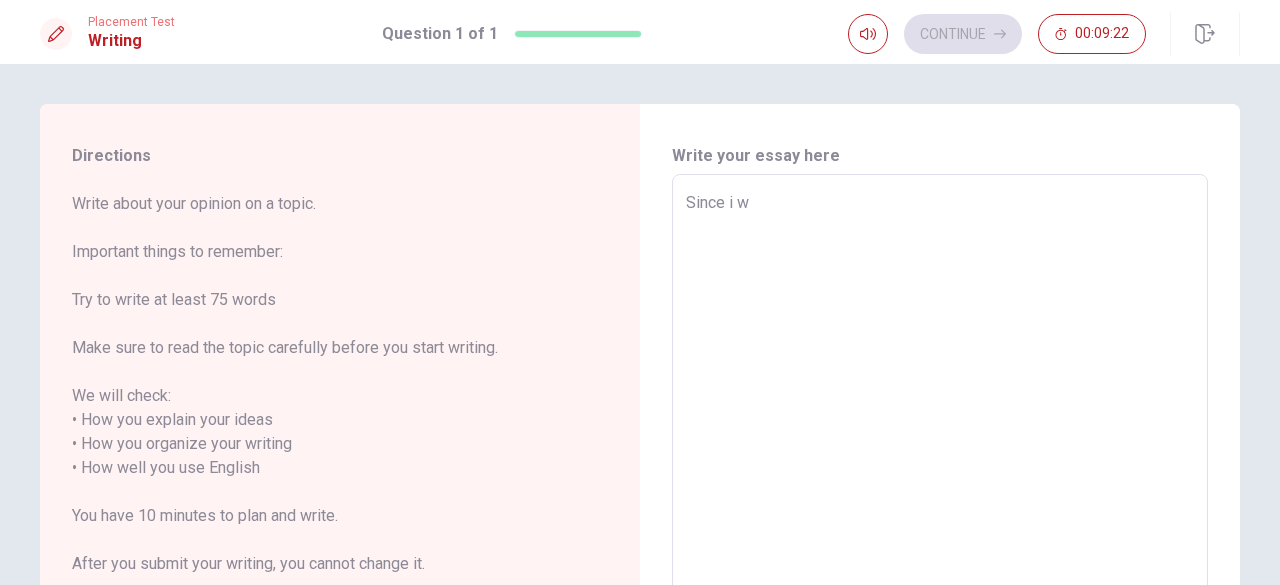 type on "x" 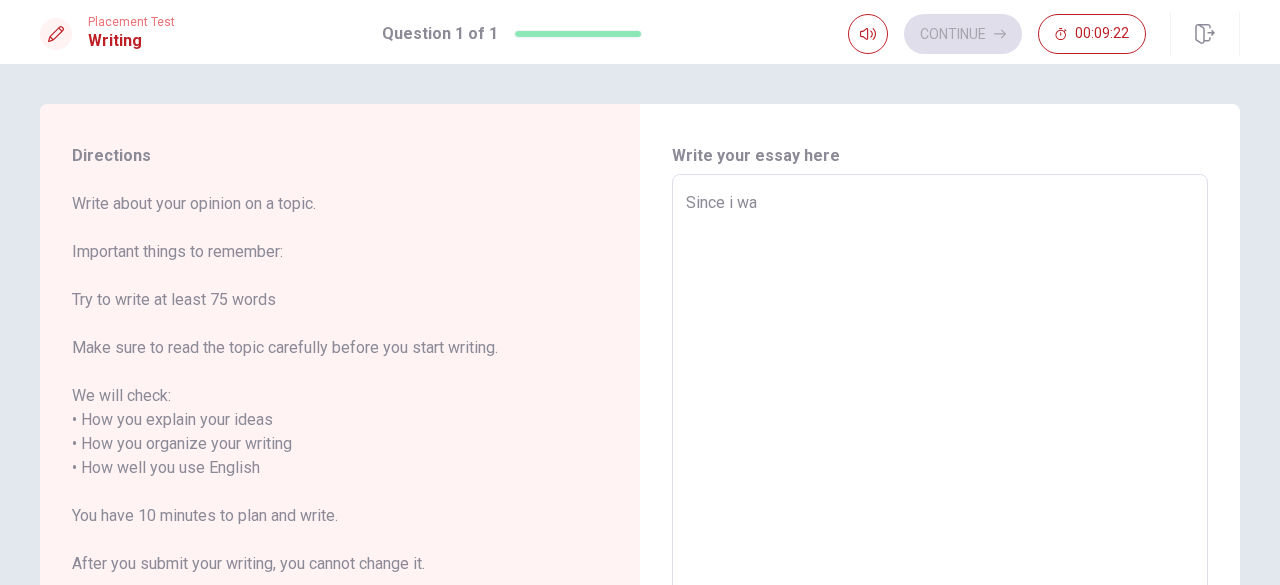 type on "x" 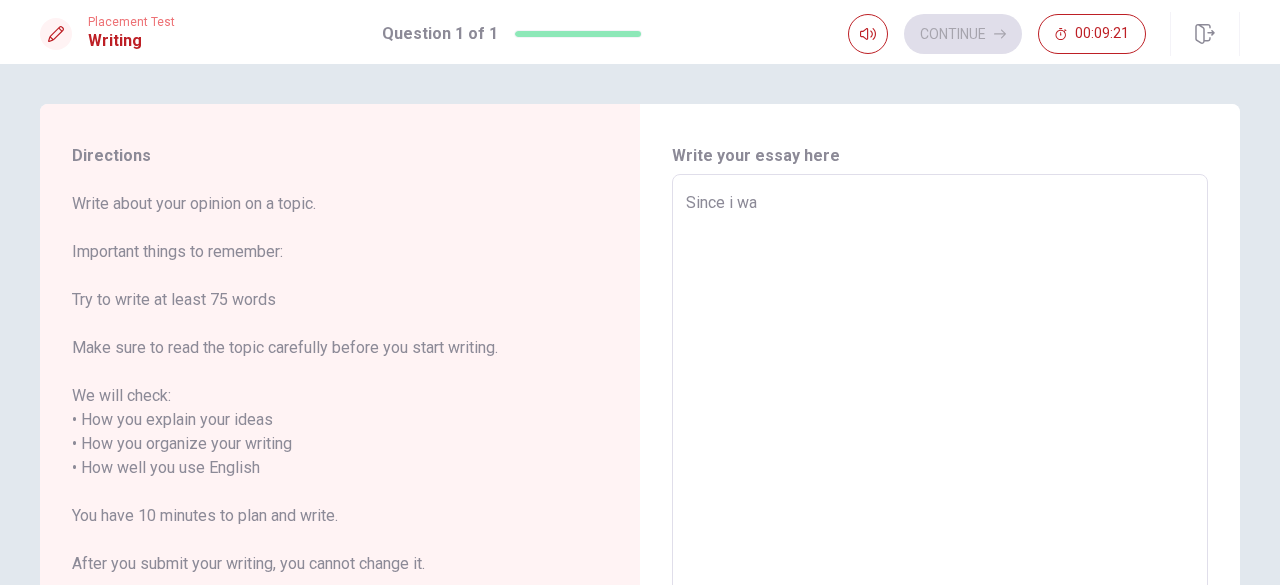 type on "Since i was" 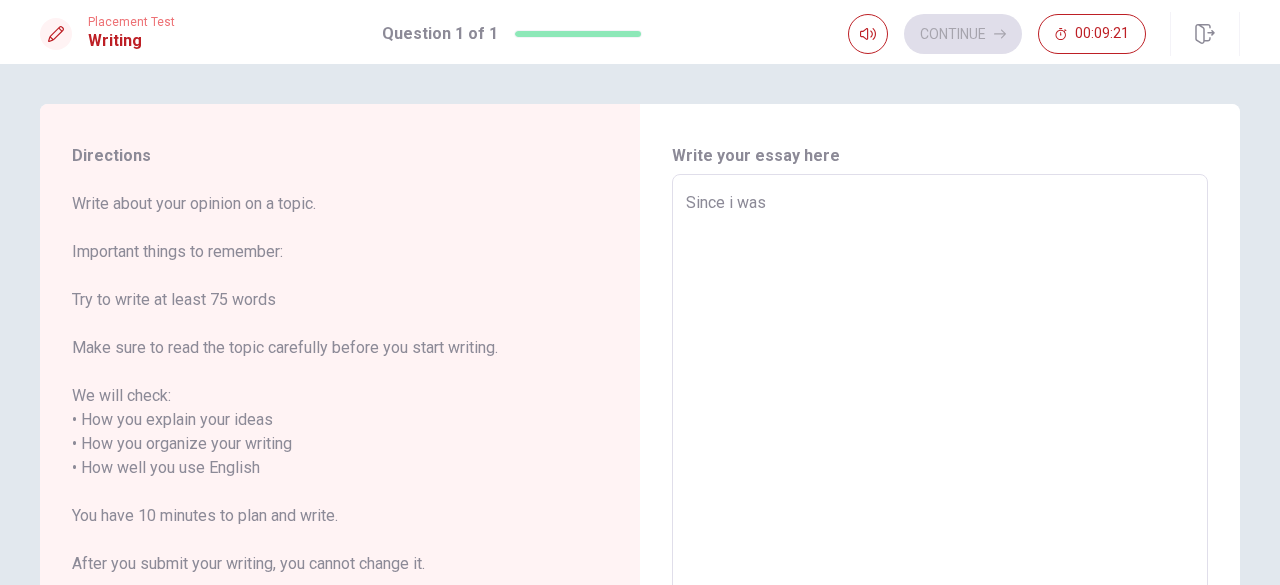 type on "x" 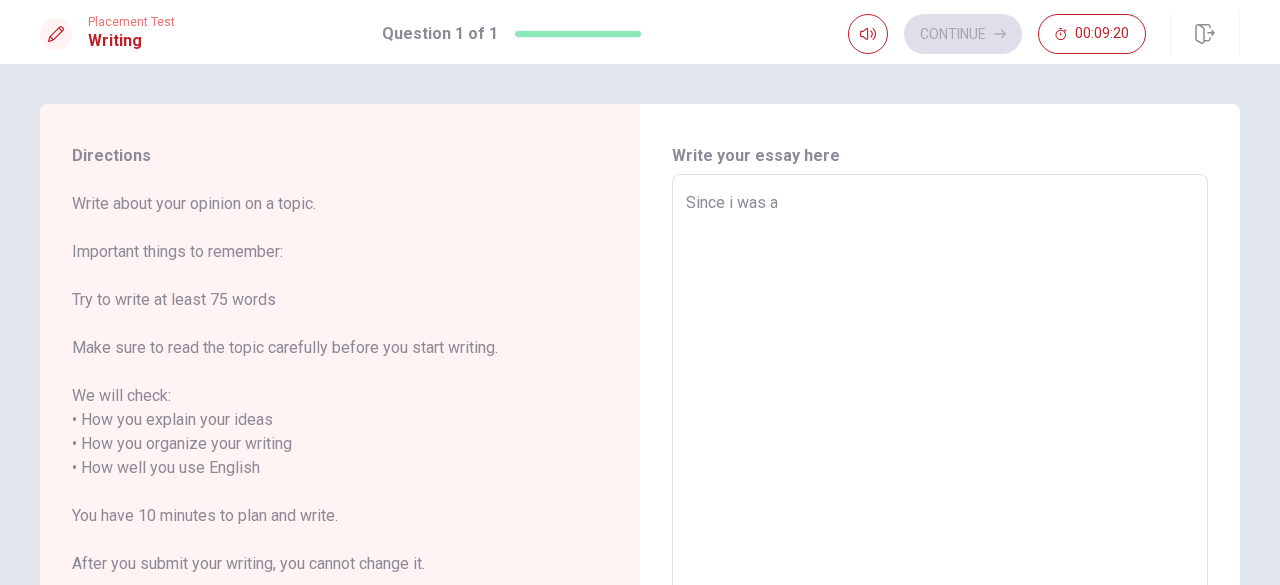 type on "x" 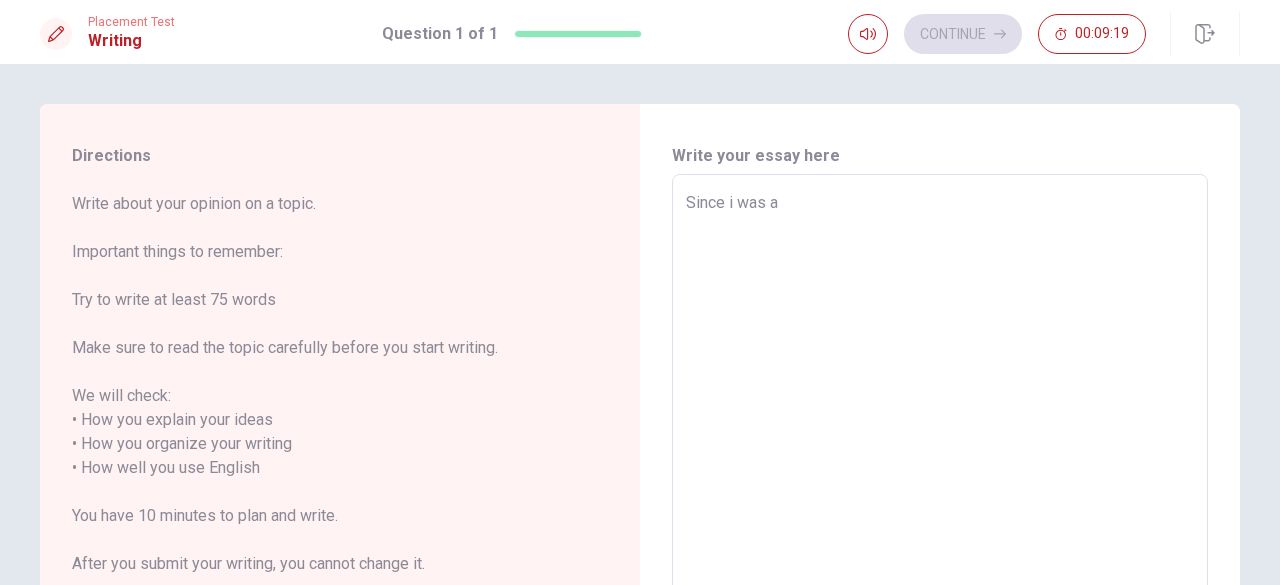 type on "Since i was a C" 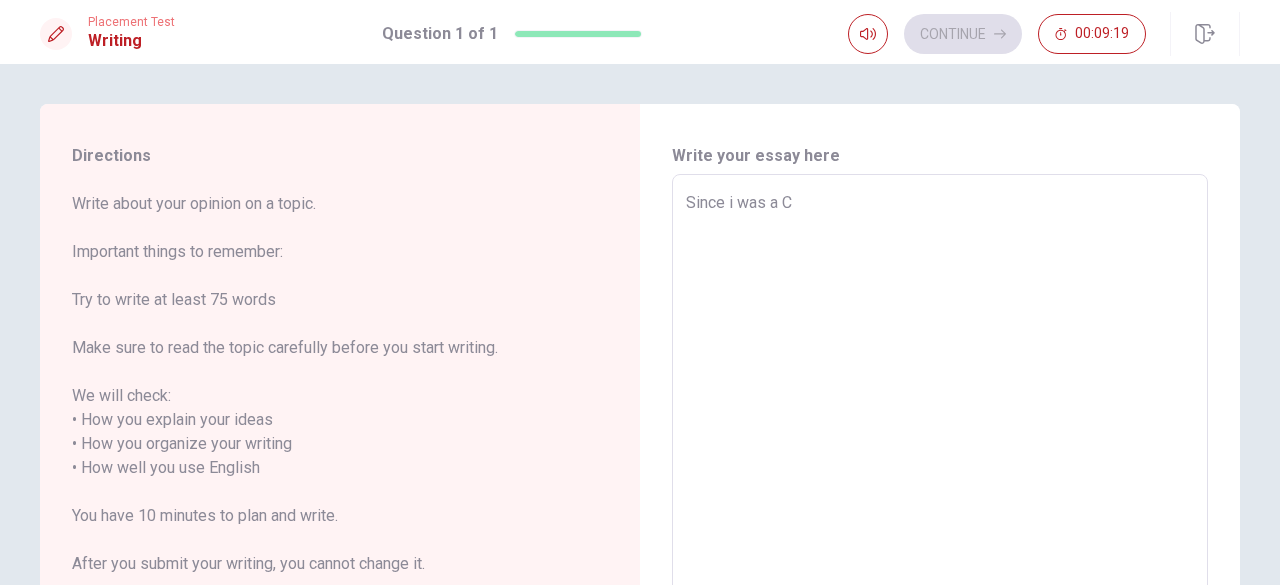 type on "x" 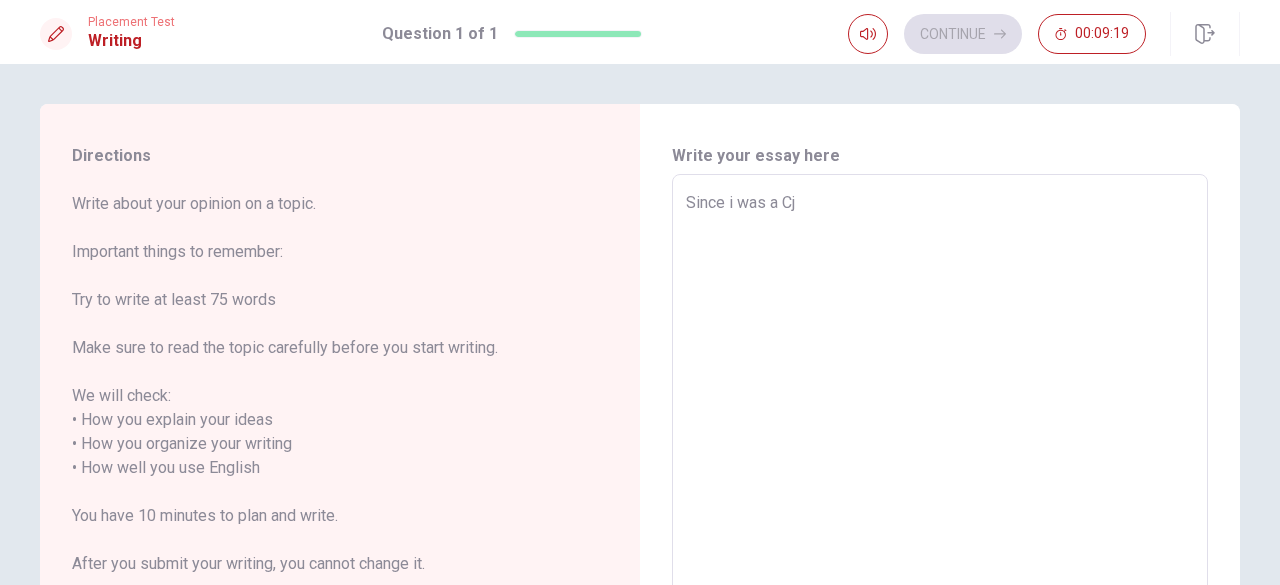 type on "x" 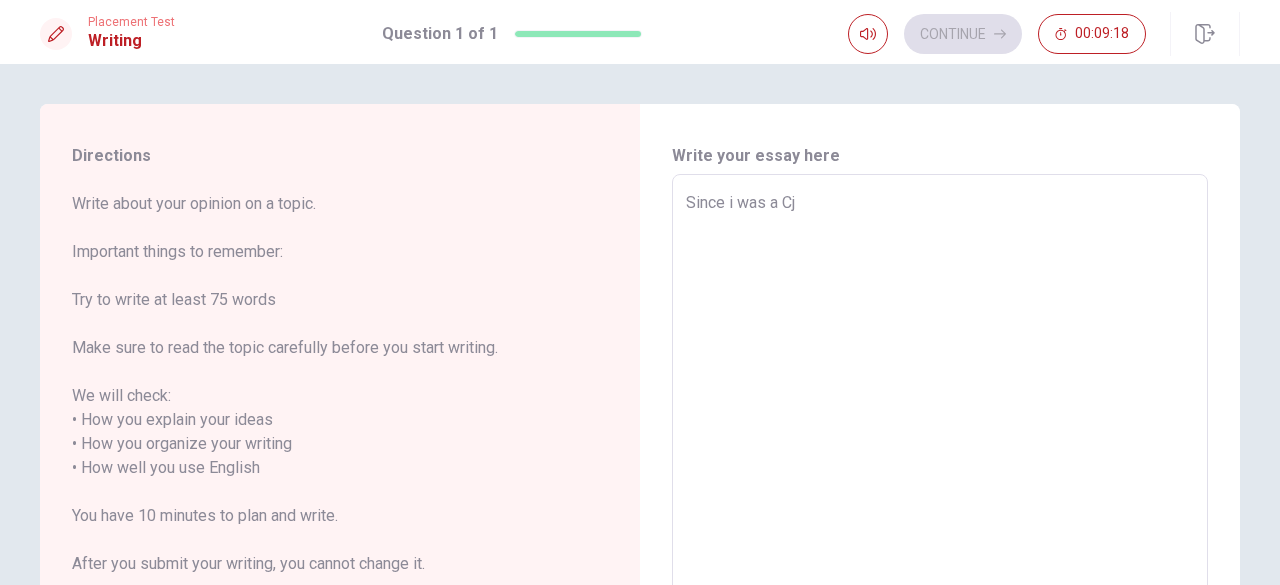 type on "Since i was a C" 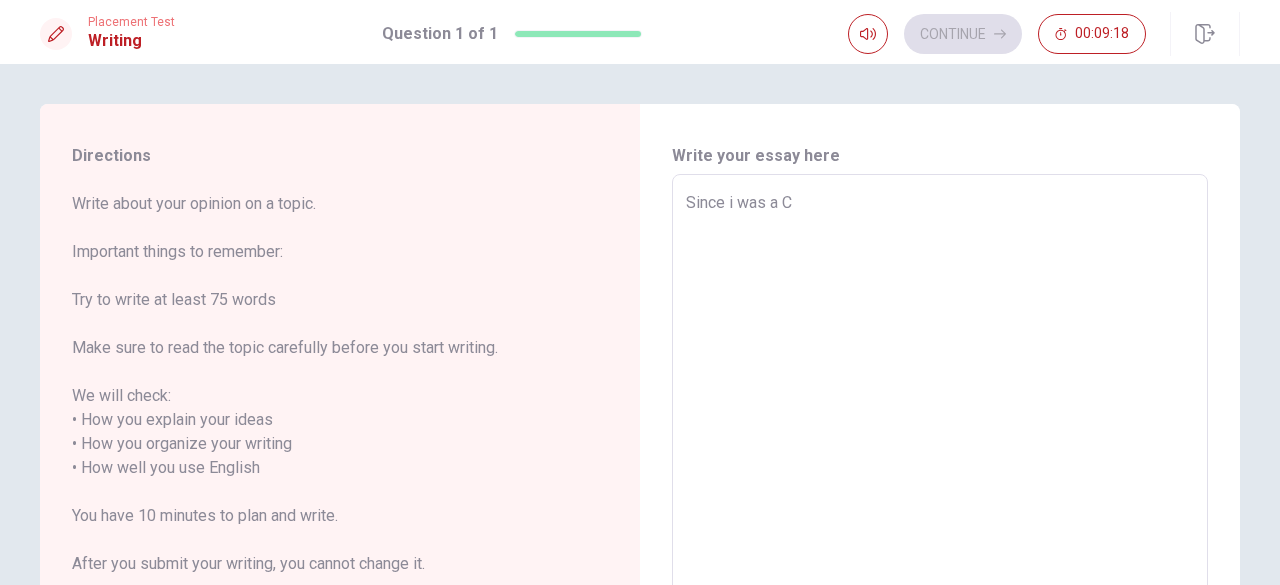type on "x" 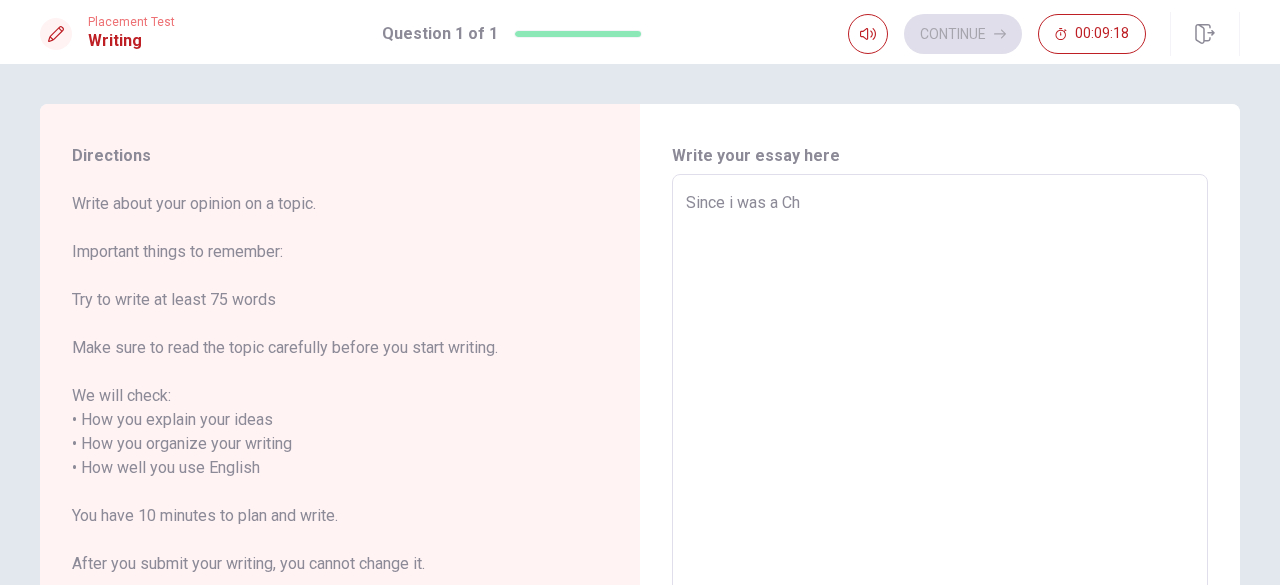 type on "x" 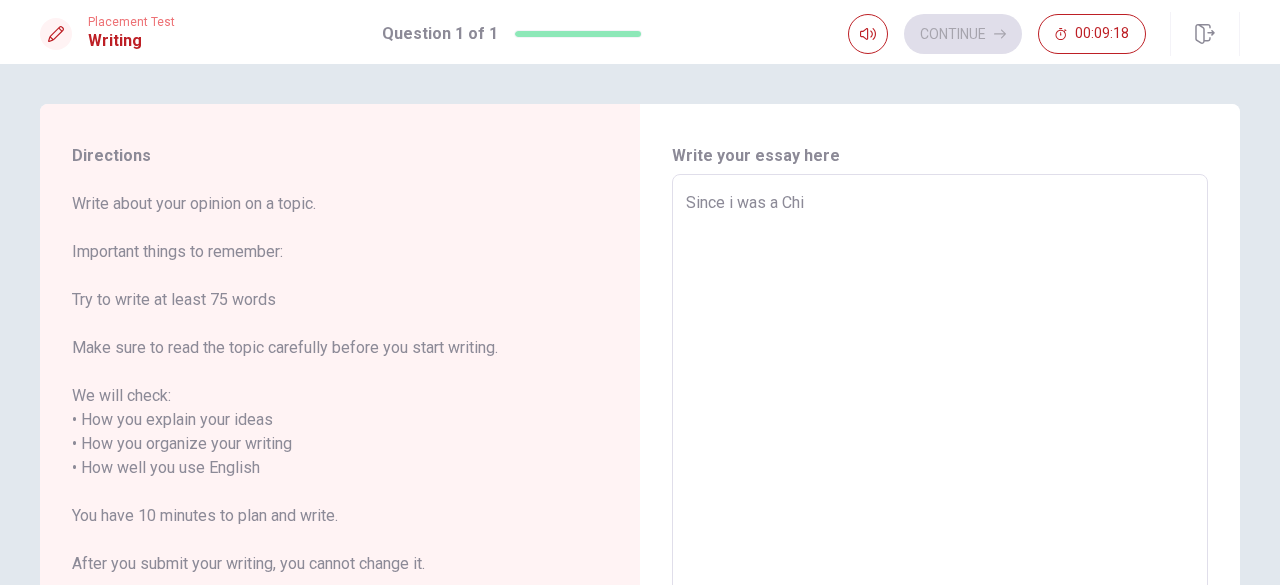 type on "x" 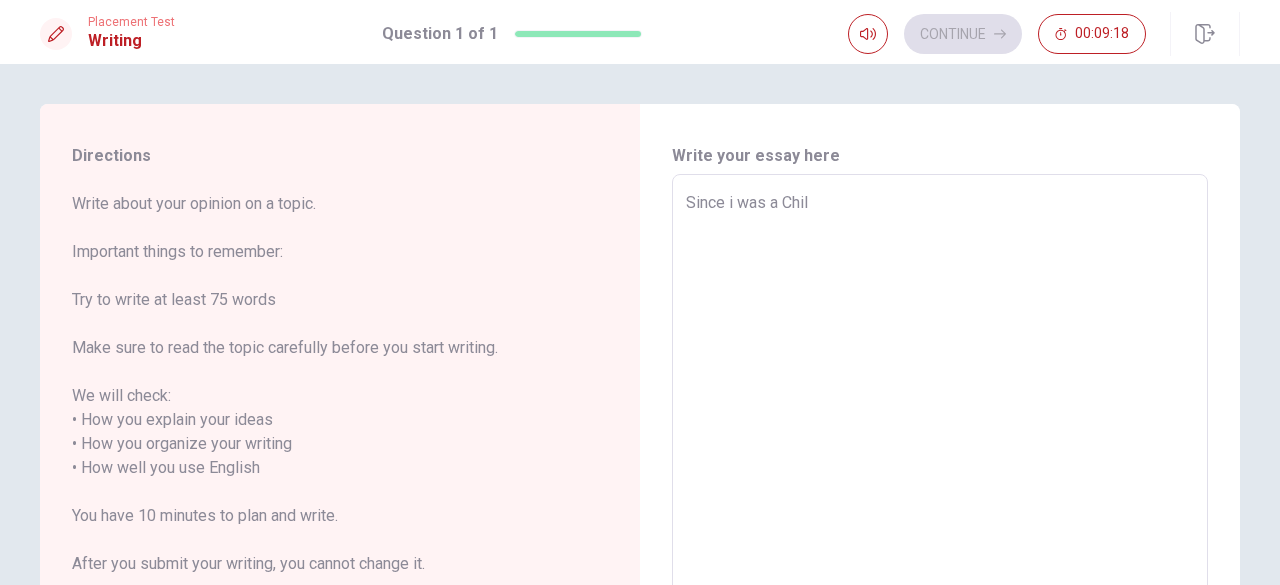 type on "x" 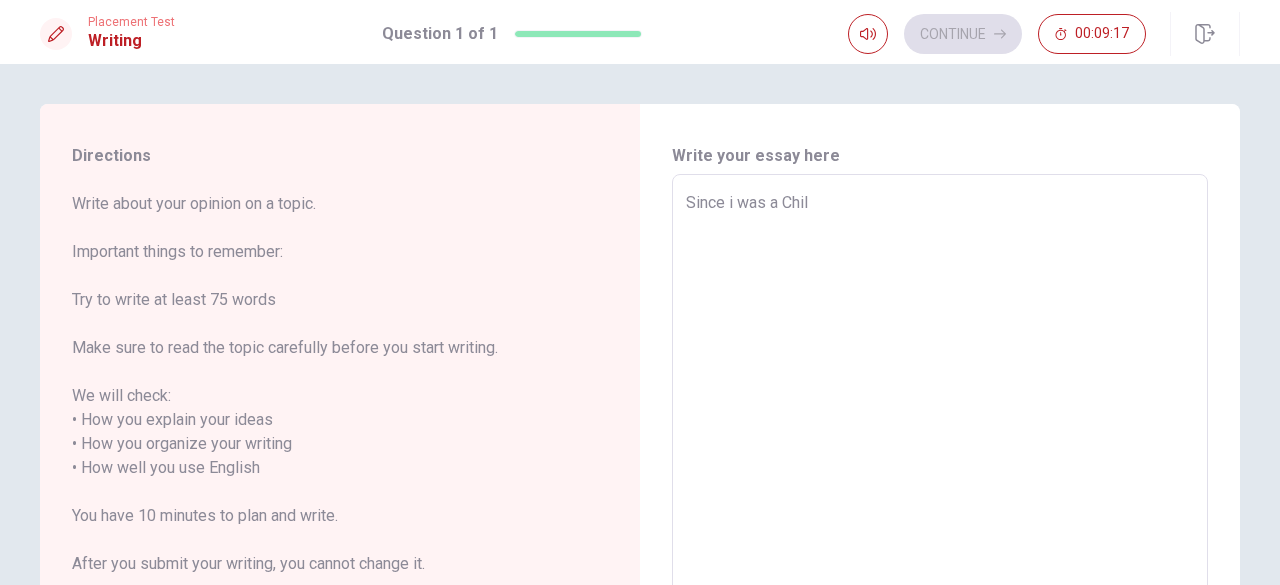 type on "Since i was a Chi" 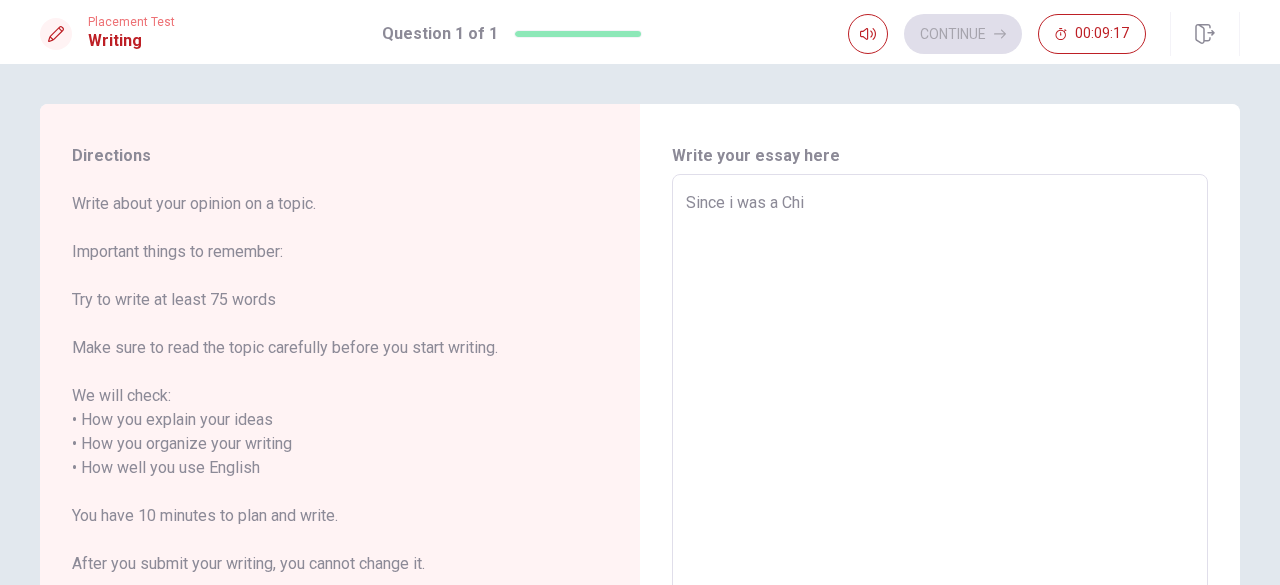 type on "x" 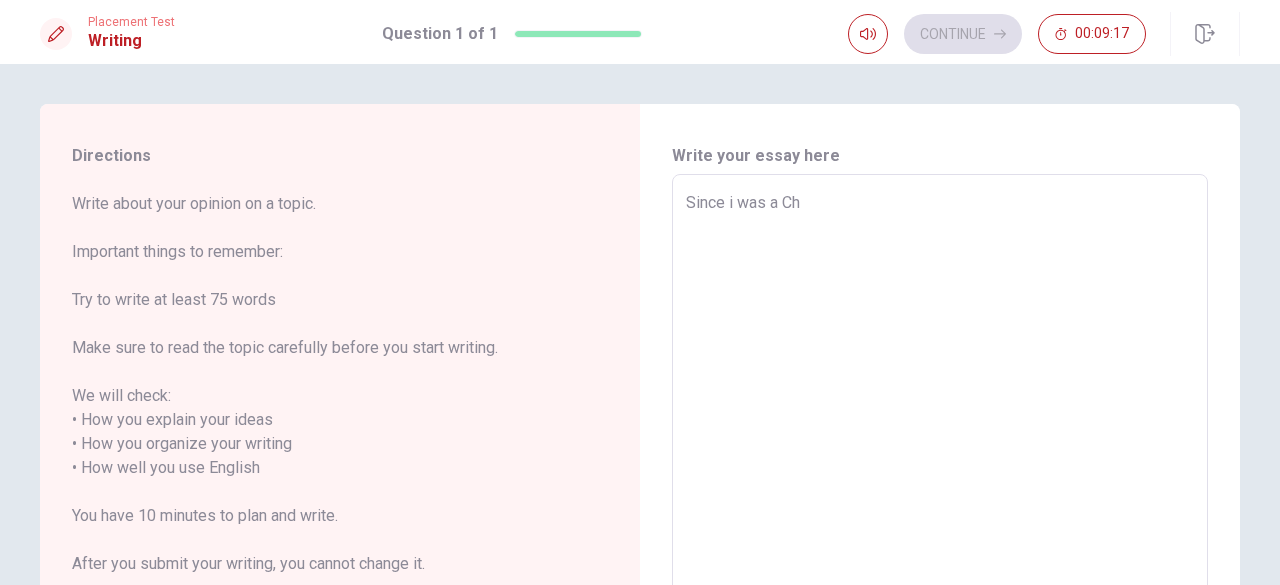 type on "x" 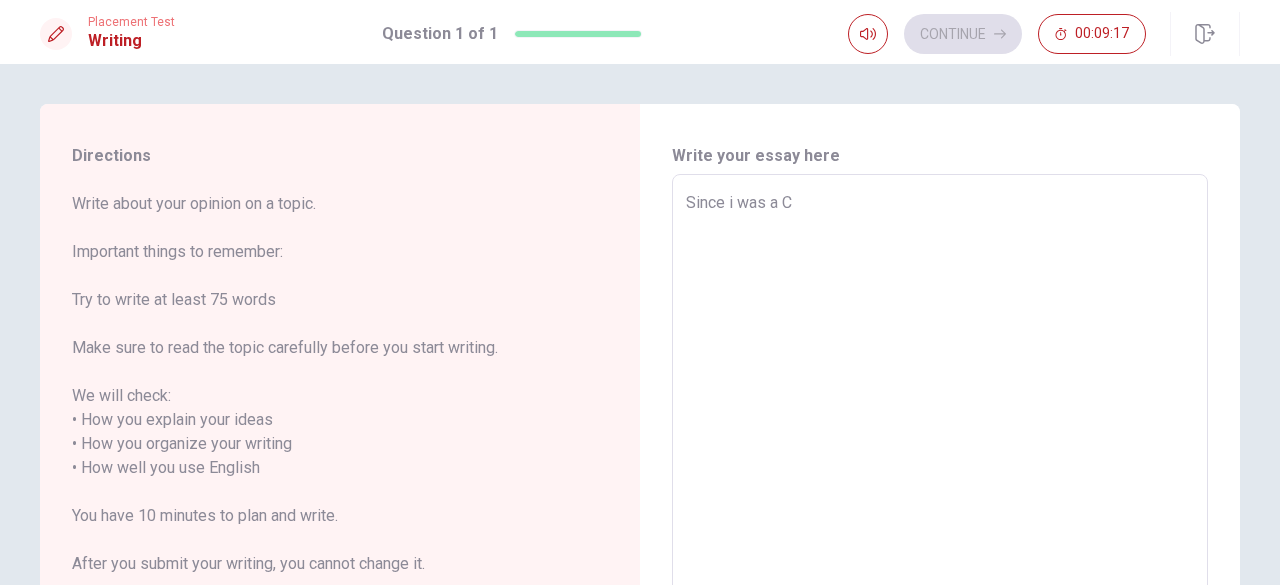 type on "x" 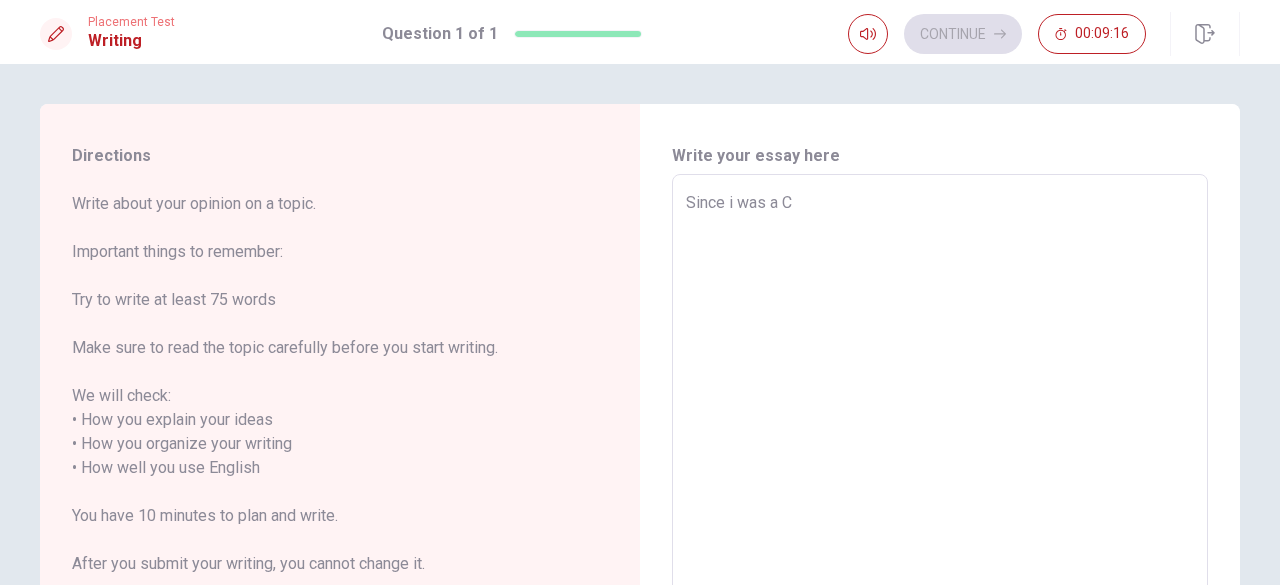 type on "Since i was a" 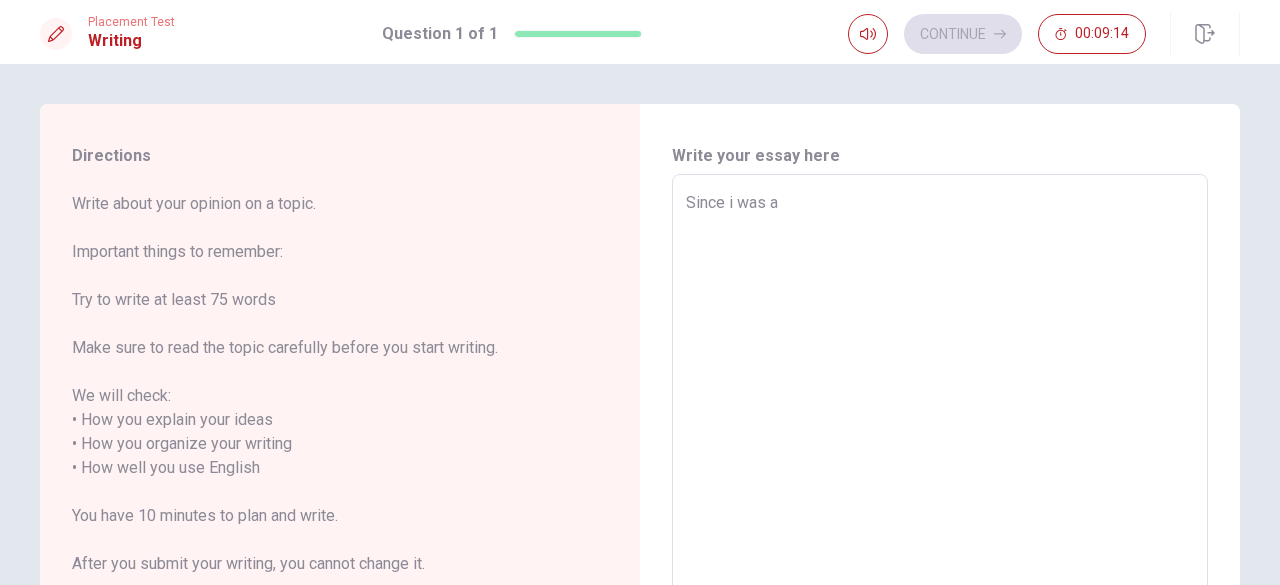 type on "x" 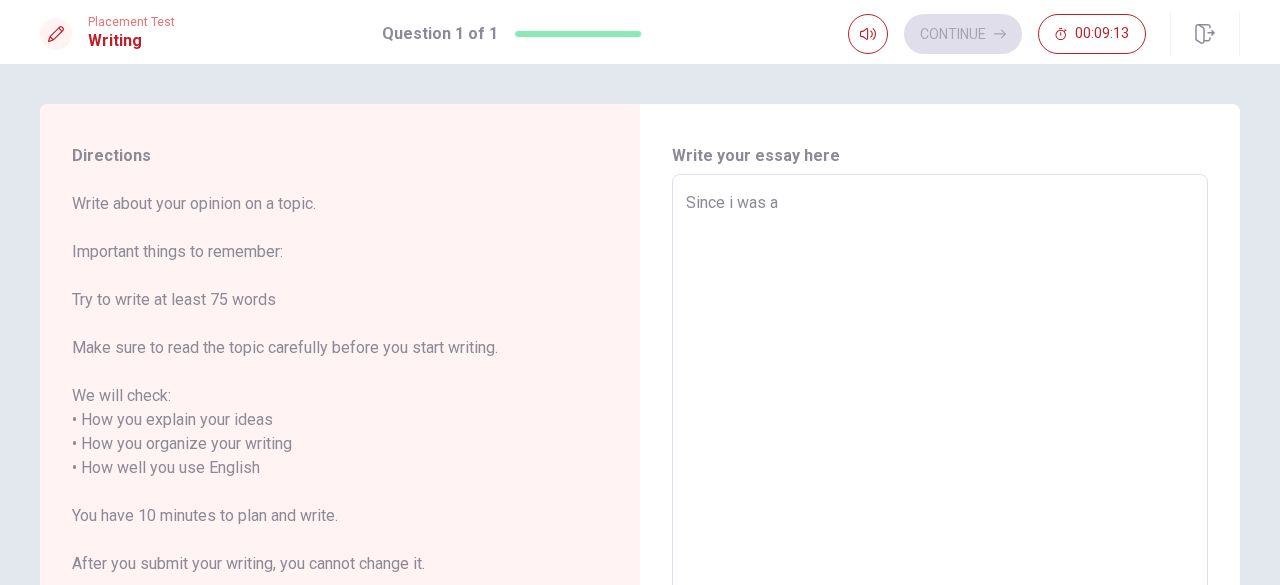 type on "Since i was a c" 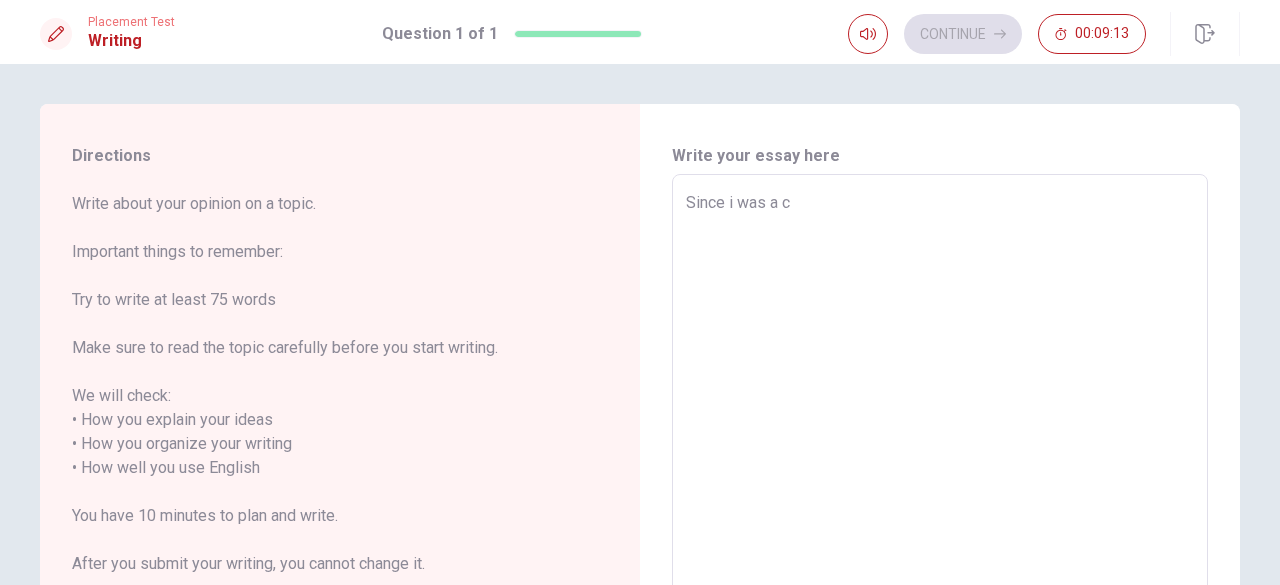 type on "x" 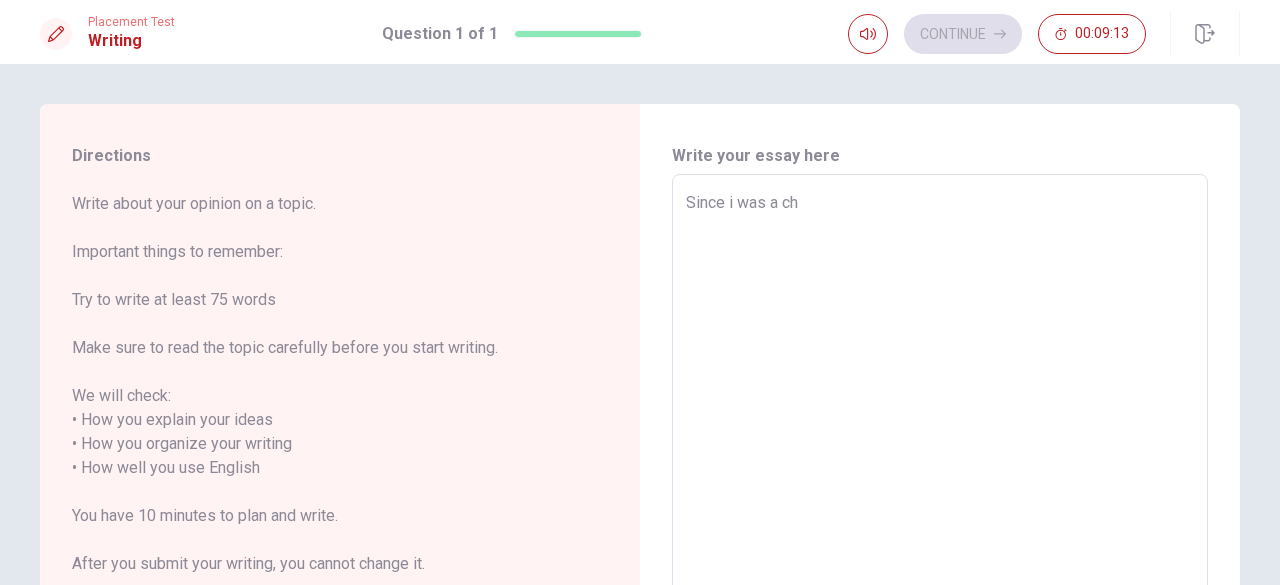 type on "x" 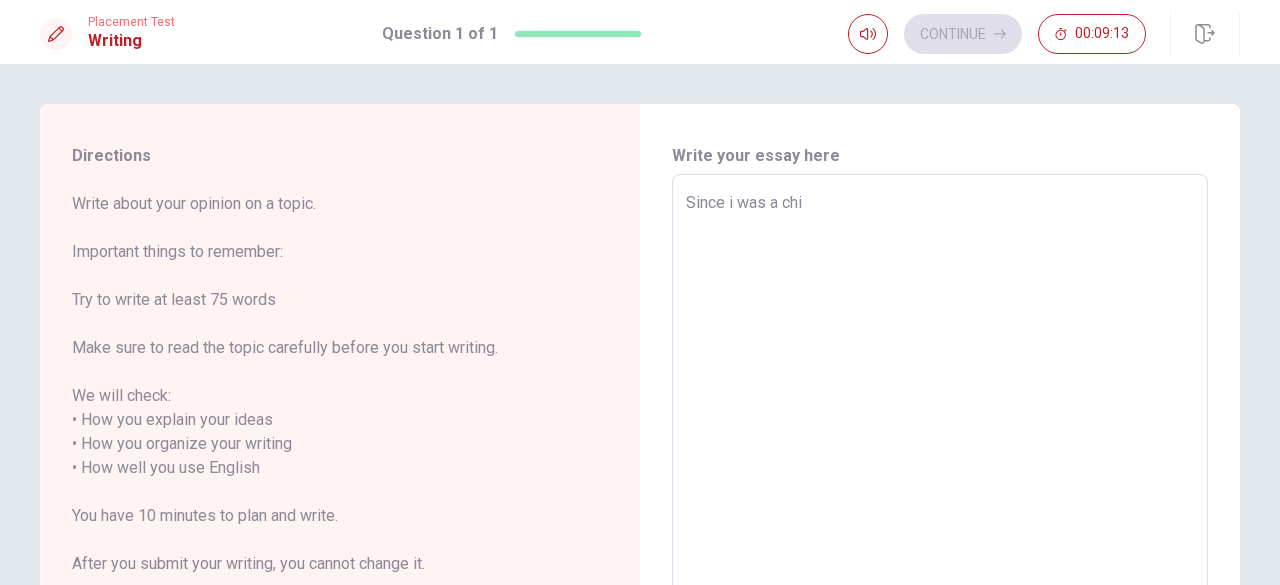 type on "x" 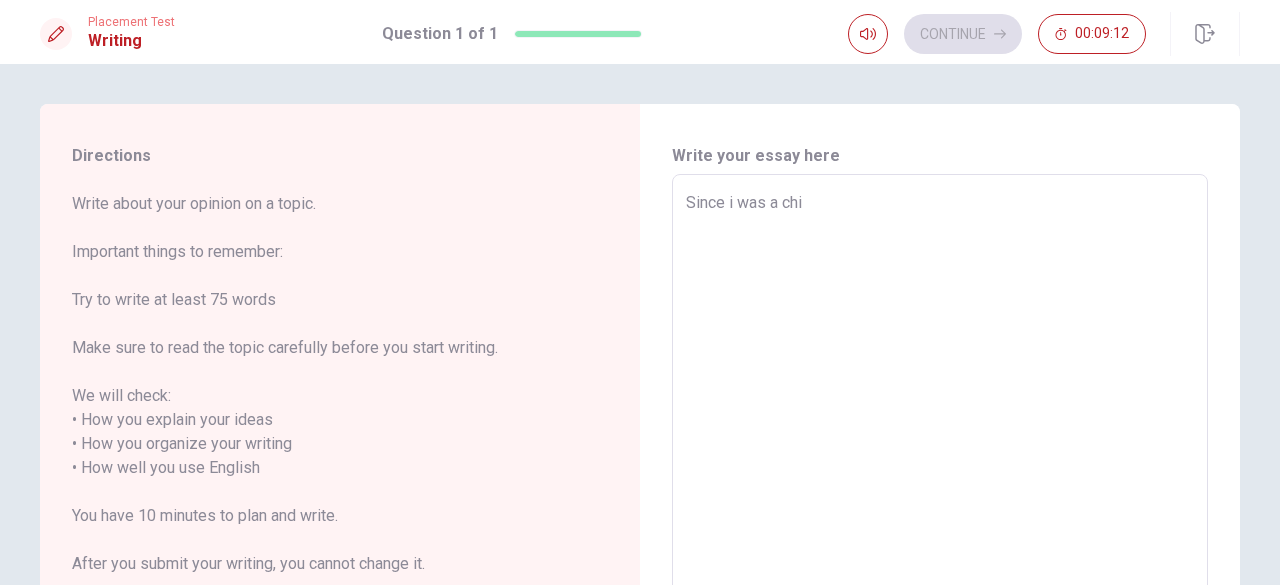 type on "Since i was a chil" 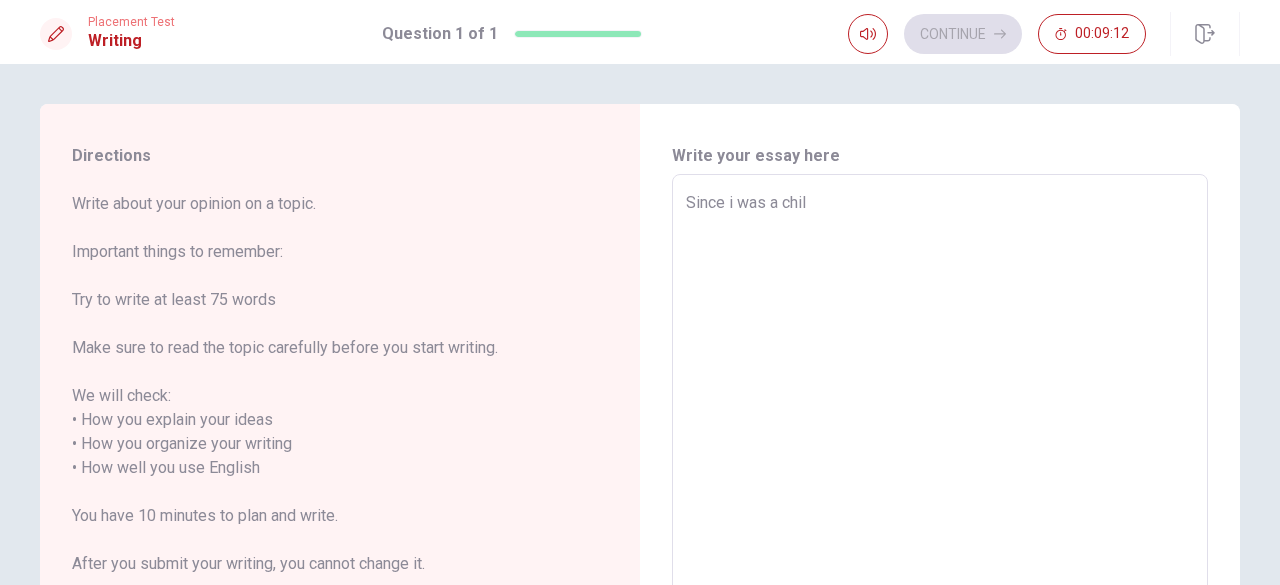 type on "x" 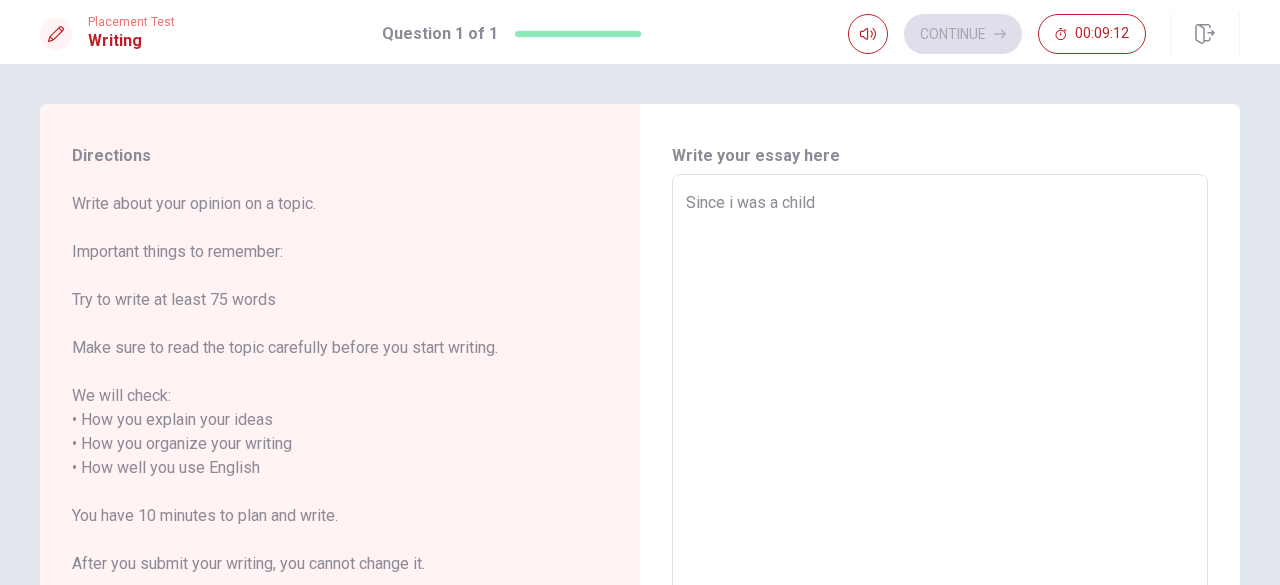 type on "x" 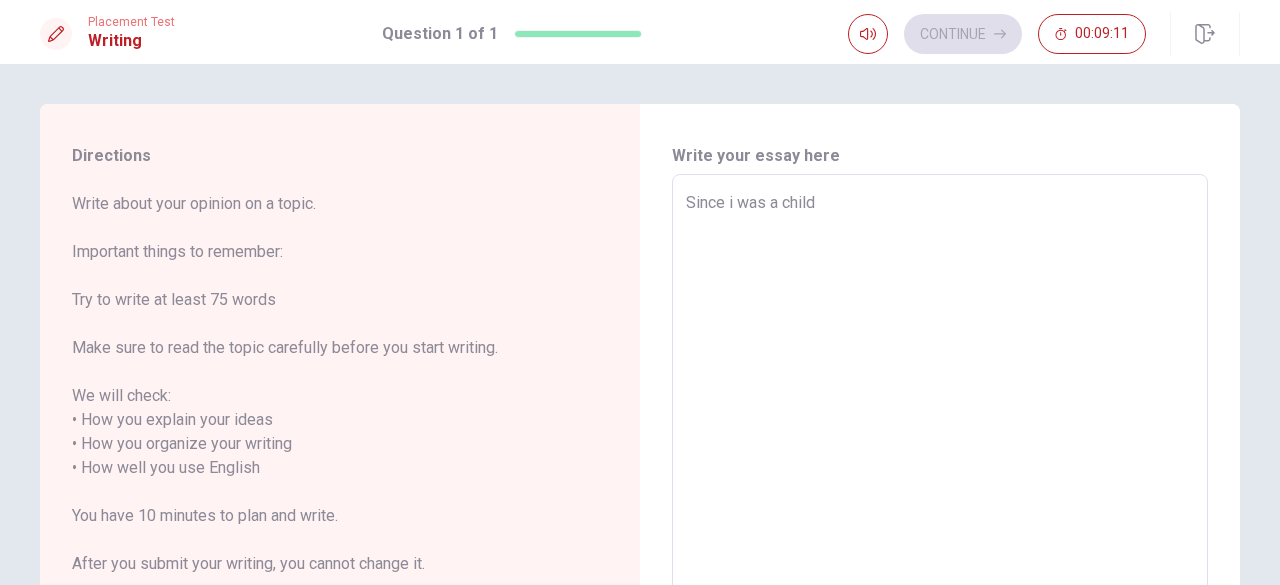 type on "Since i was a child" 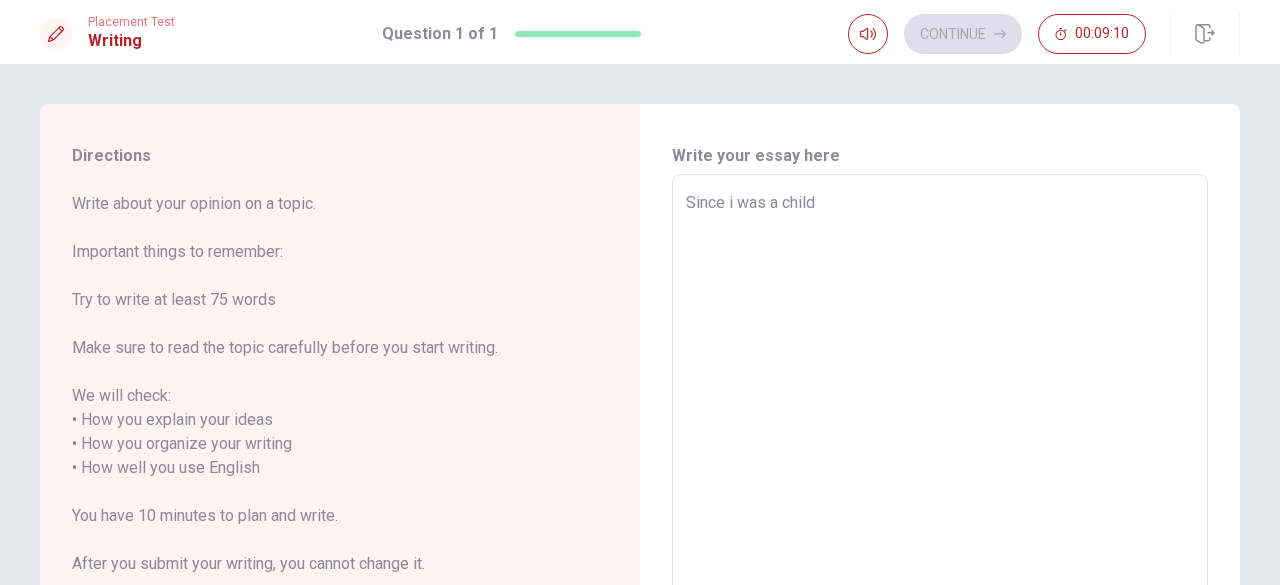 type on "x" 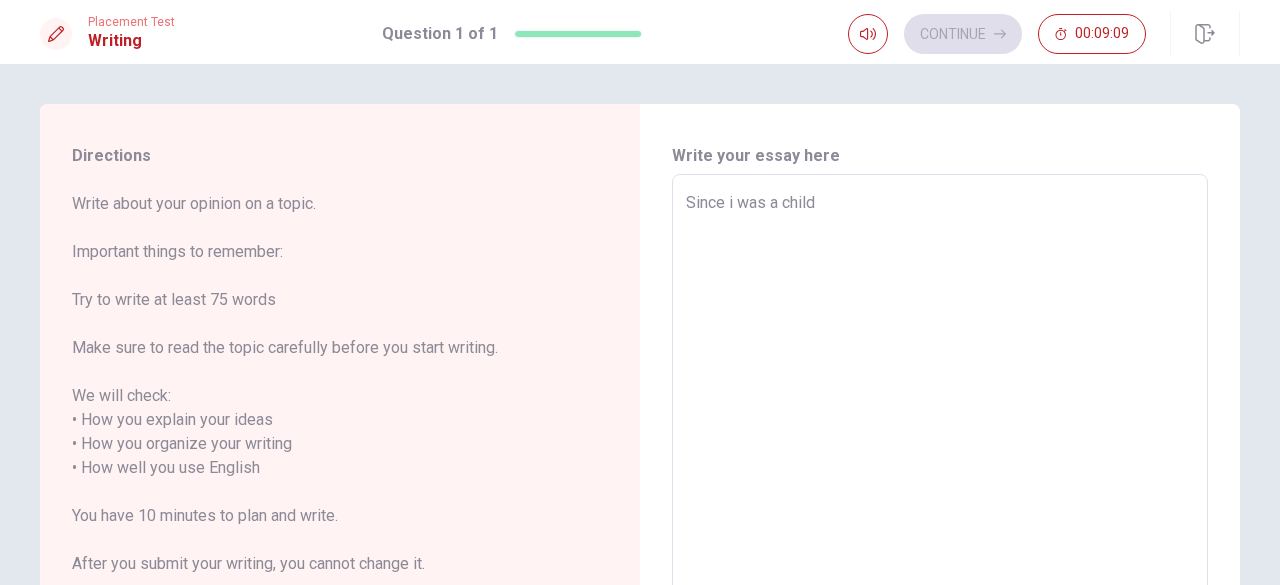 type on "Since i was a child" 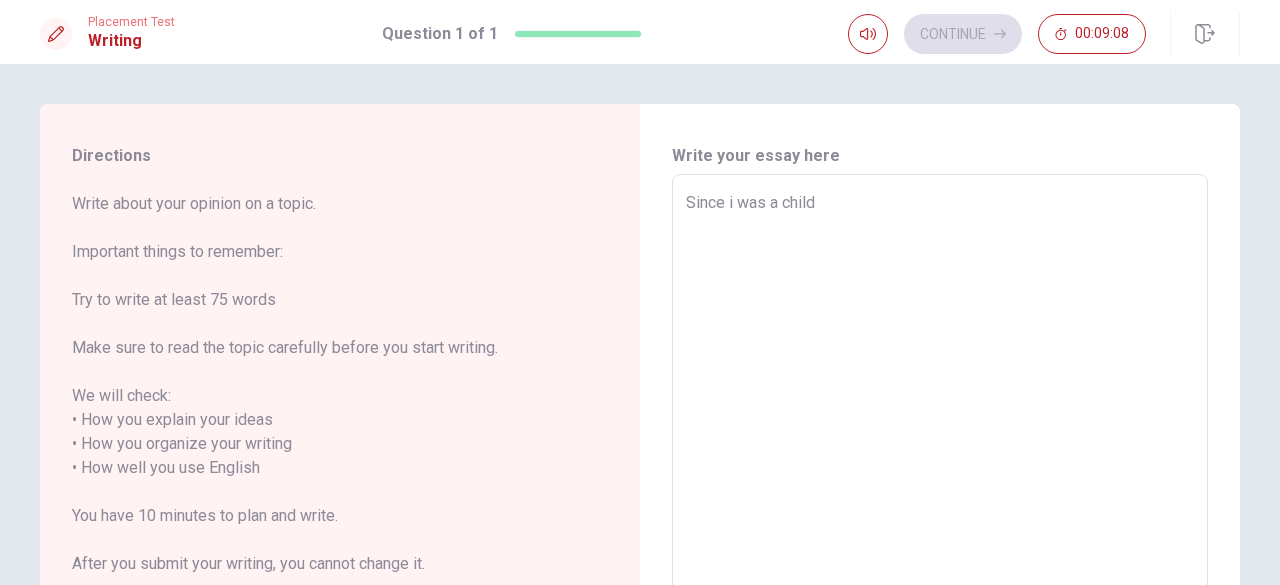 type on "x" 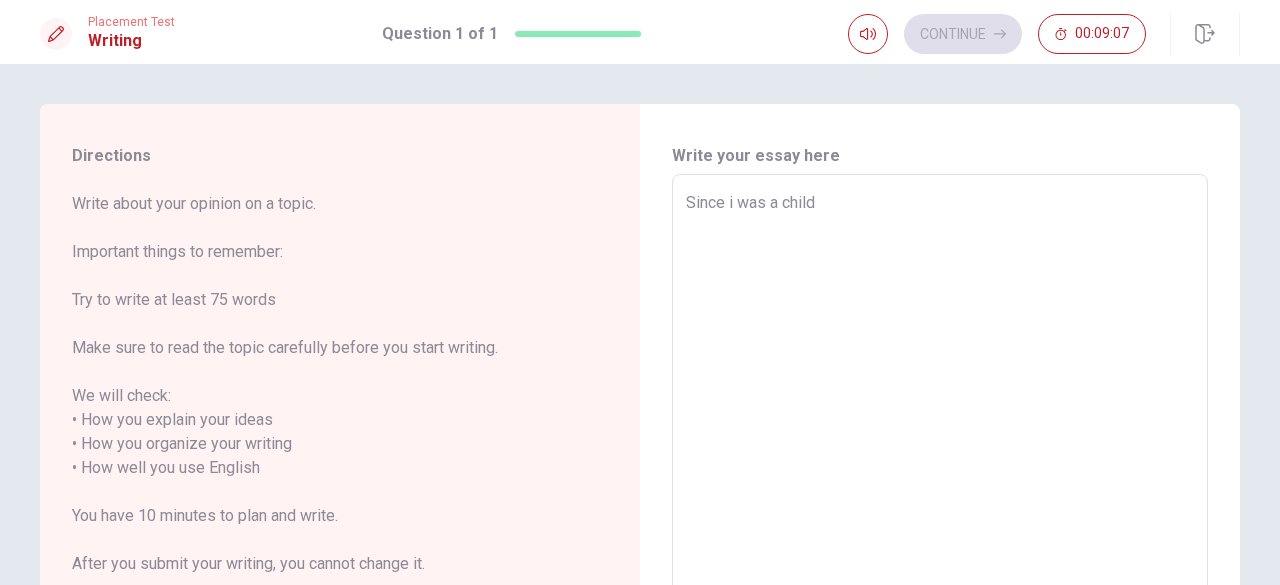 type on "Since i was a child I" 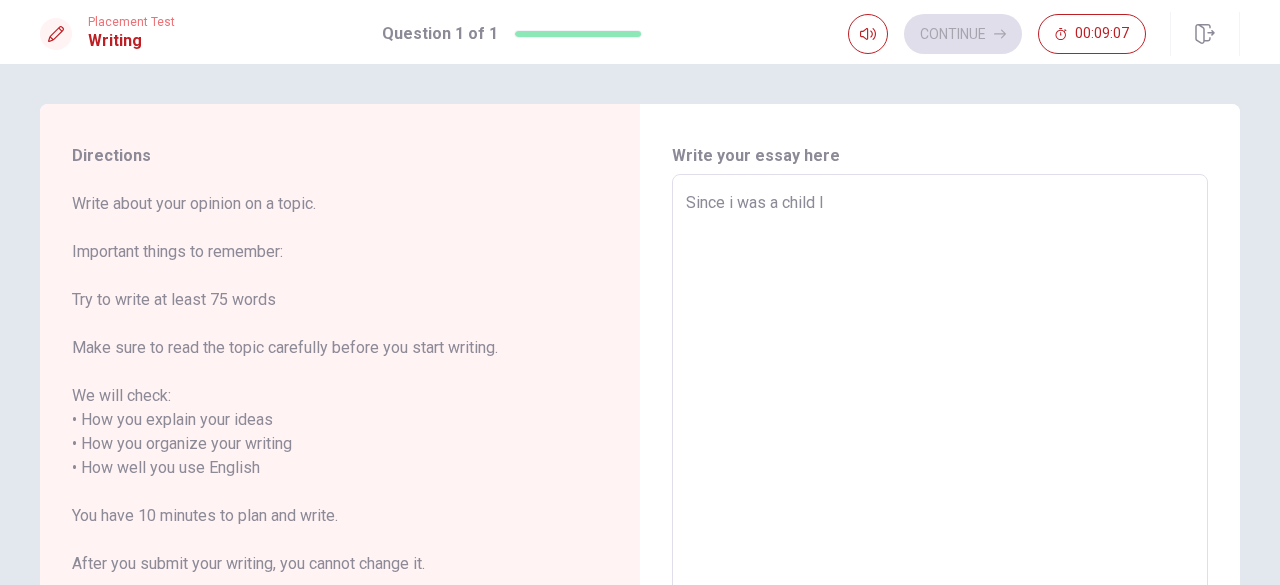 type on "x" 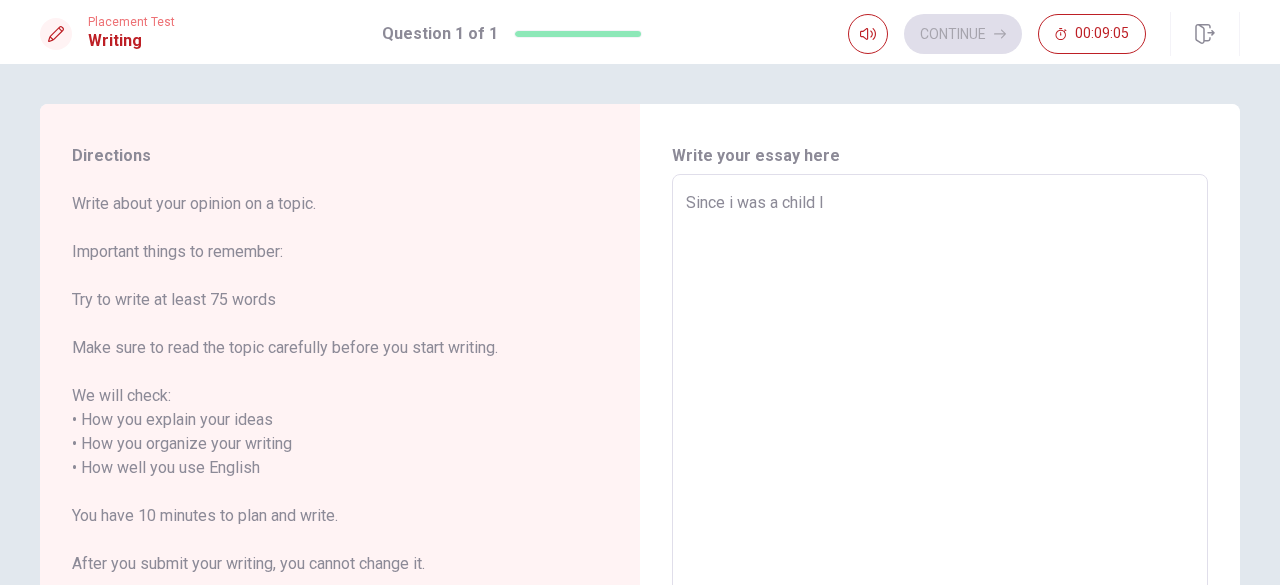 type on "x" 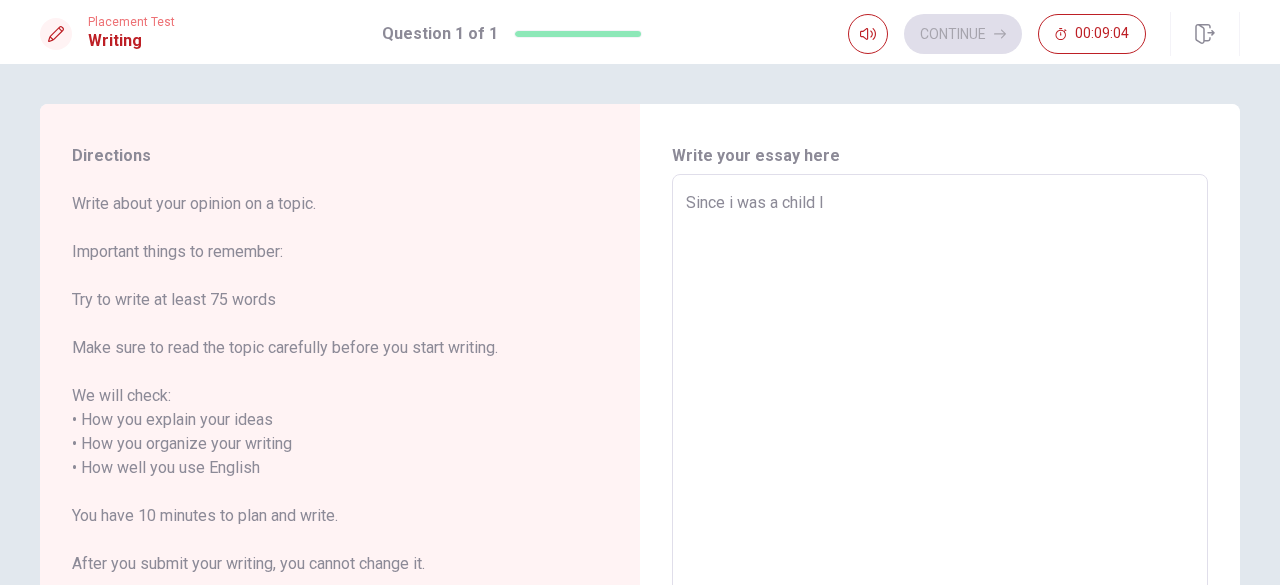 type on "Since i was a child I a" 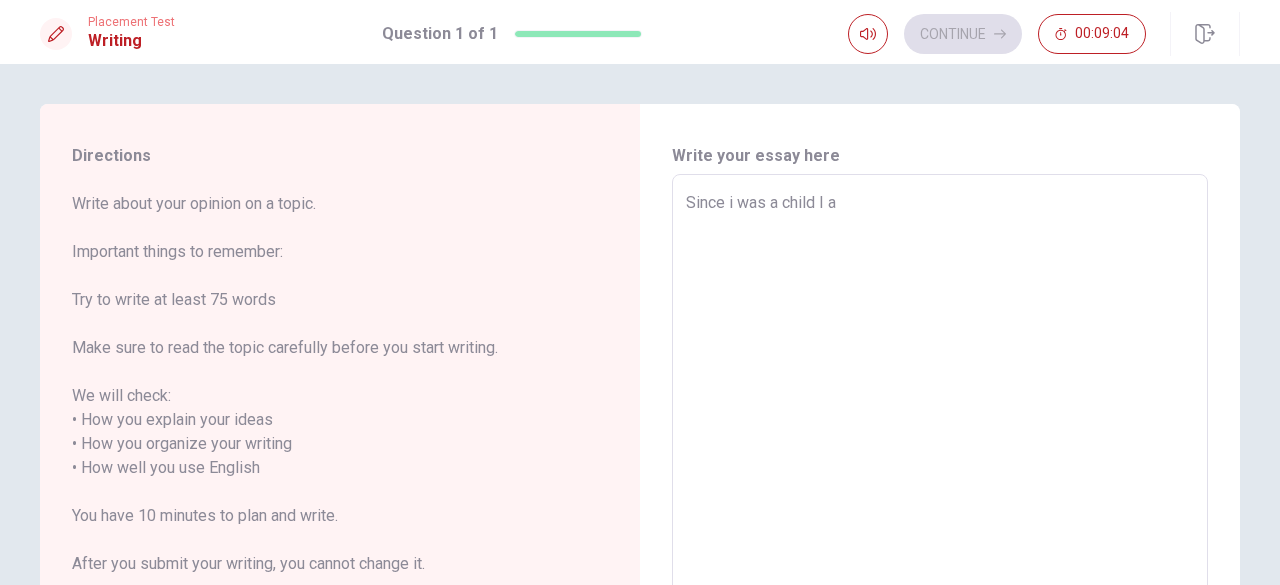 type on "x" 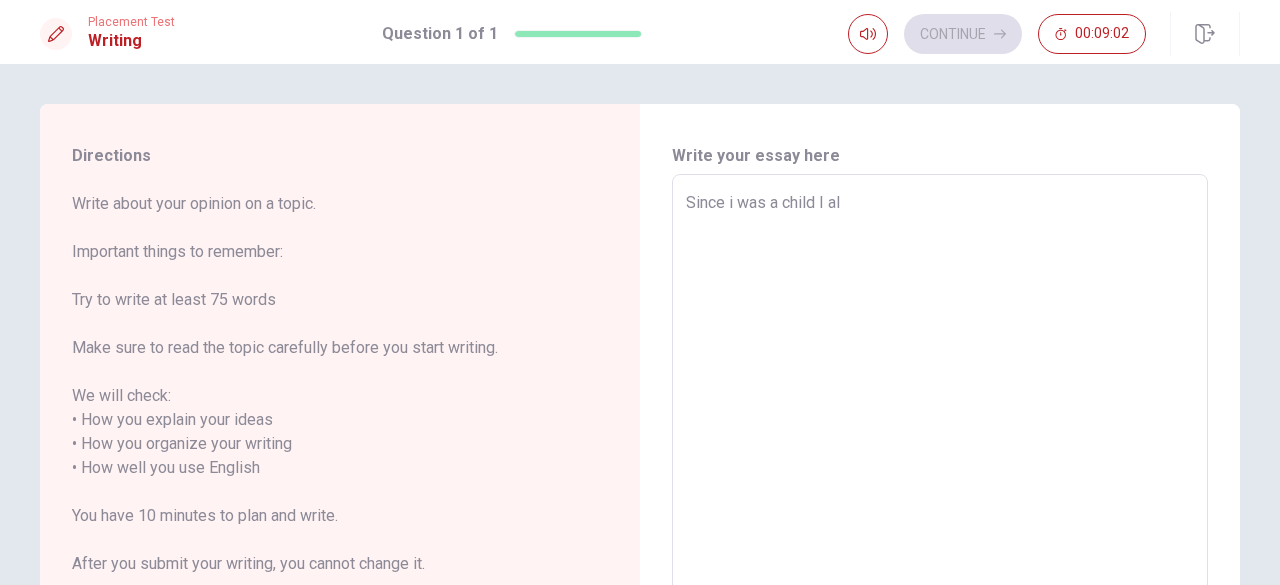 type on "x" 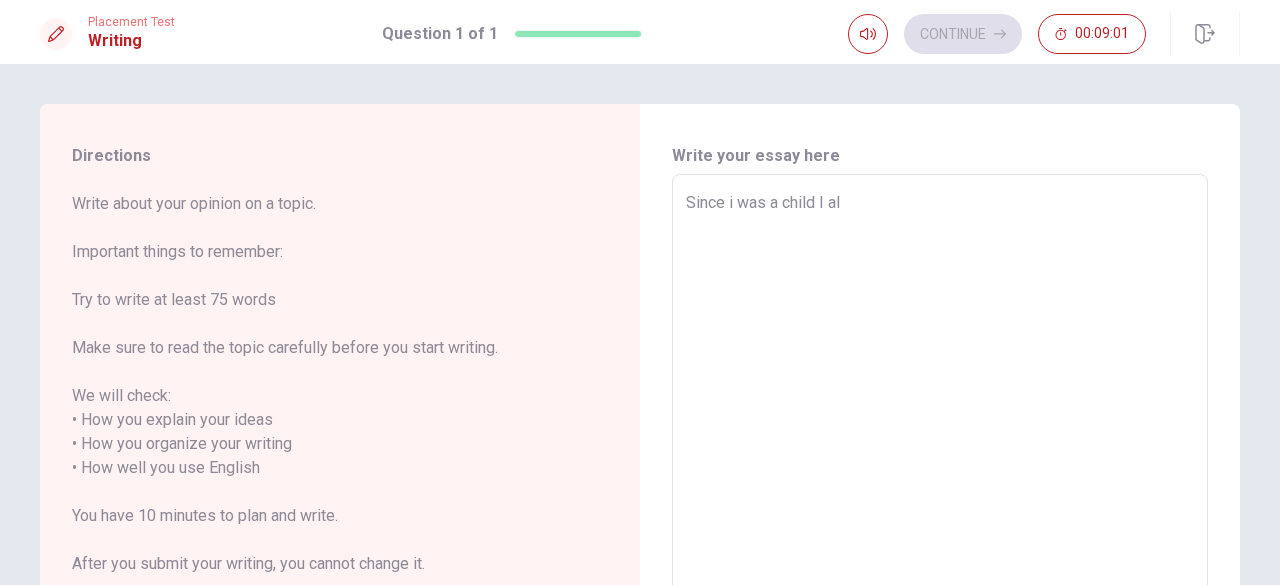 type on "Since i was a child I alw" 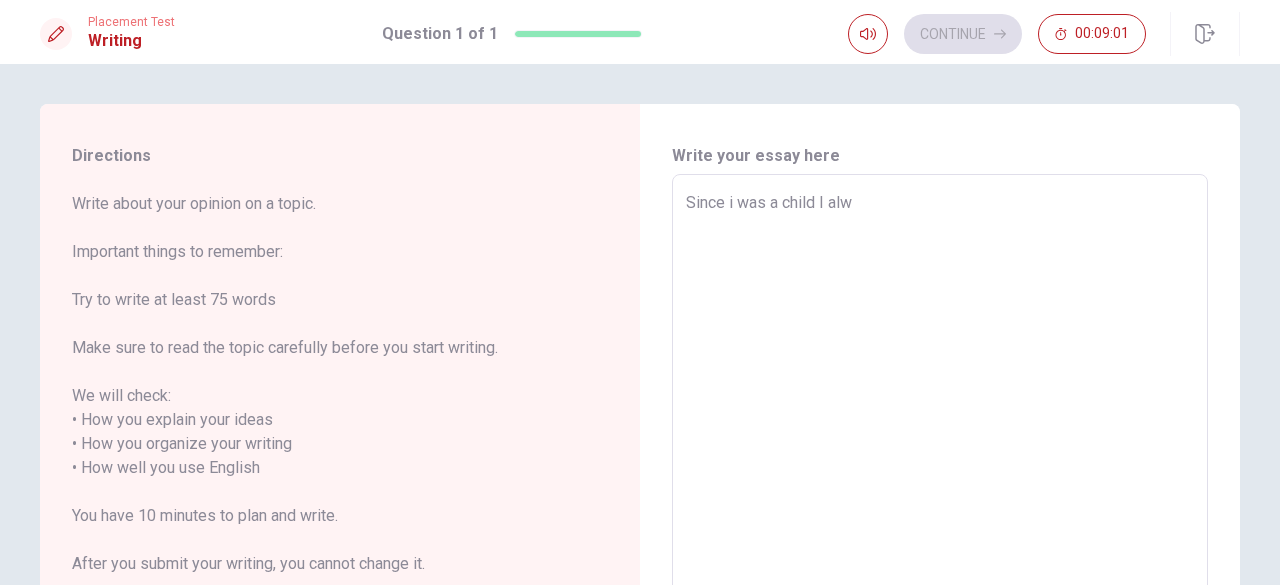 type on "x" 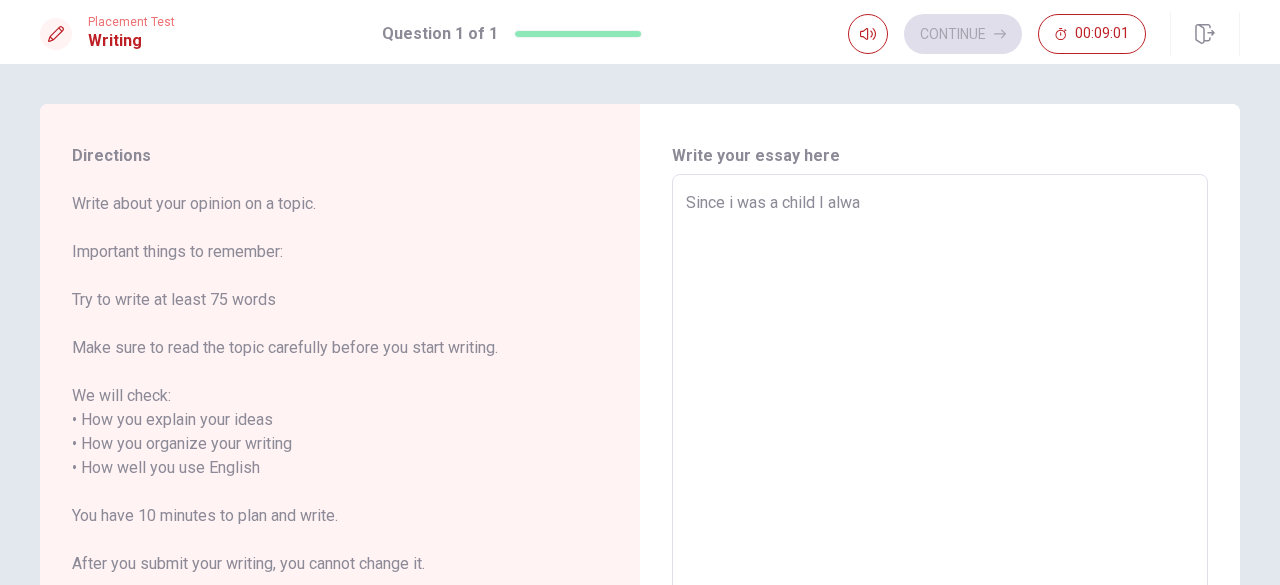 type on "x" 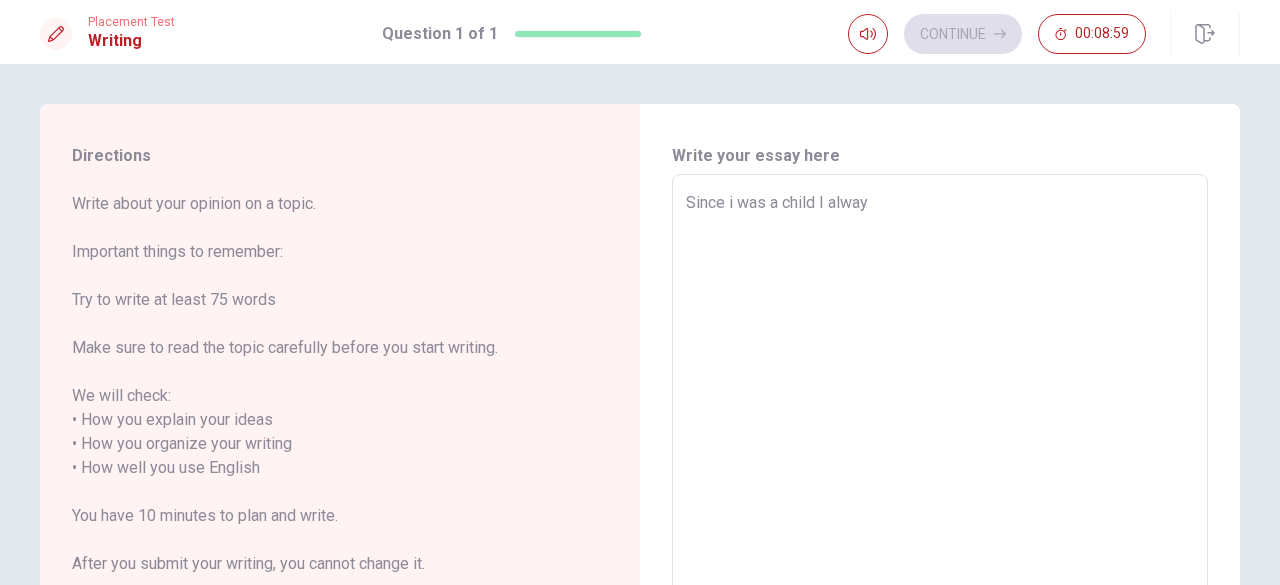 type on "x" 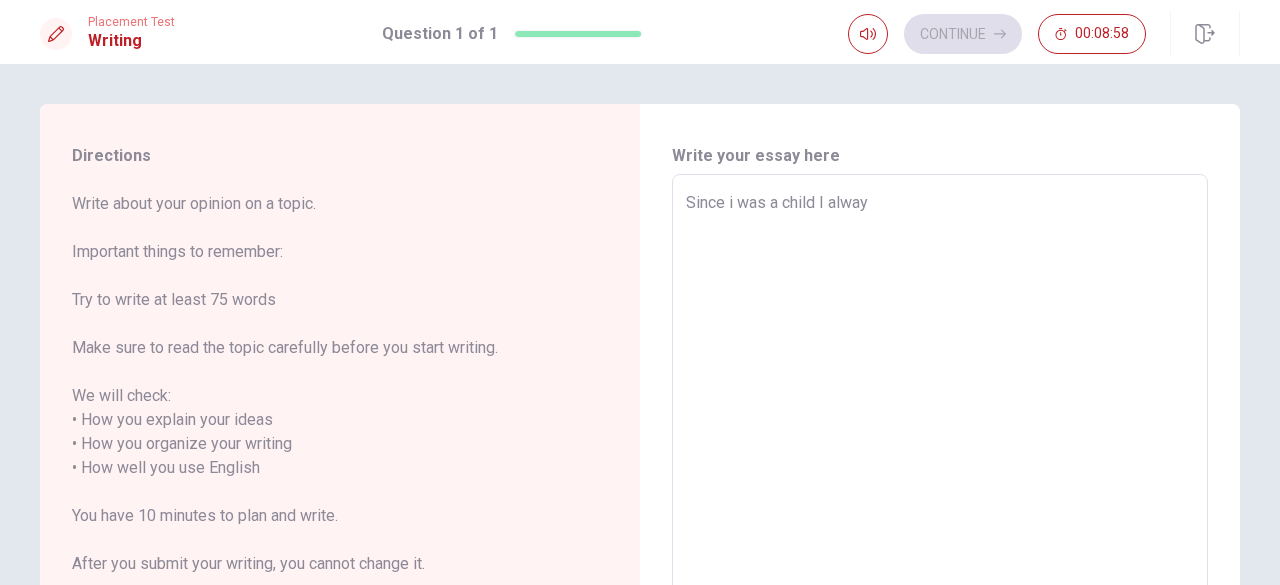 type on "Since i was a child I always" 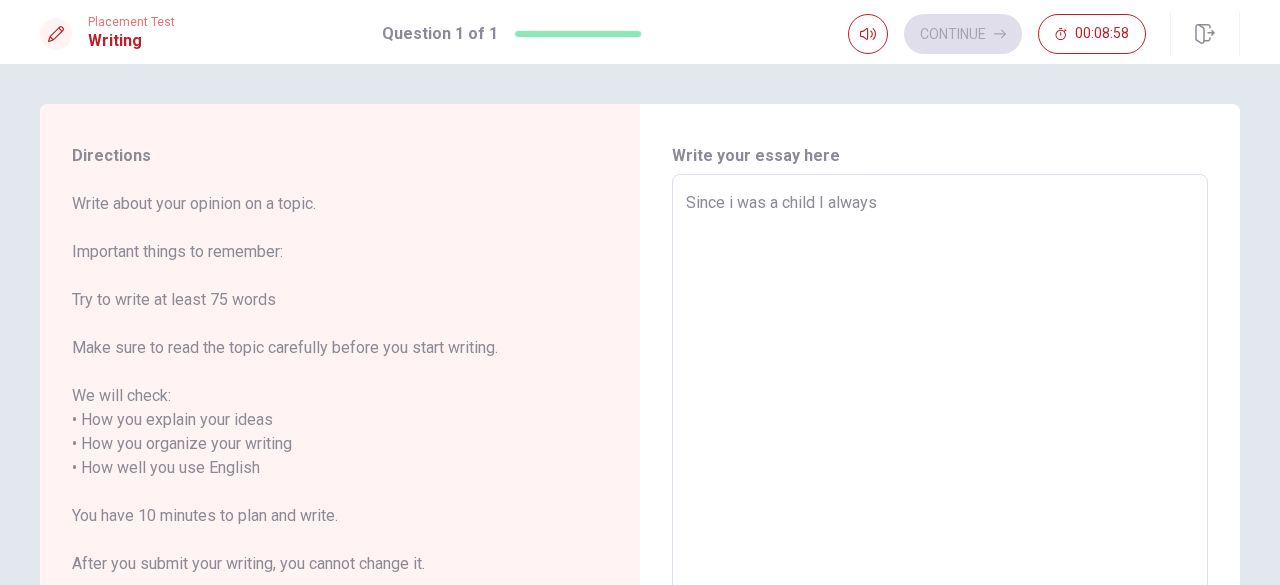 type on "x" 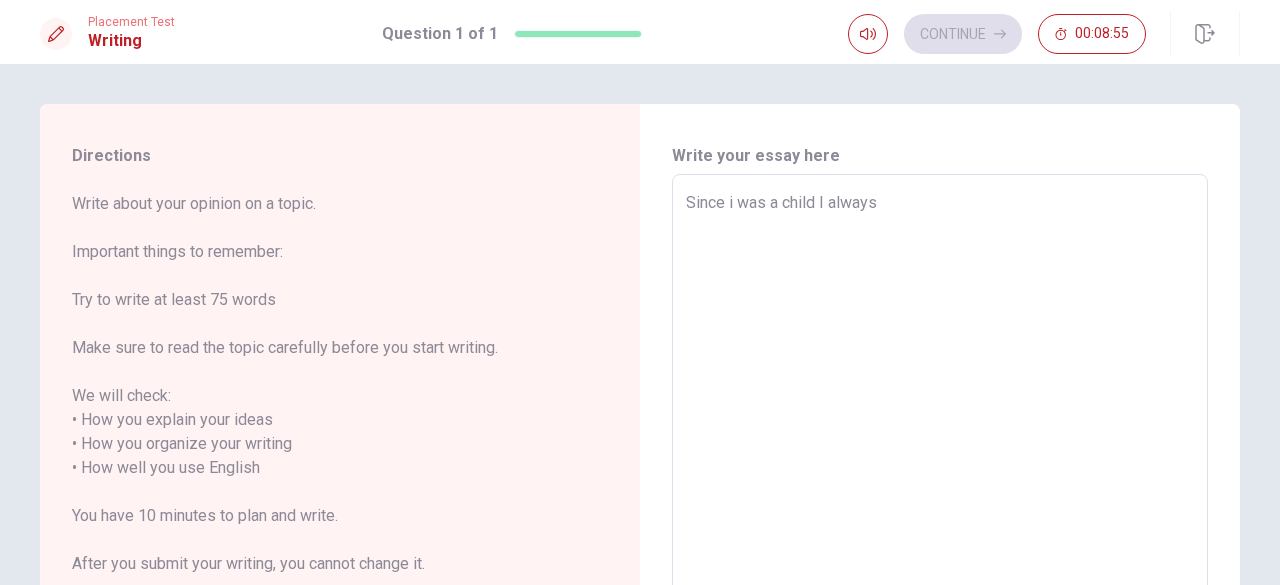 type on "x" 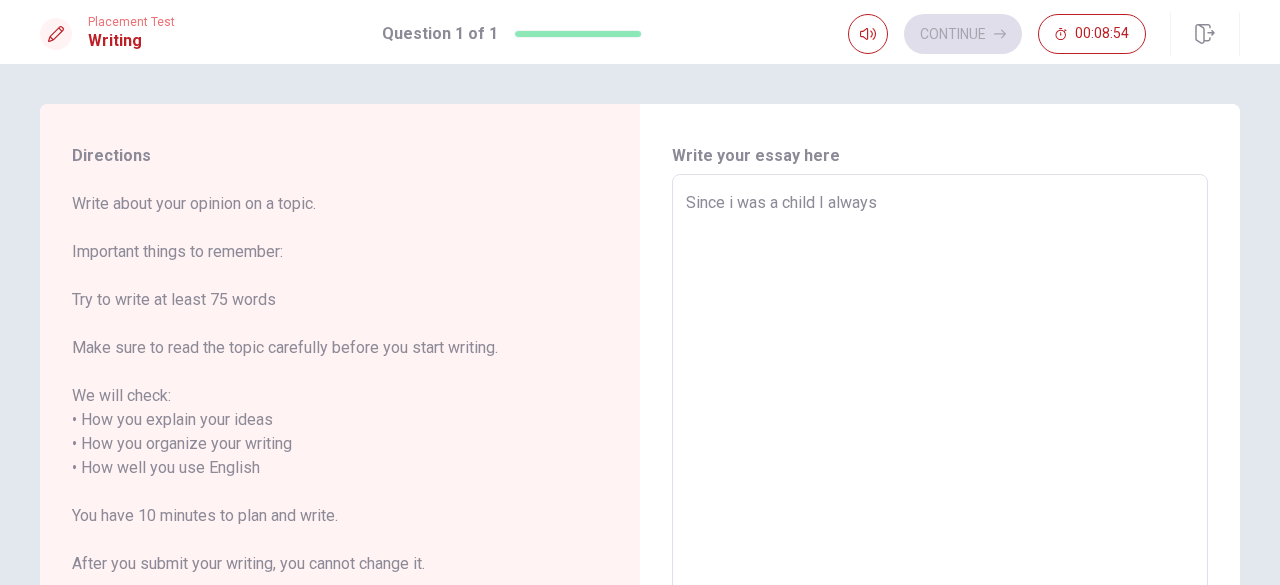 type on "Since i was a child I always g" 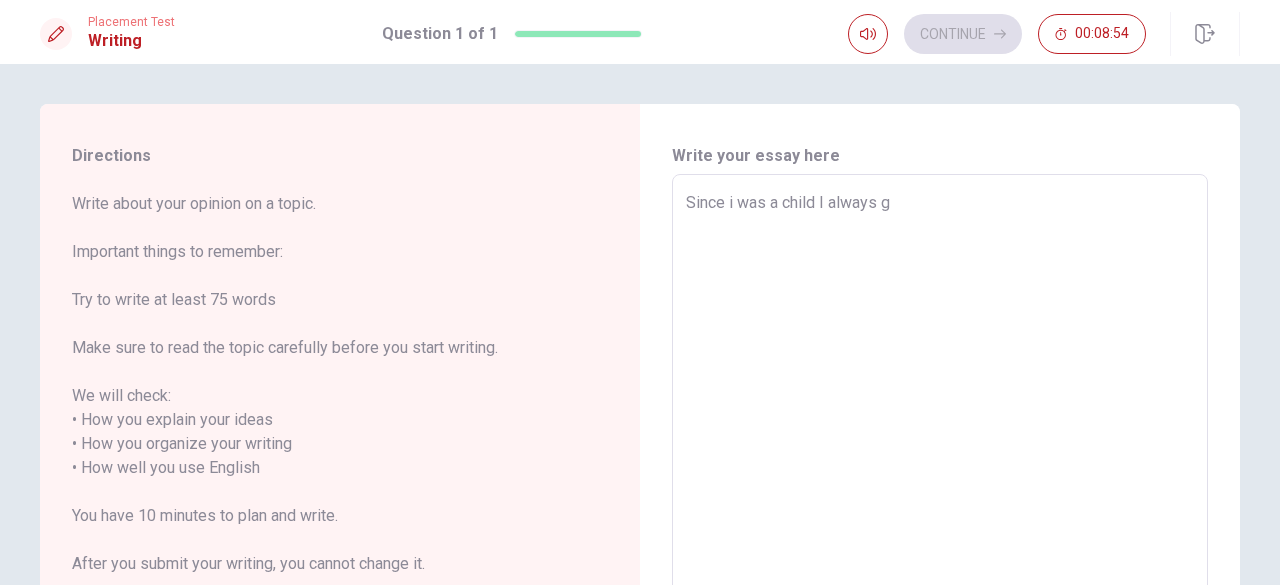 type on "x" 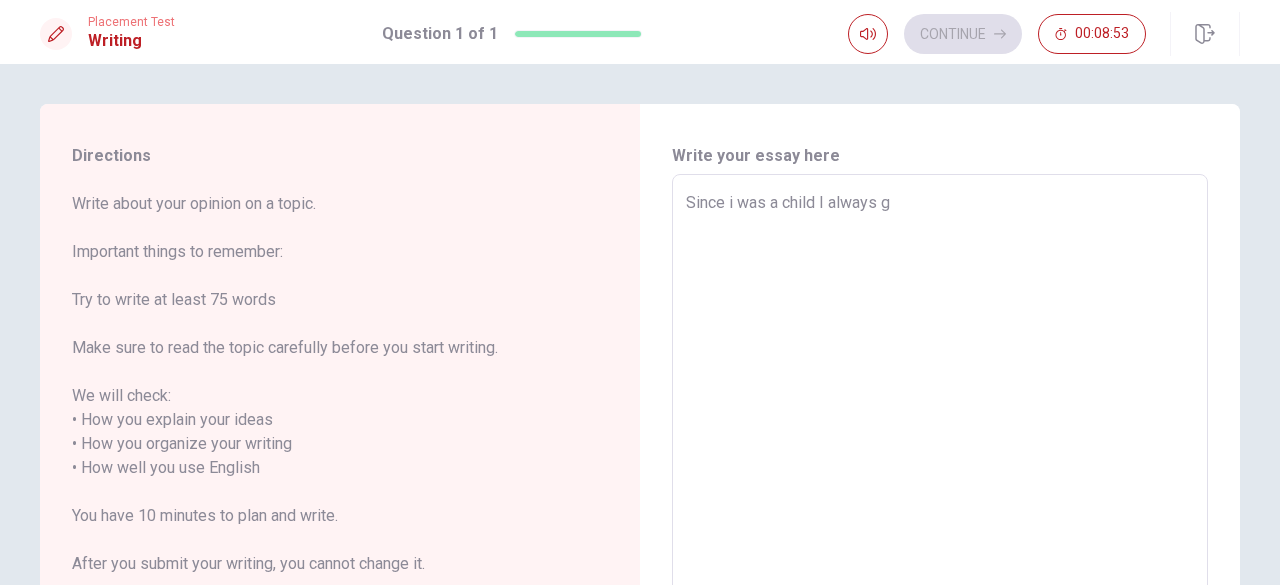 type on "Since i was a child I always go" 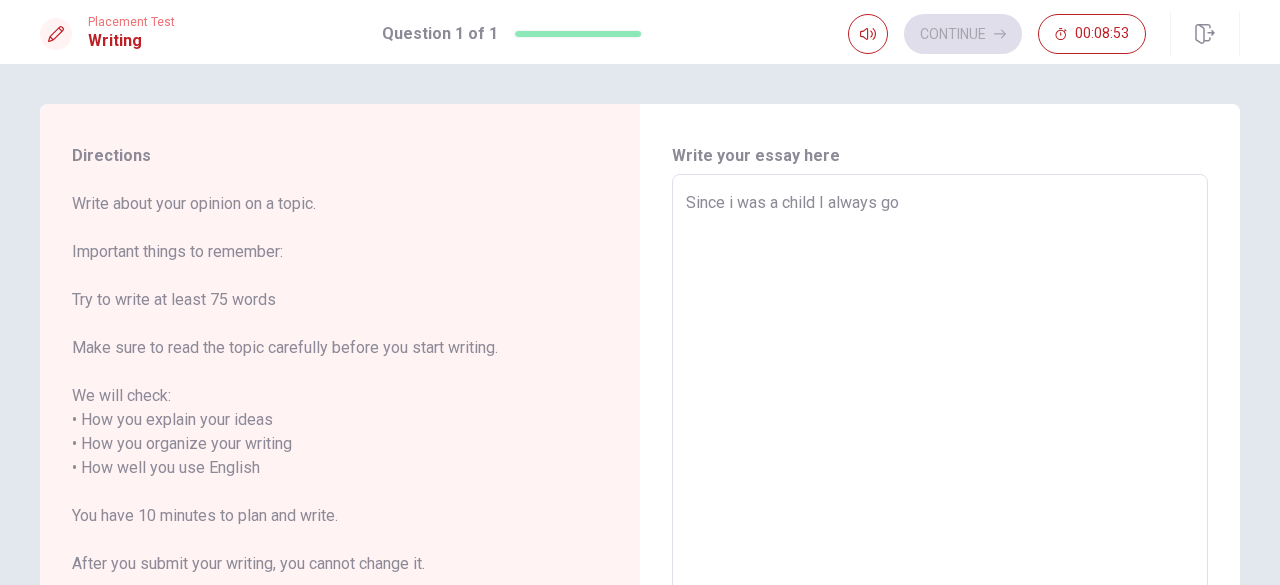 type on "x" 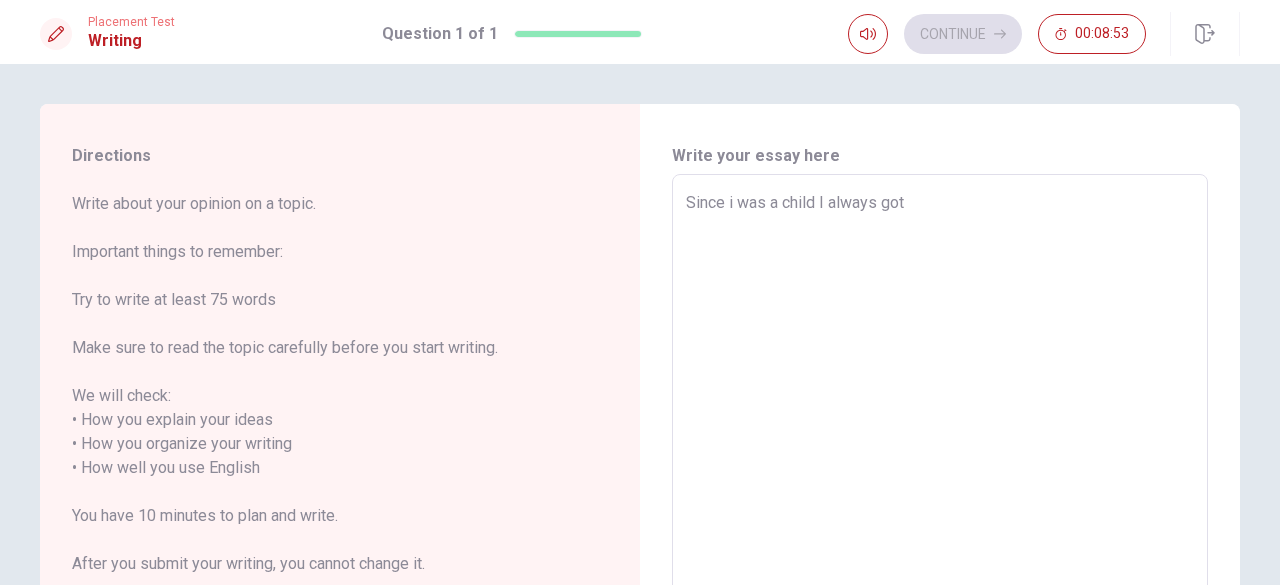 type on "x" 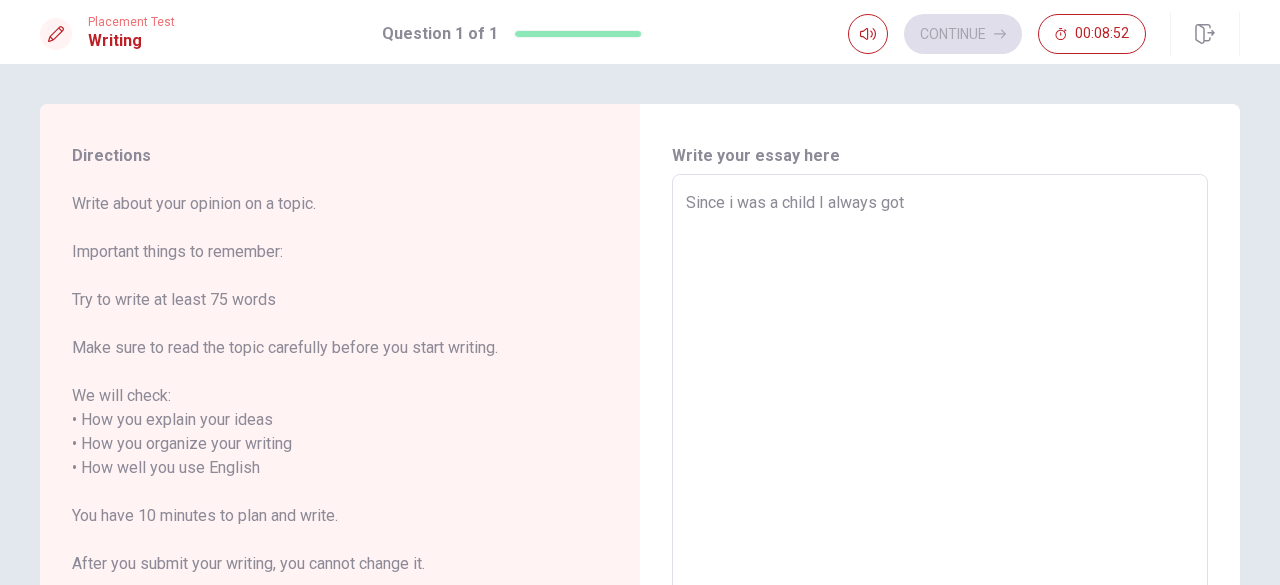 type on "Since i was a child I always got a" 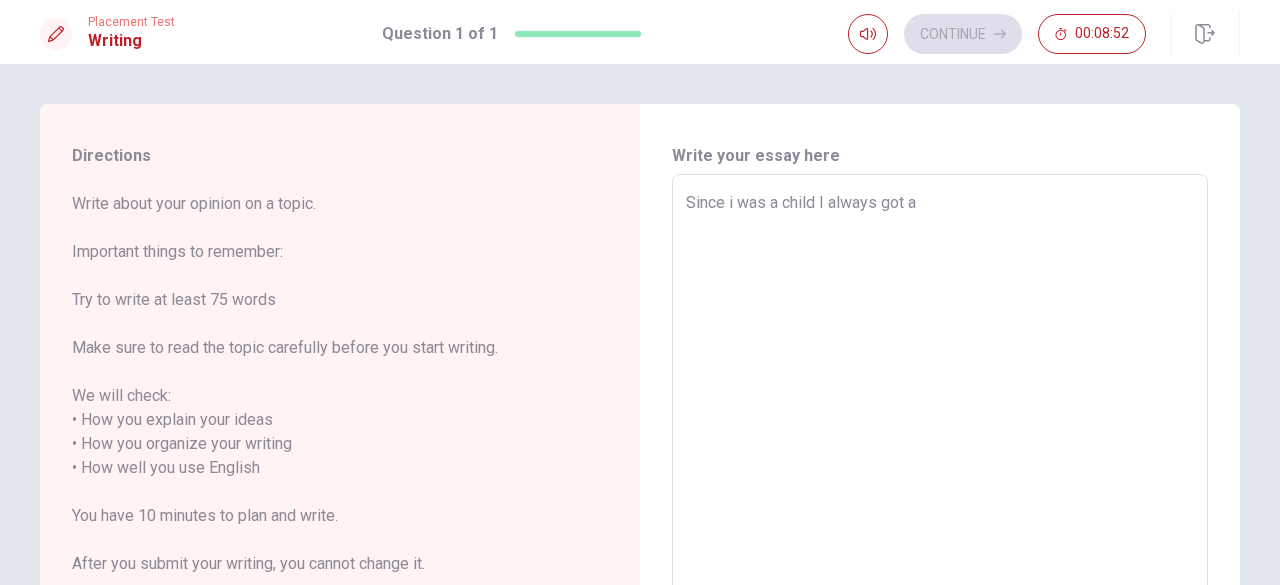 type on "x" 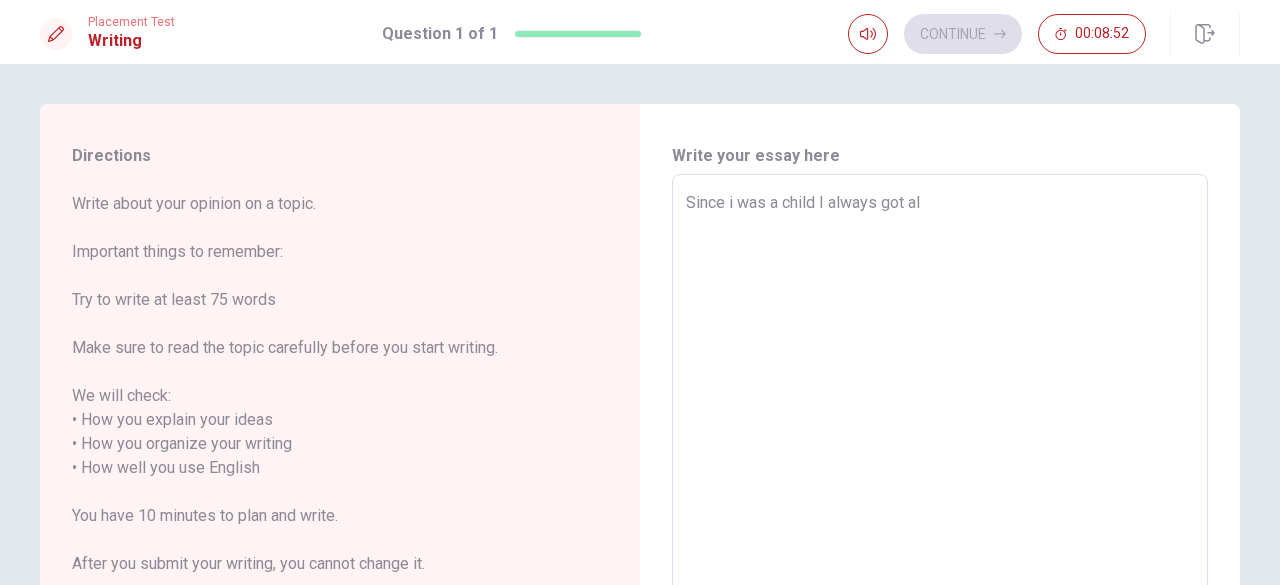 type on "x" 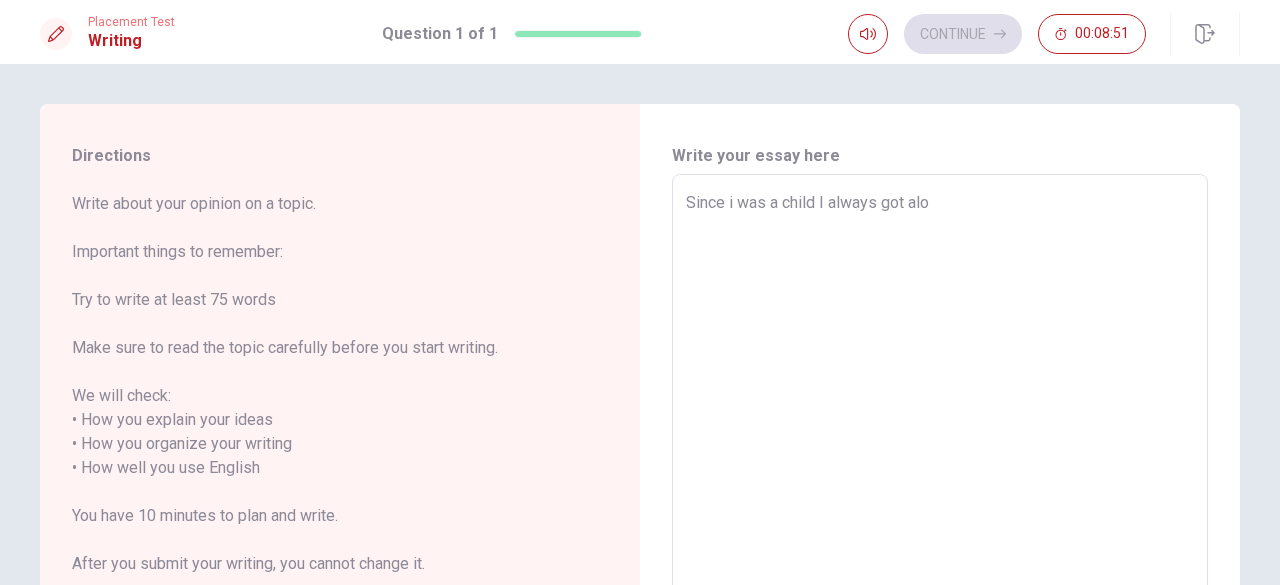 type on "x" 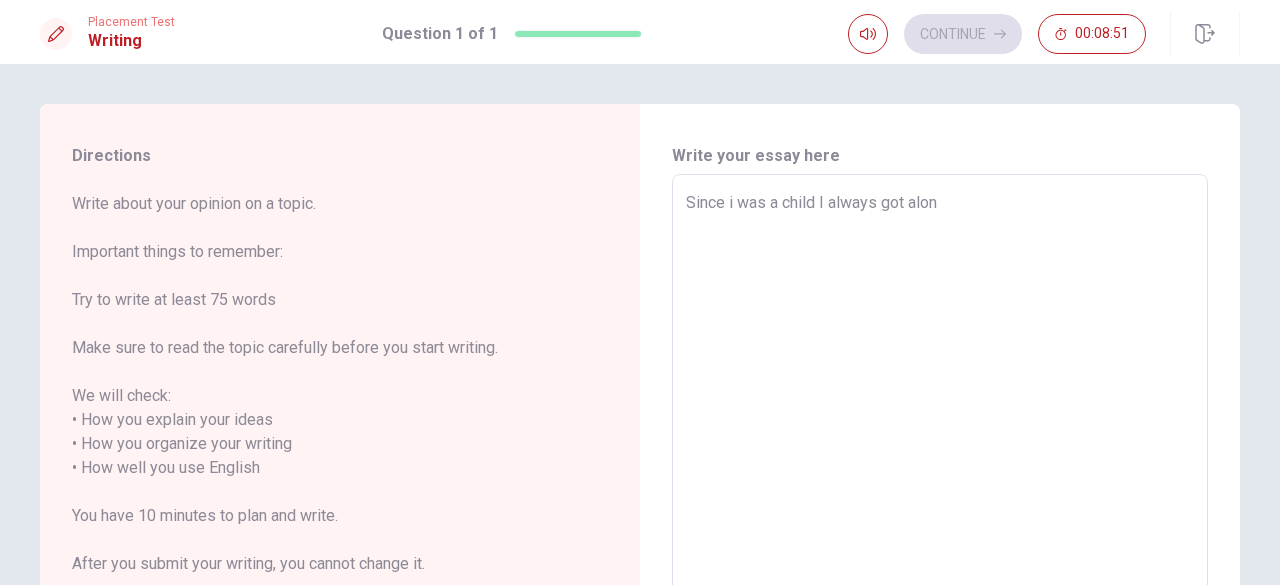 type on "x" 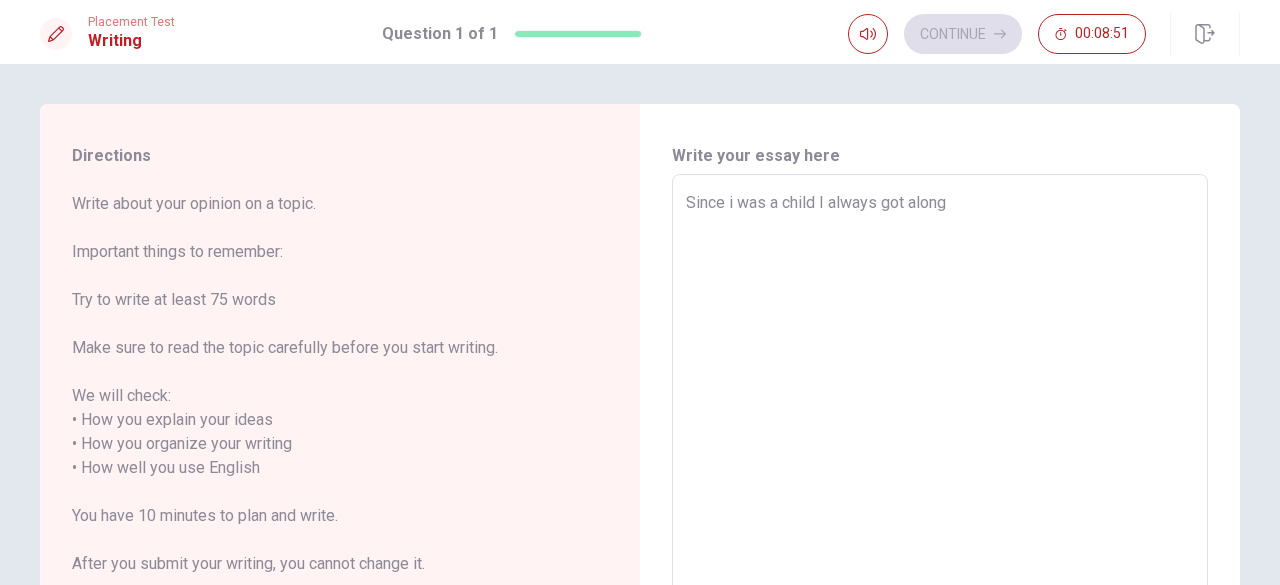type on "x" 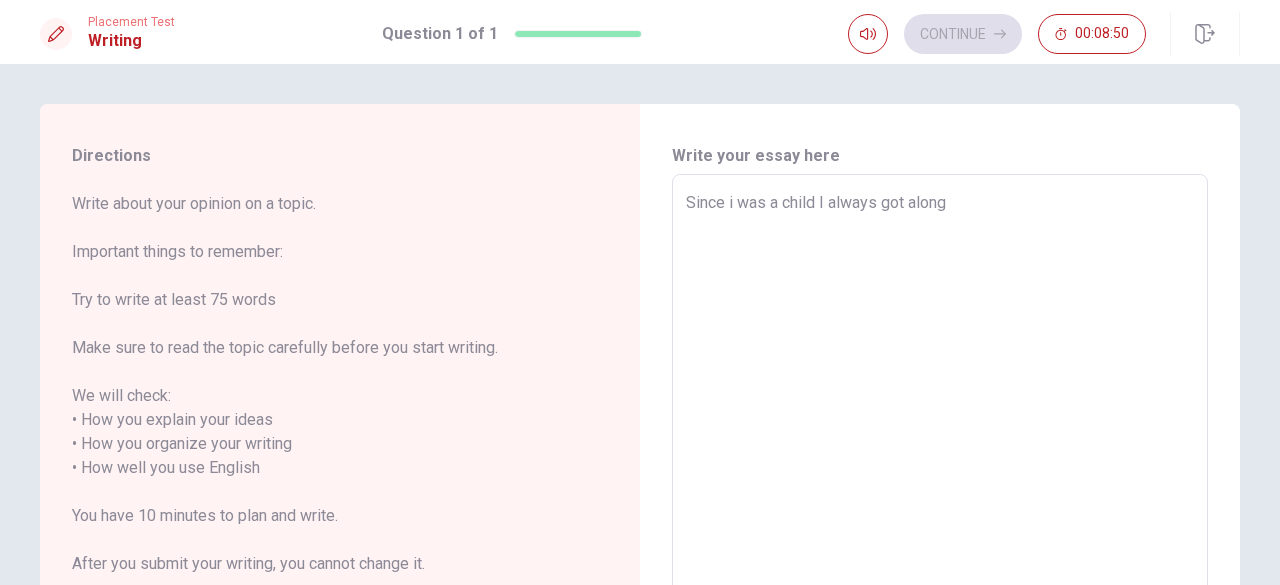 type on "Since i was a child I always got along w" 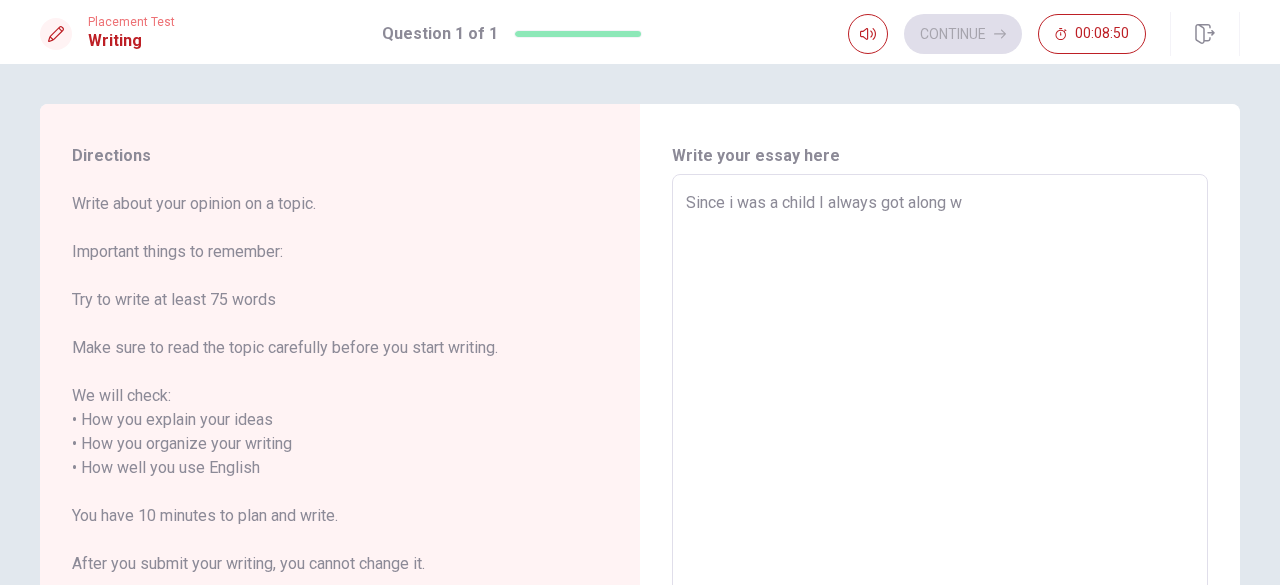 type on "x" 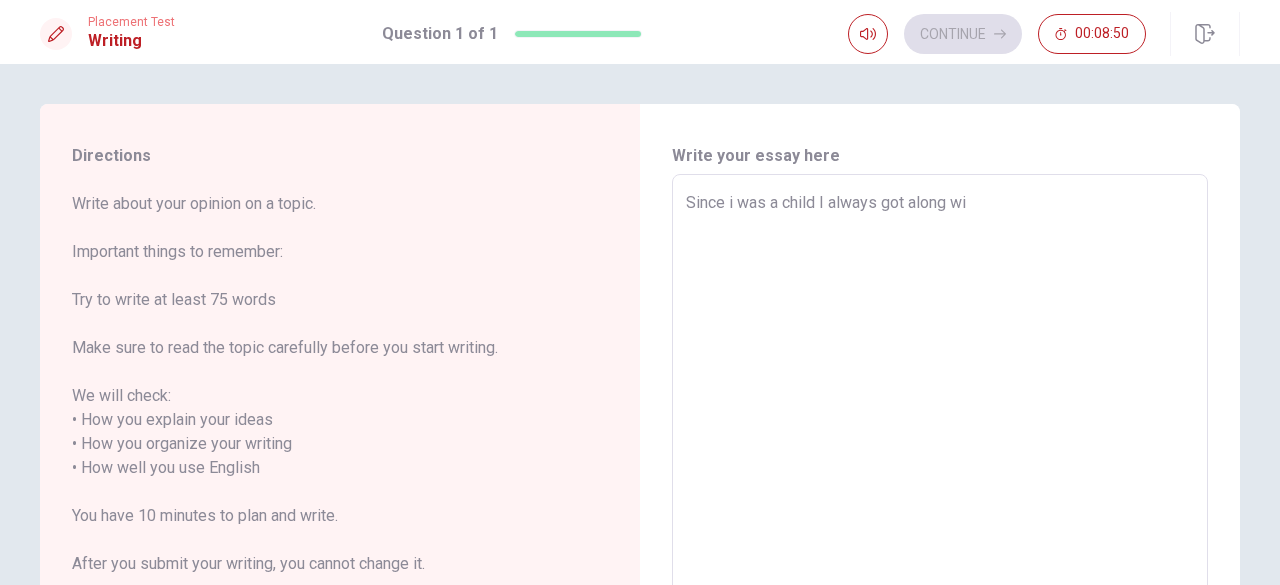 type on "x" 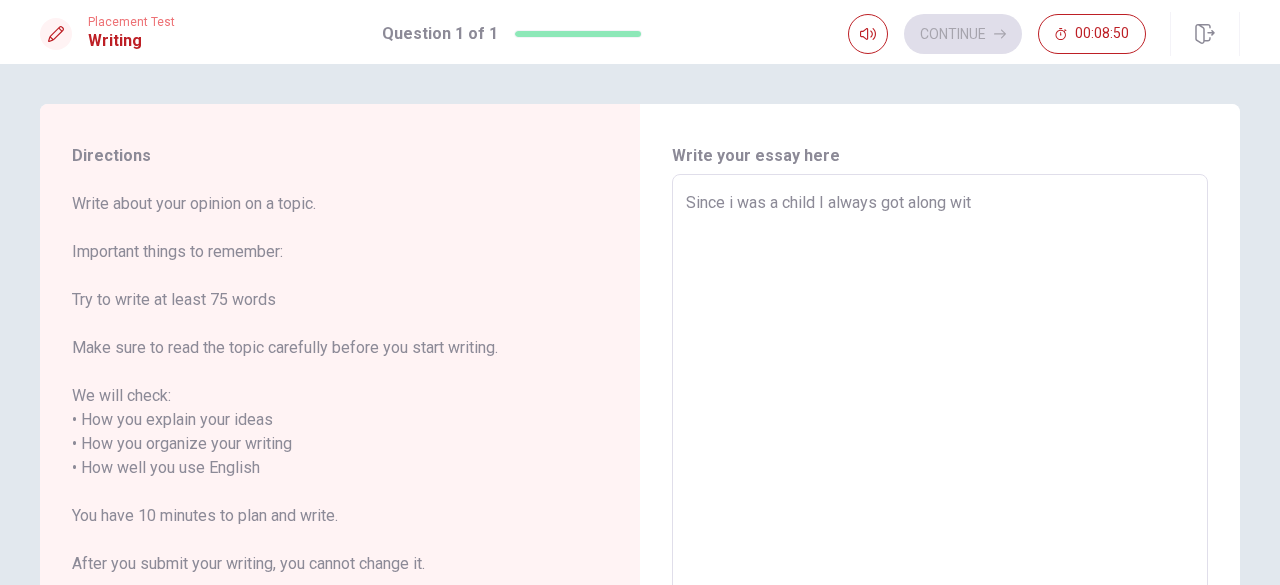 type on "x" 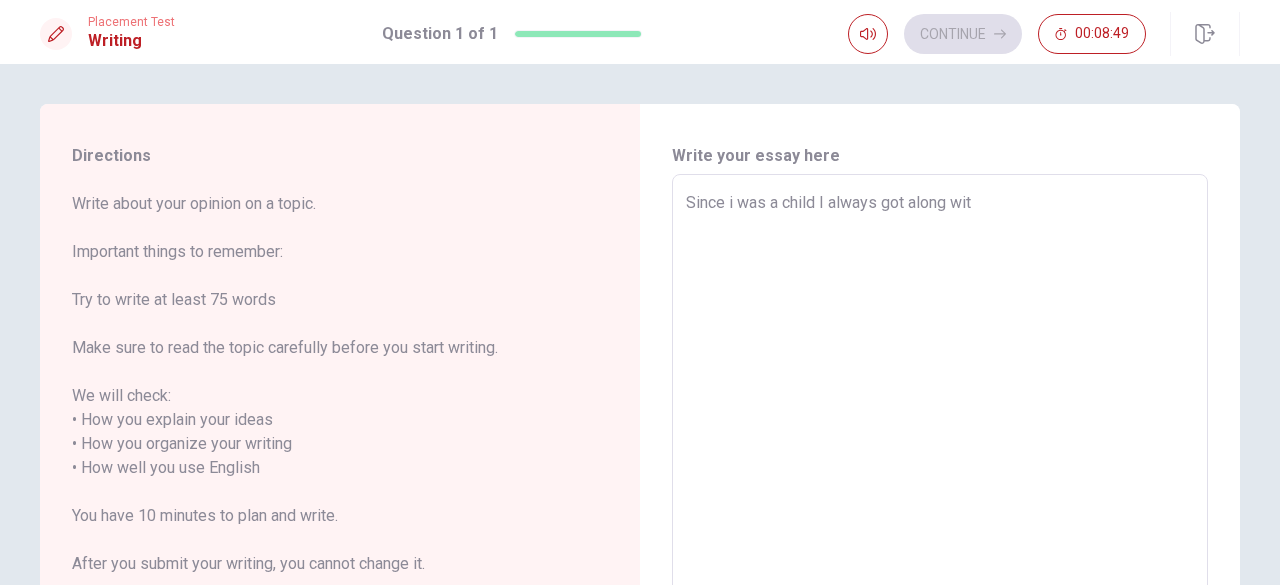 type on "Since i was a child I always got along witj" 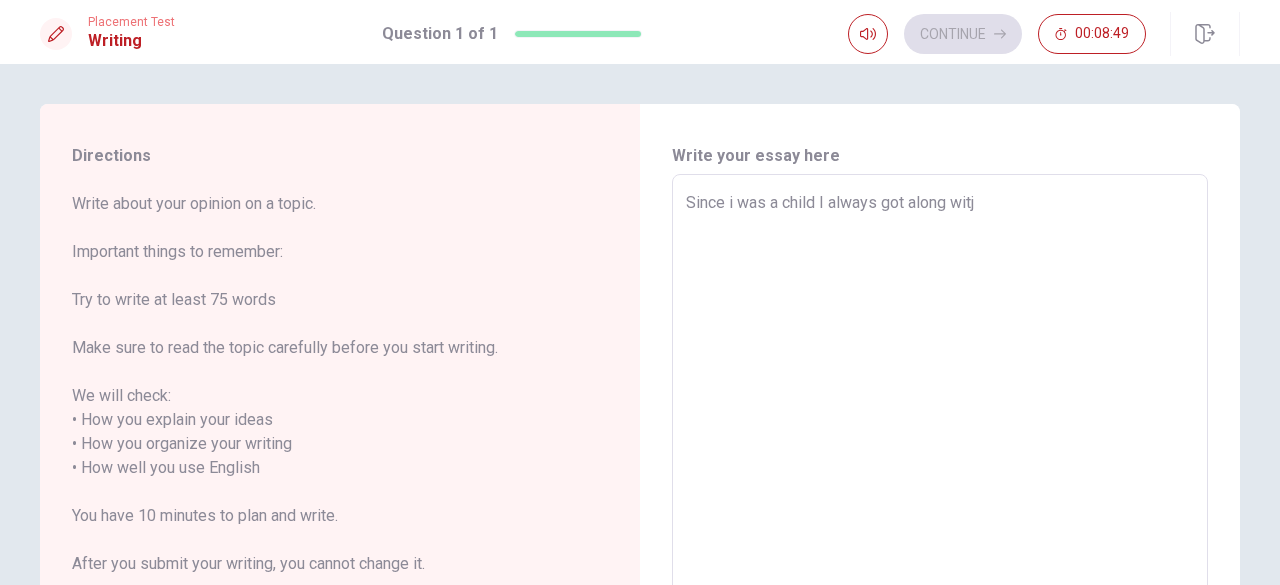 type on "x" 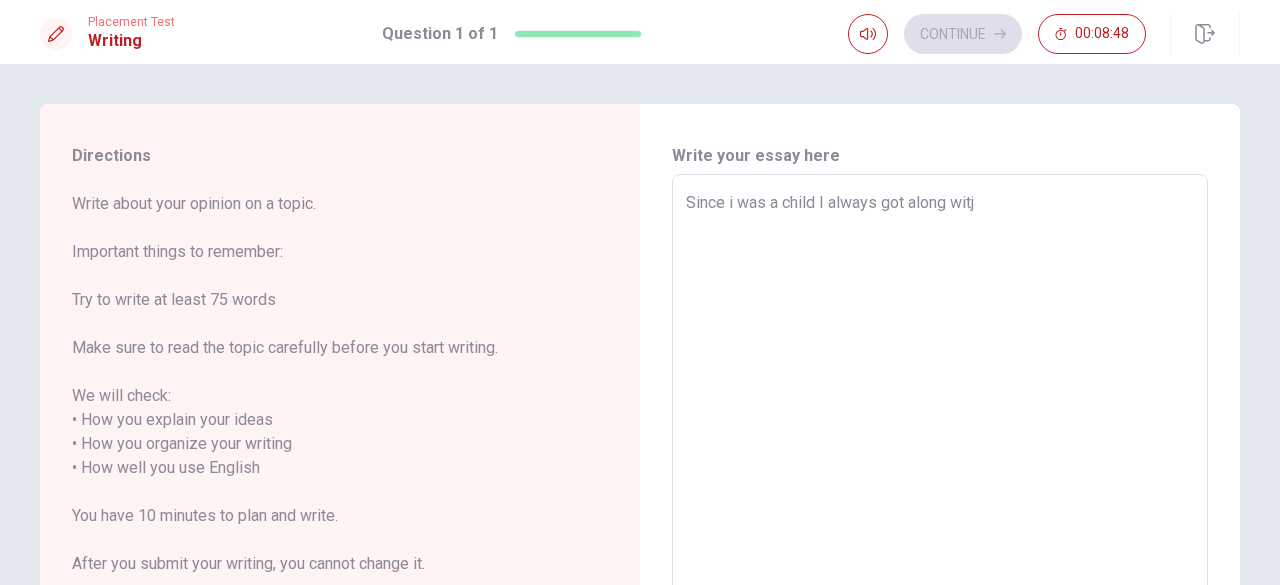 type on "Since i was a child I always got along witj" 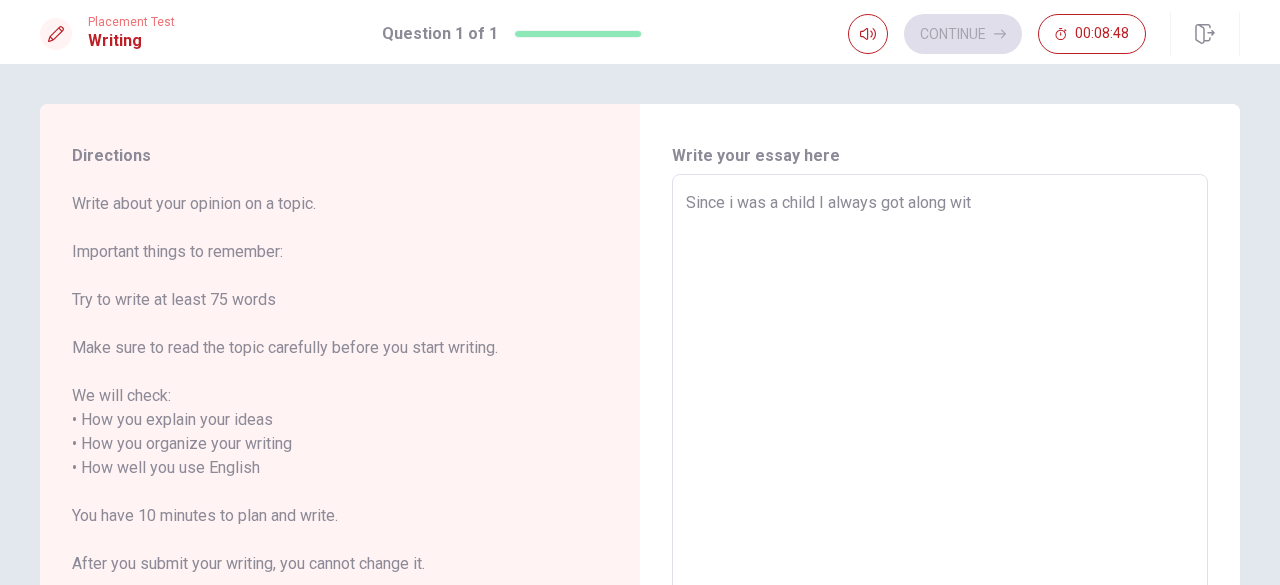 type on "x" 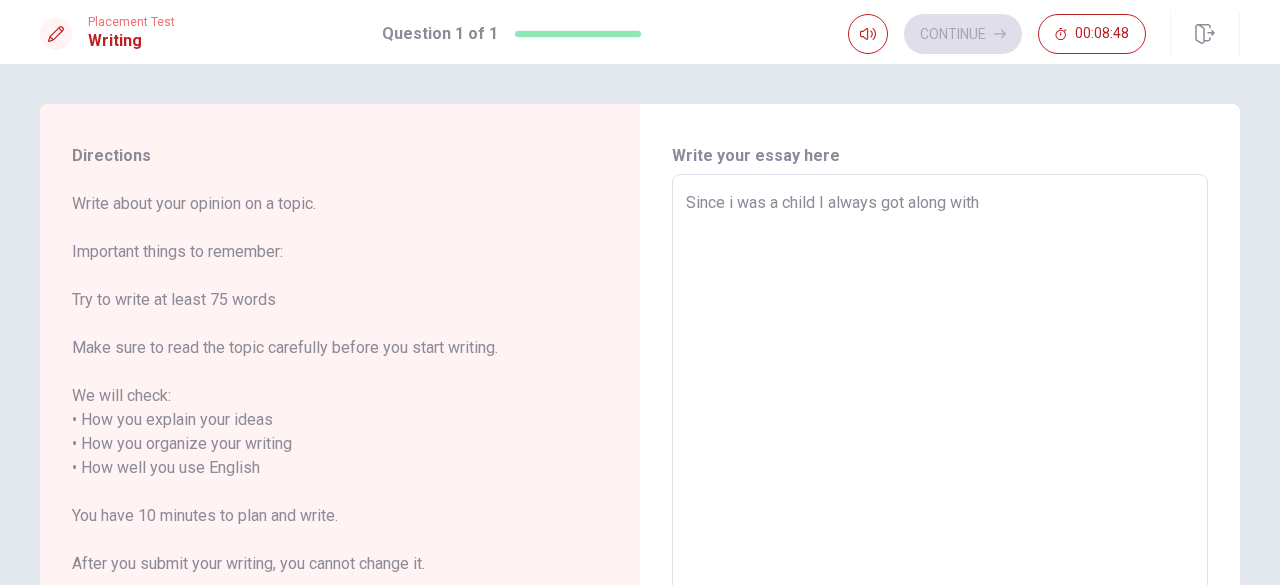 type on "x" 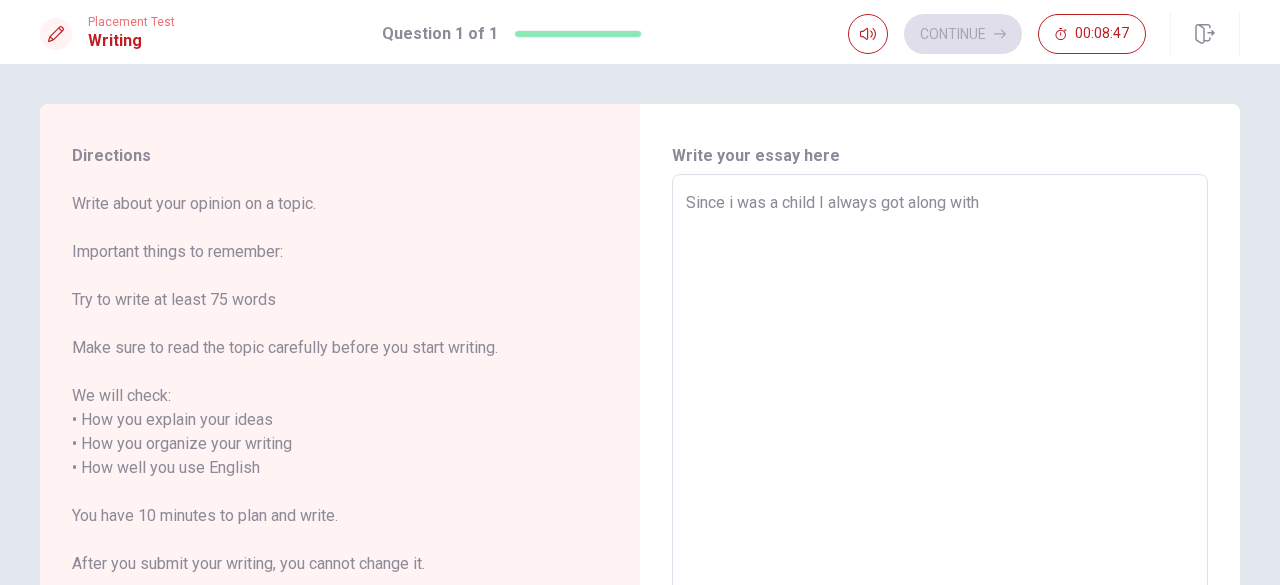 type on "x" 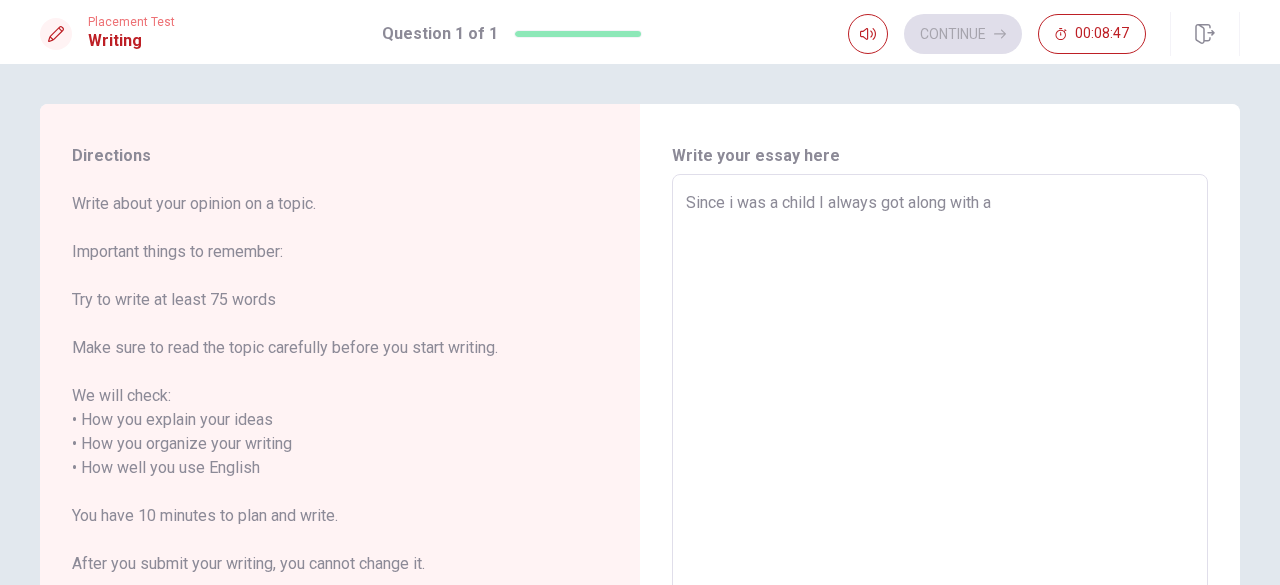 type on "x" 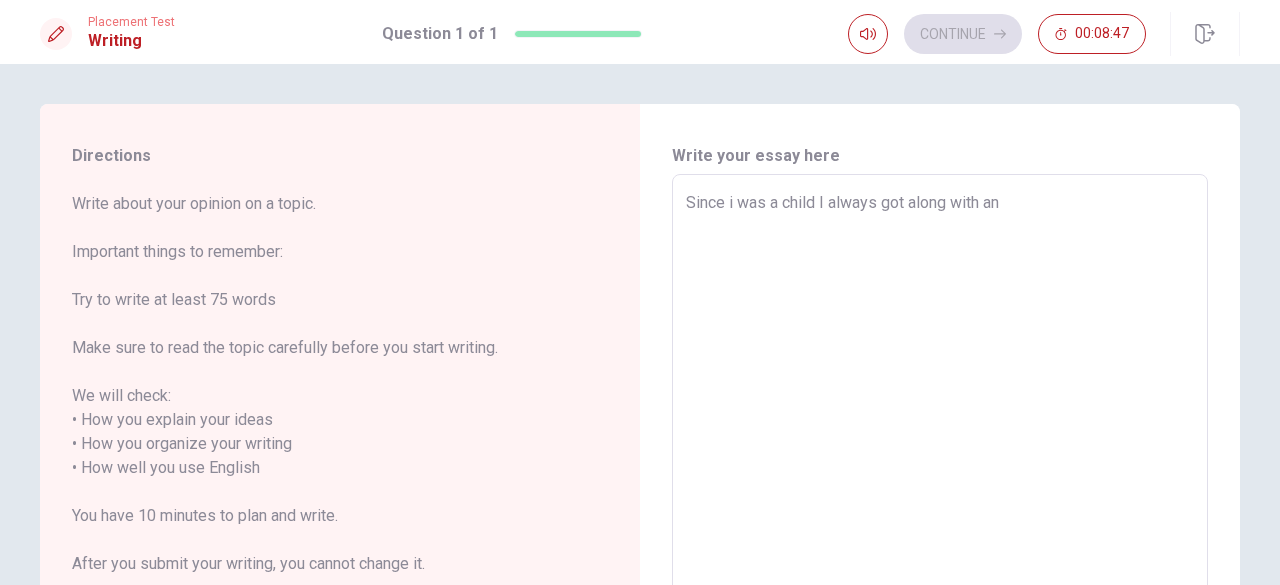 type on "x" 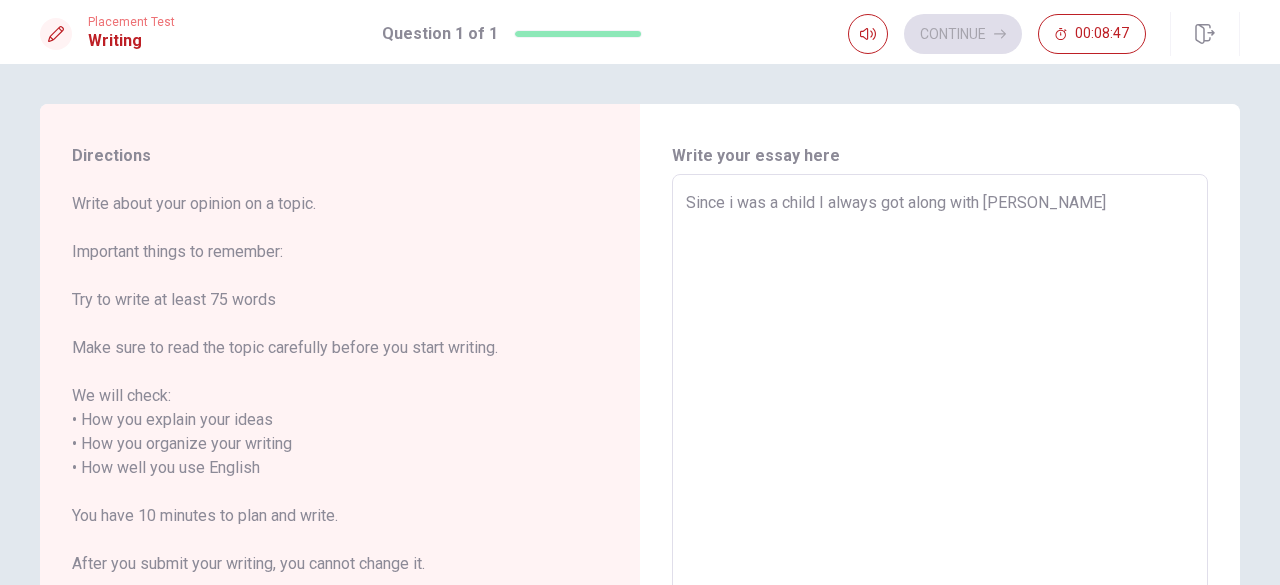 type on "x" 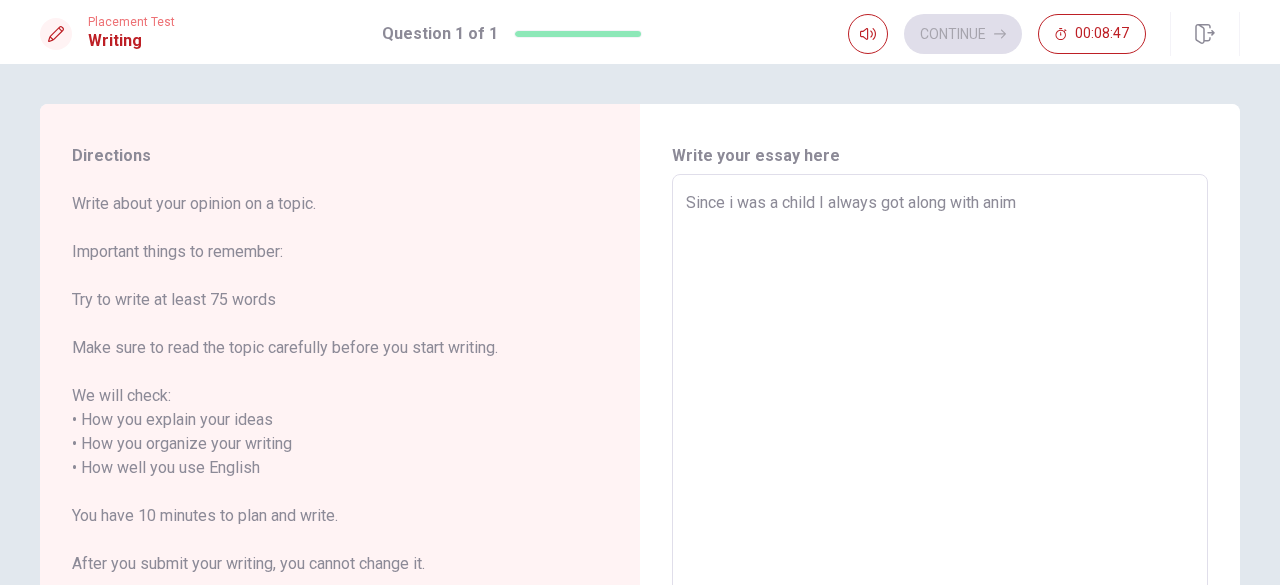 type on "x" 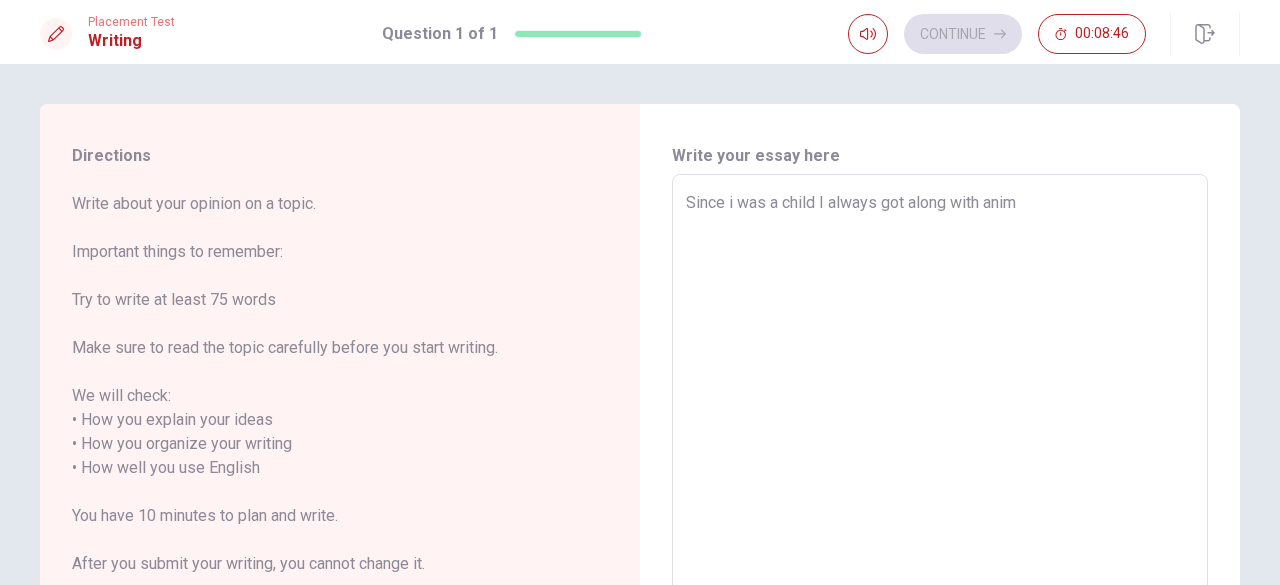 type on "Since i was a child I always got along with anima" 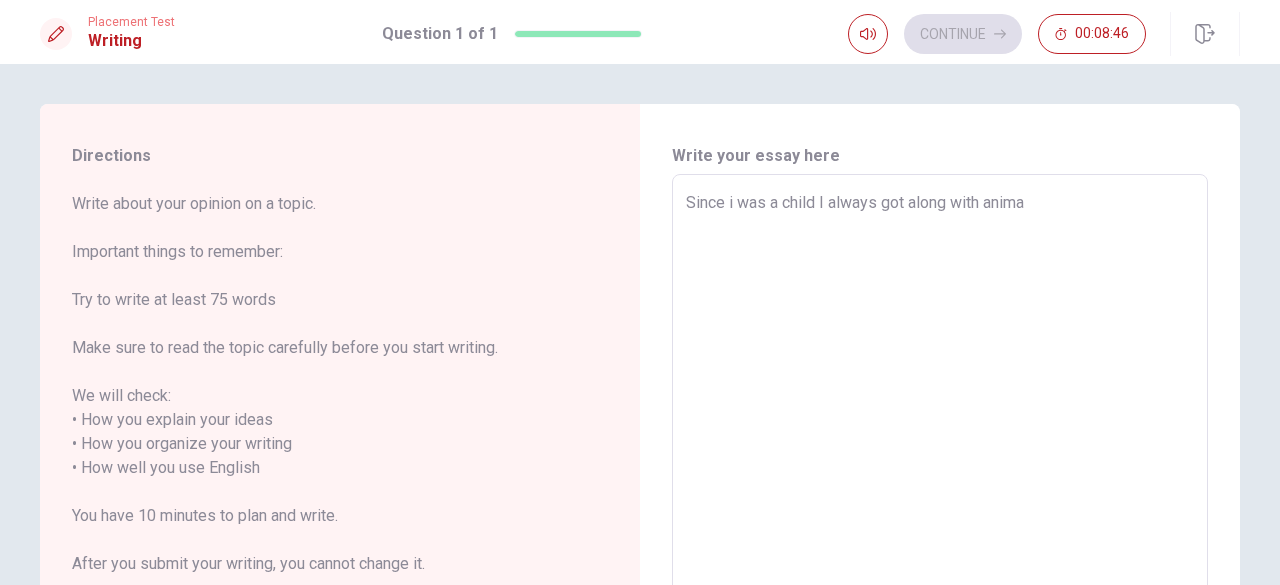 type on "x" 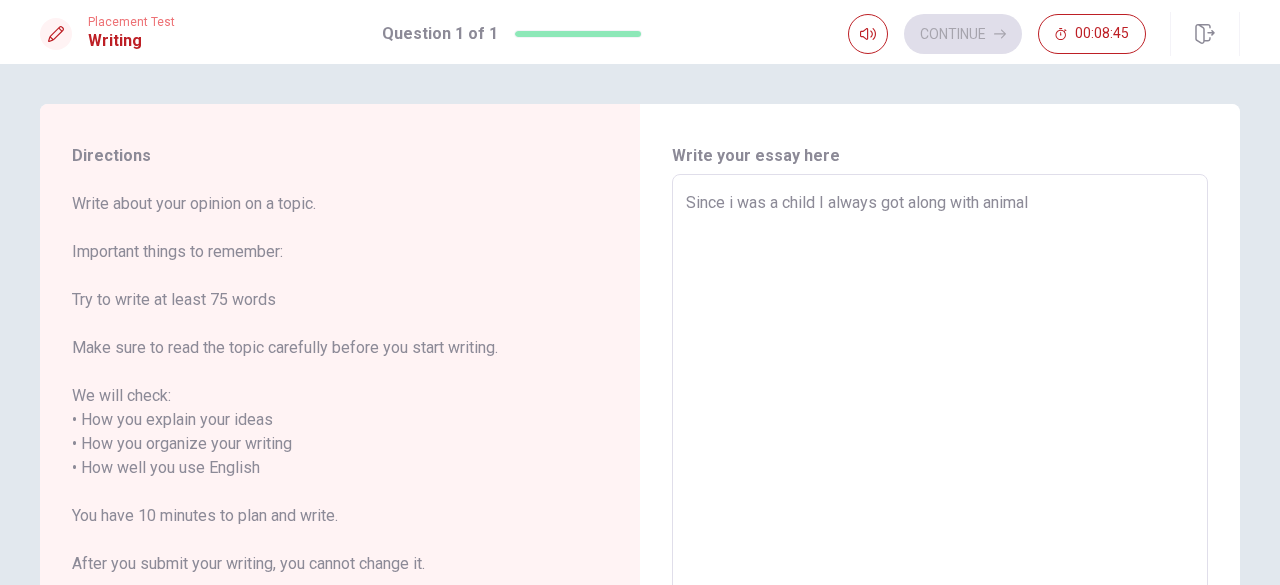 type on "x" 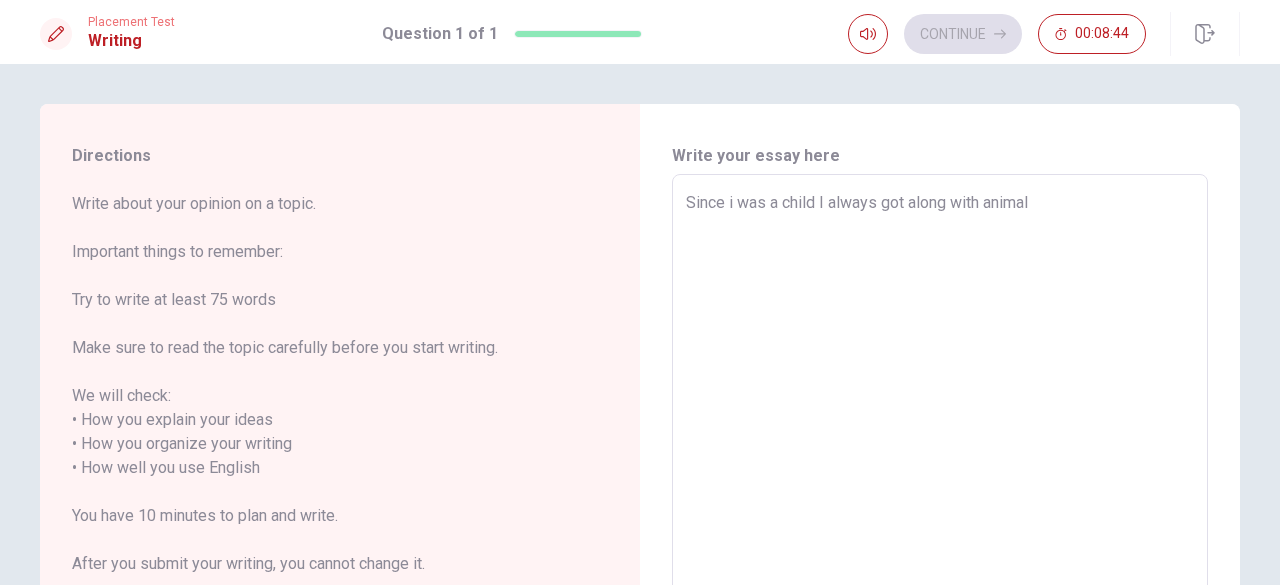 type on "Since i was a child I always got along with animals" 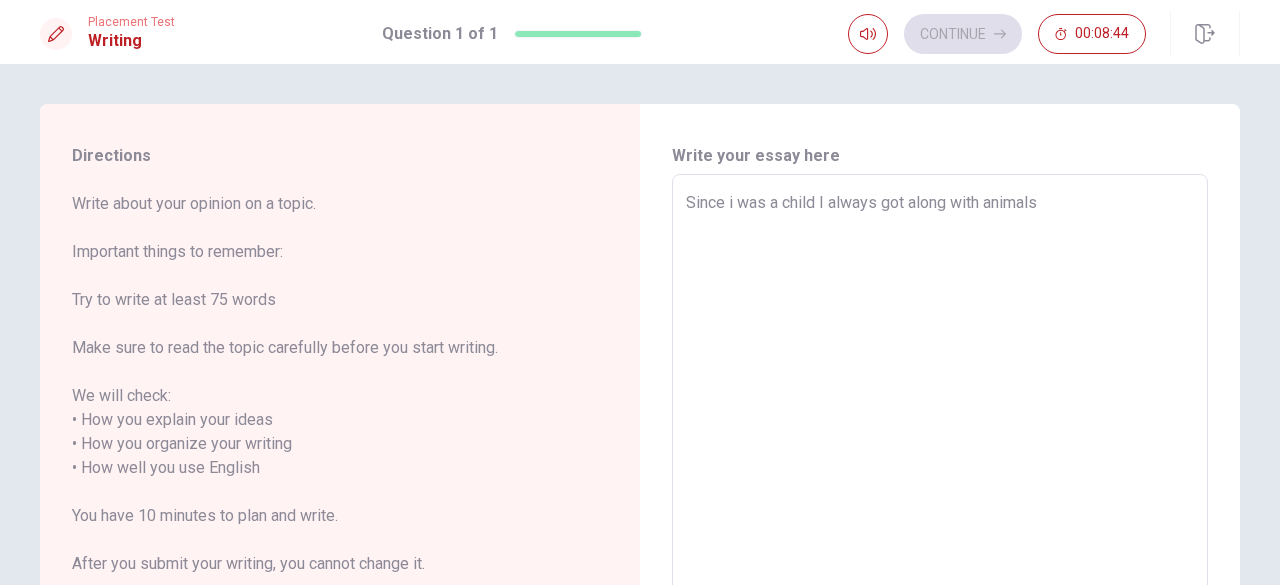 type on "x" 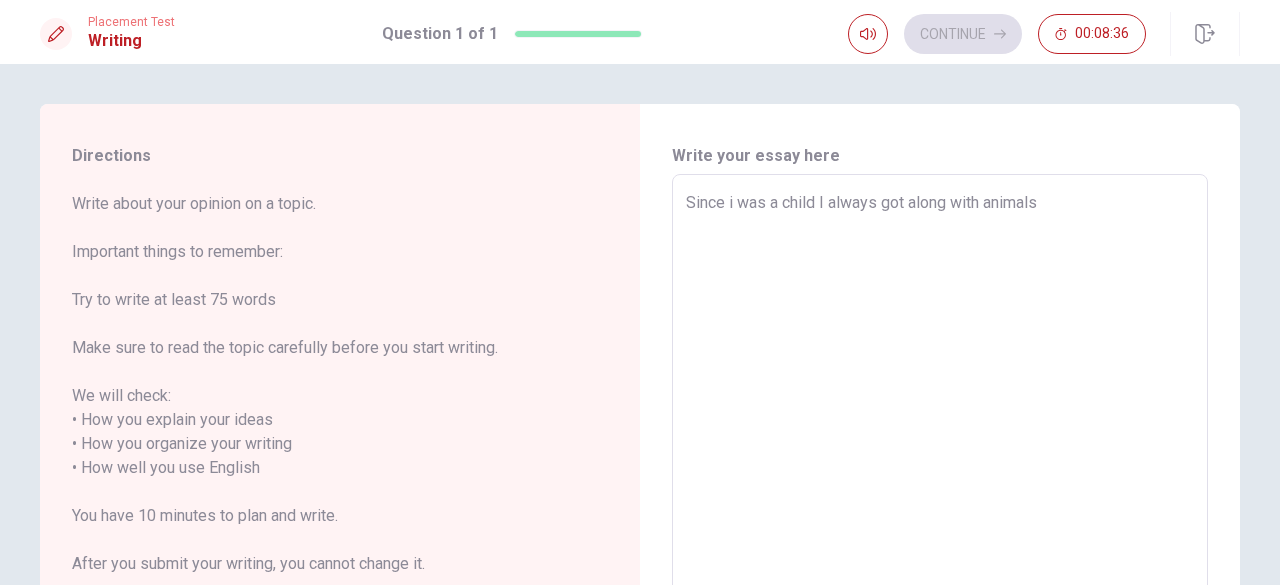 type on "x" 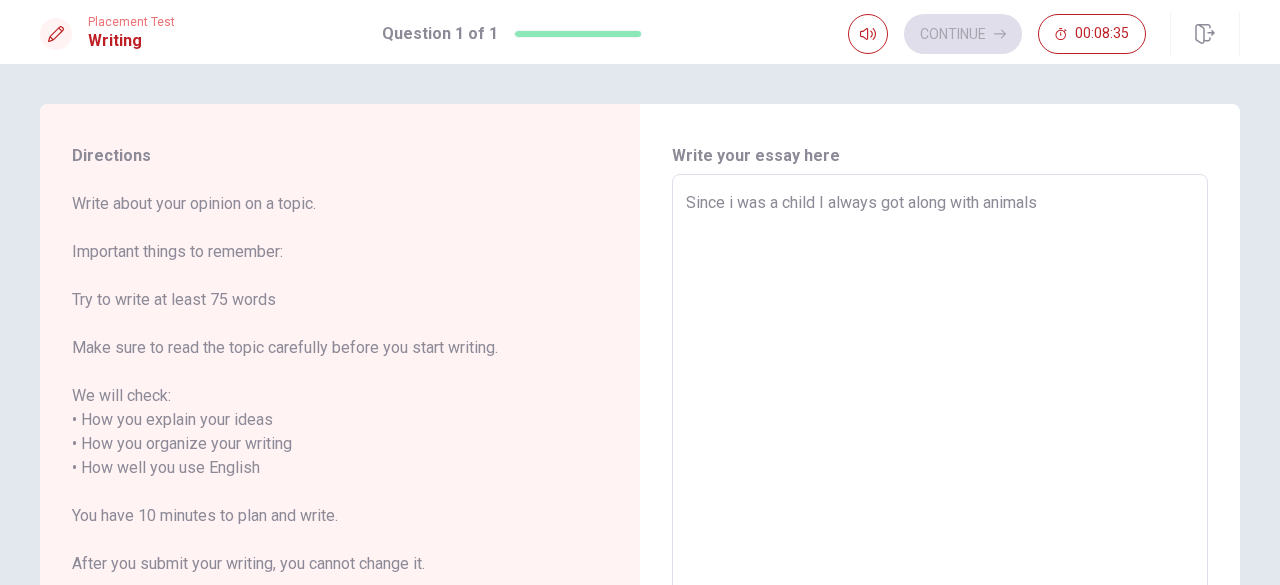 type on "Since i was a child I always got along with animals" 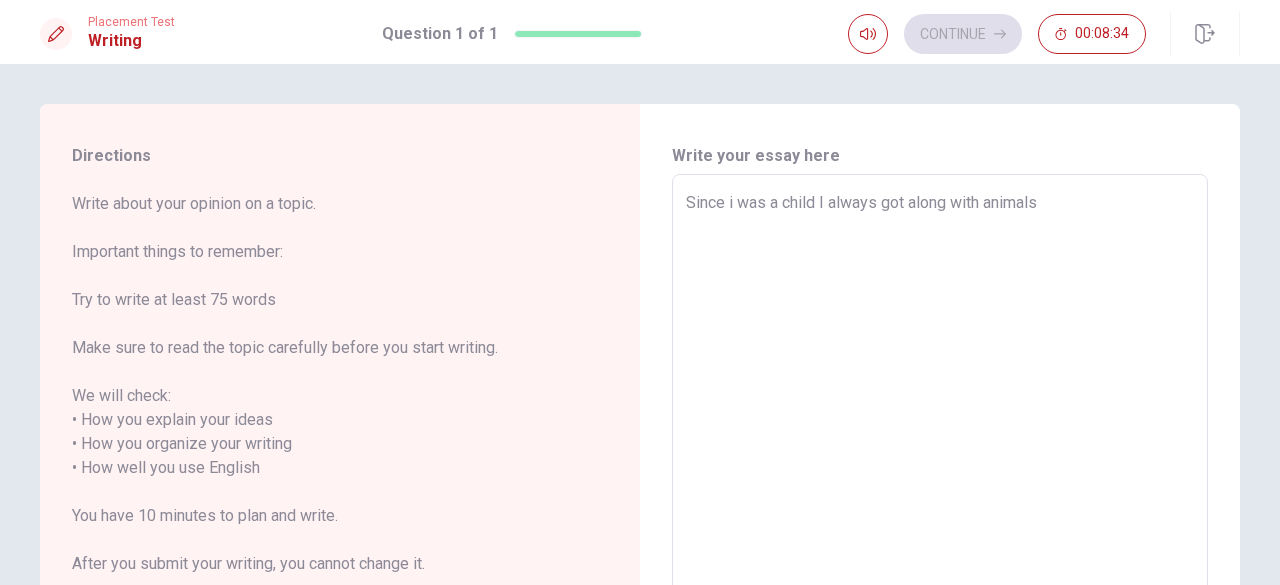type on "x" 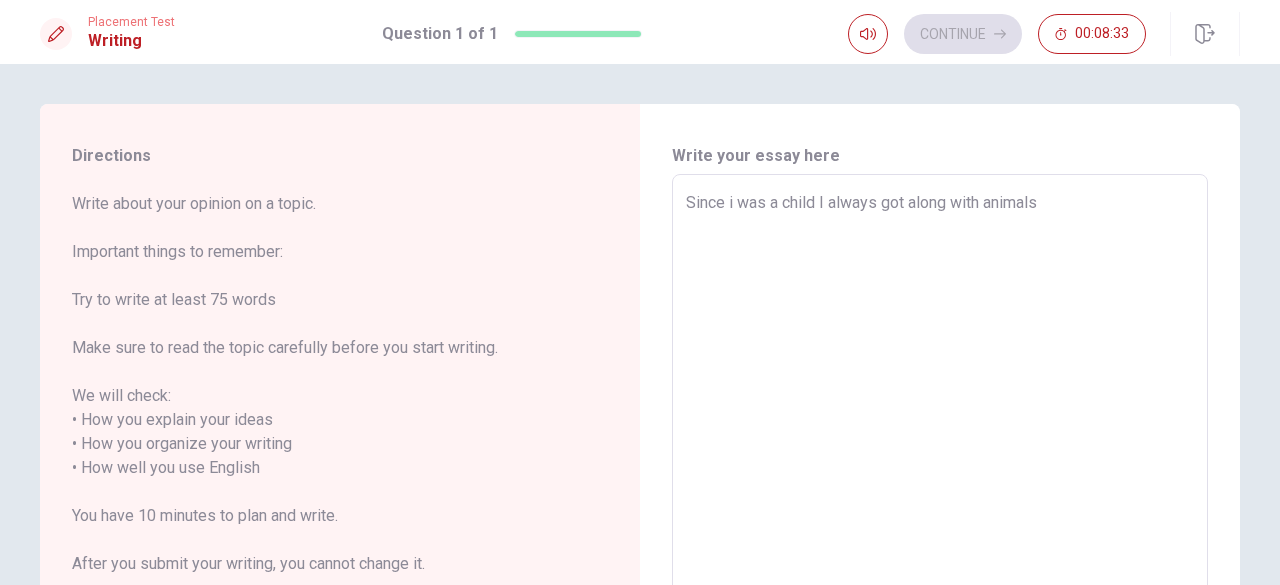 type on "Since i was a child I always got along with animals," 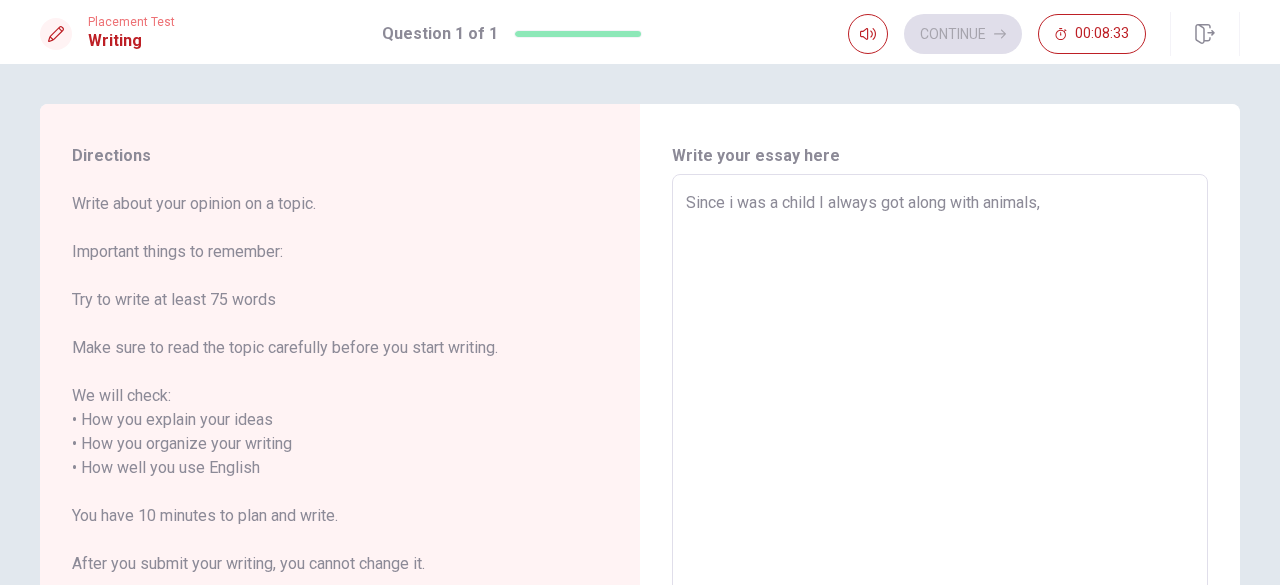 type on "x" 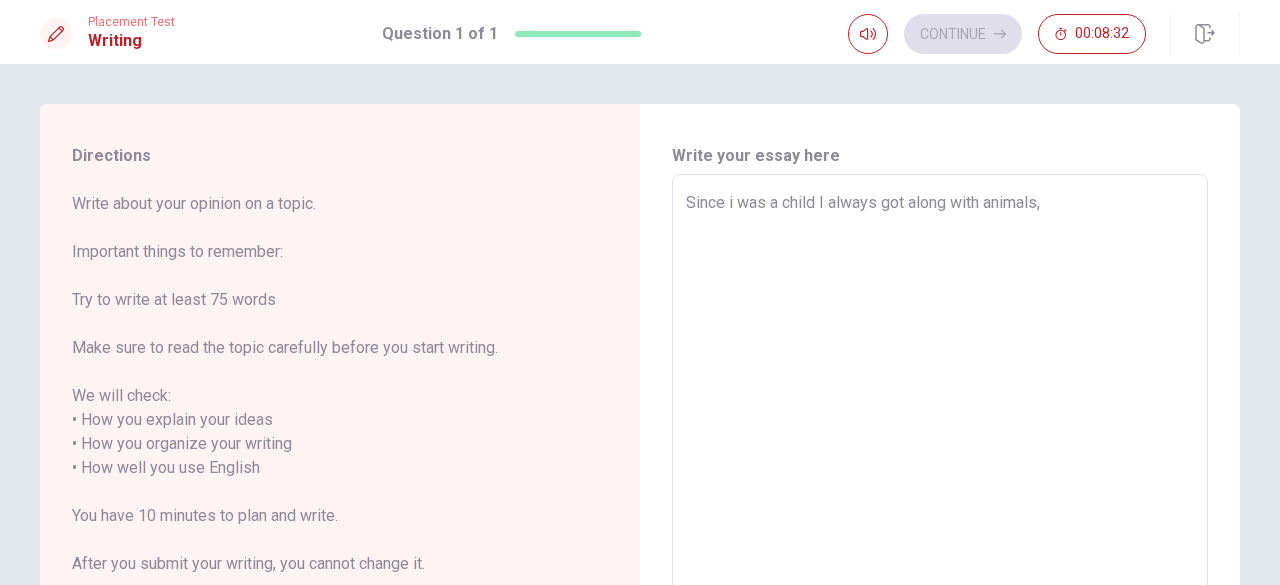 type on "Since i was a child I always got along with animals," 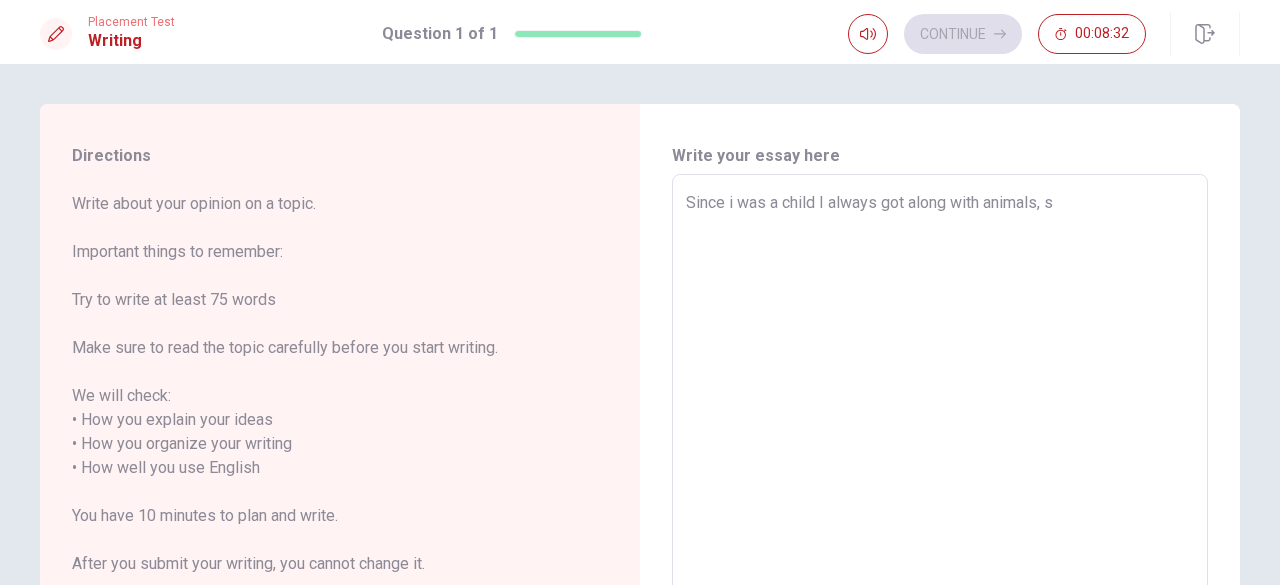type on "x" 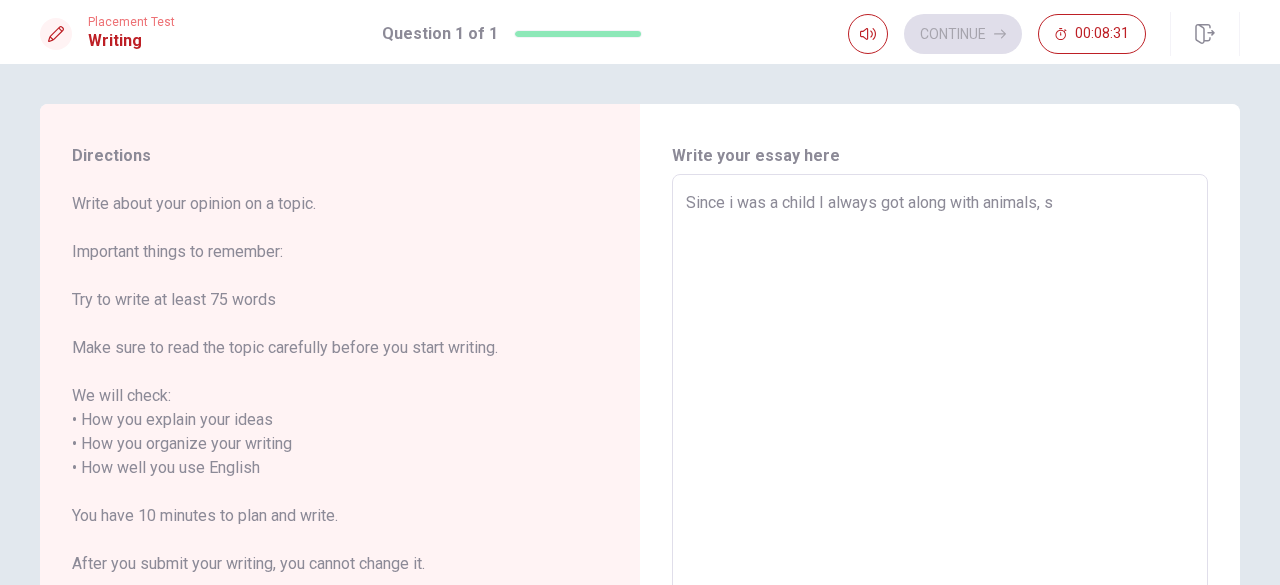 type on "Since i was a child I always got along with animals, sp" 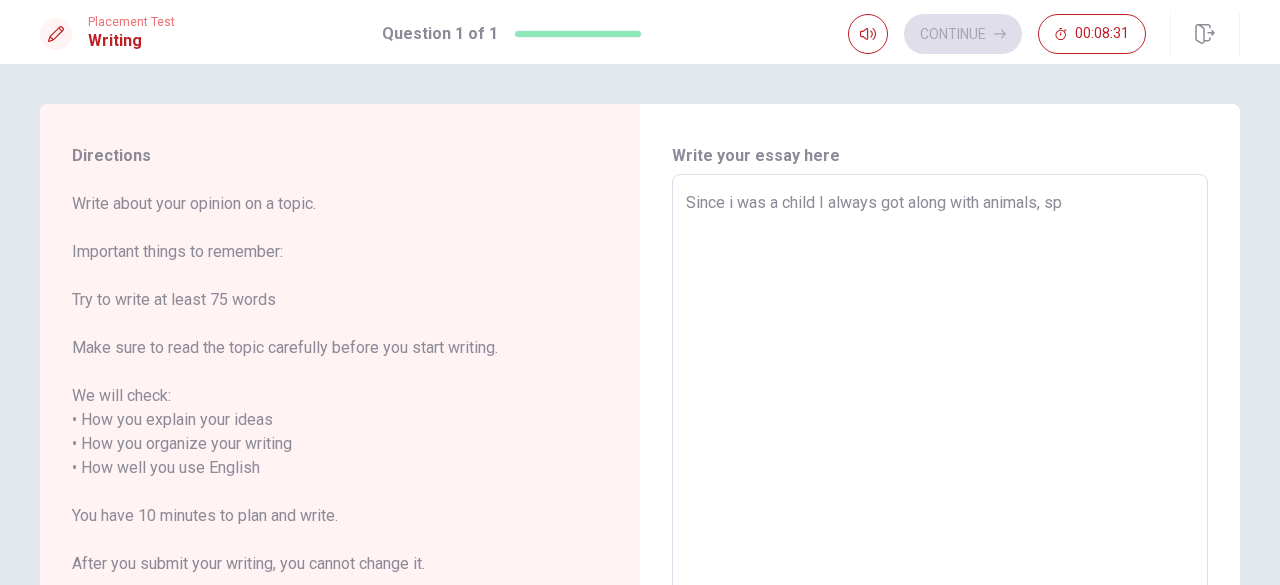 type on "x" 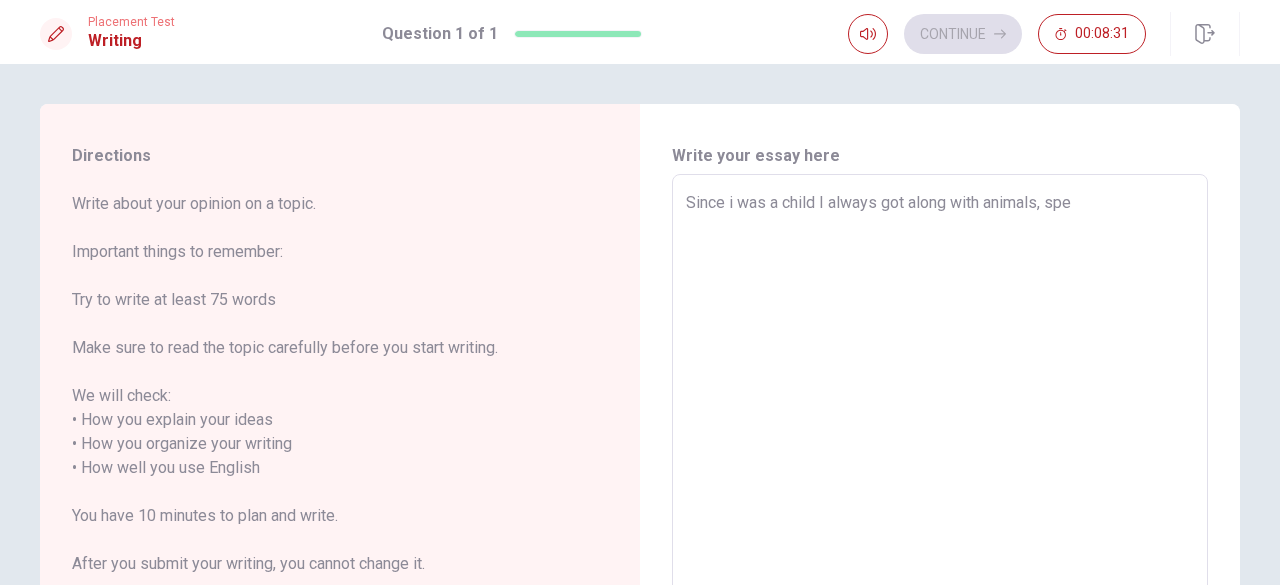 type on "x" 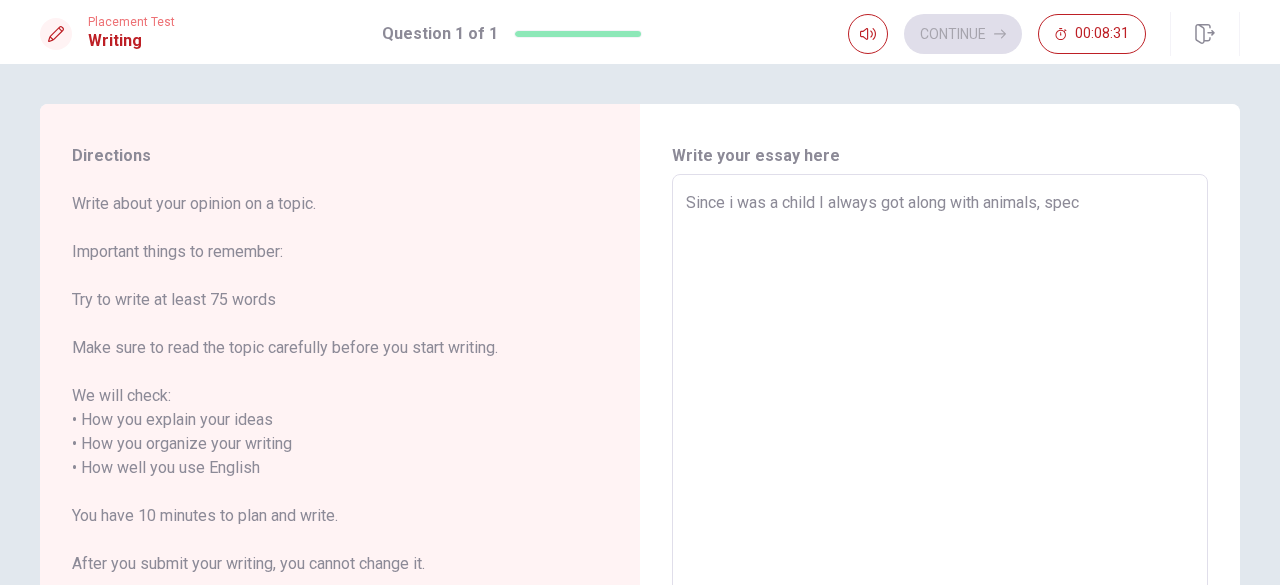 type on "x" 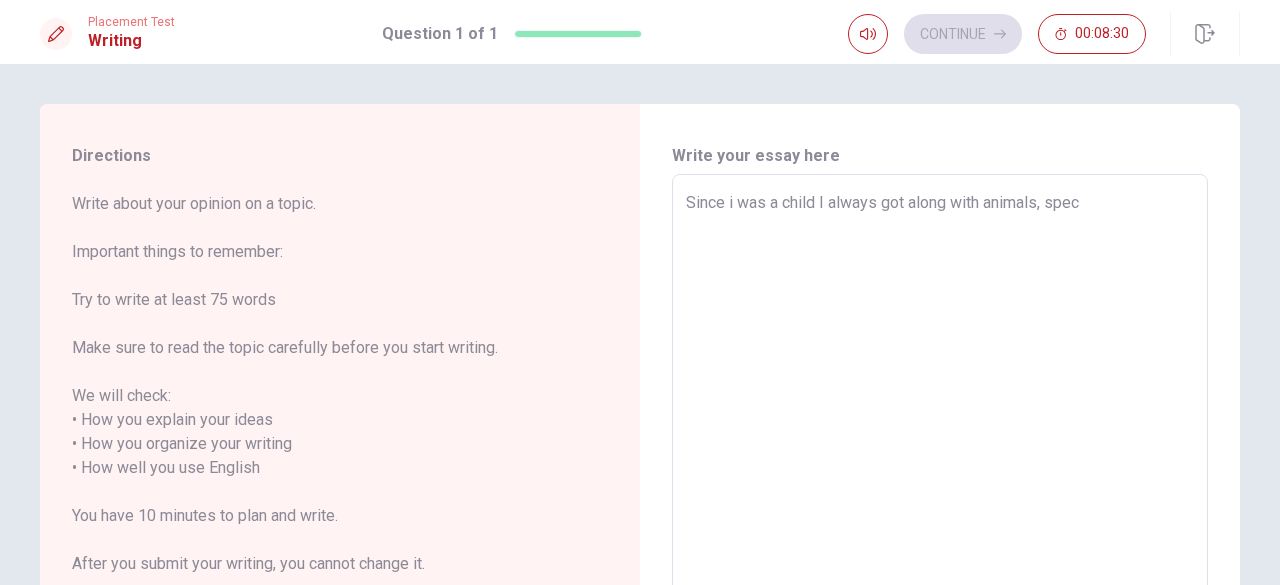 type on "Since i was a child I always got along with animals, speci" 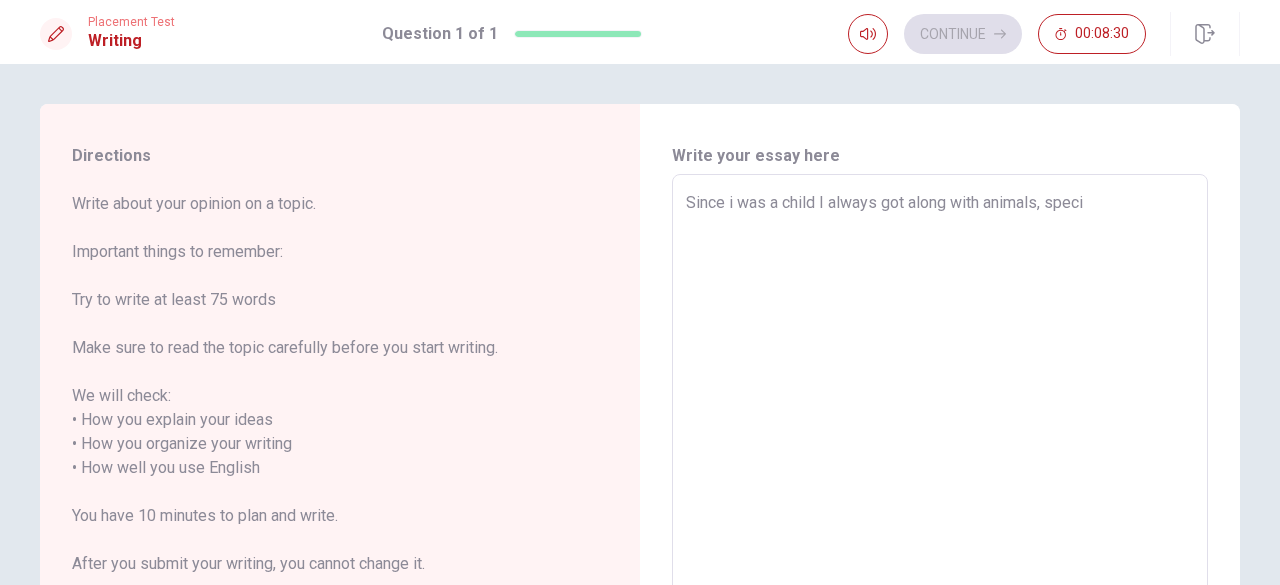 type on "x" 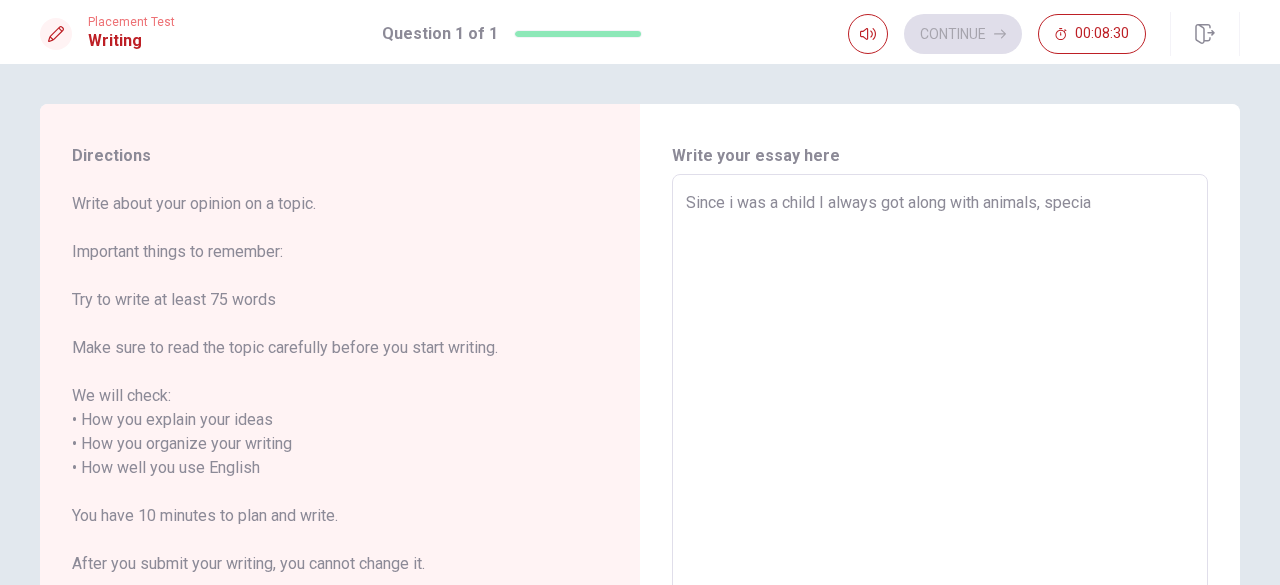 type on "x" 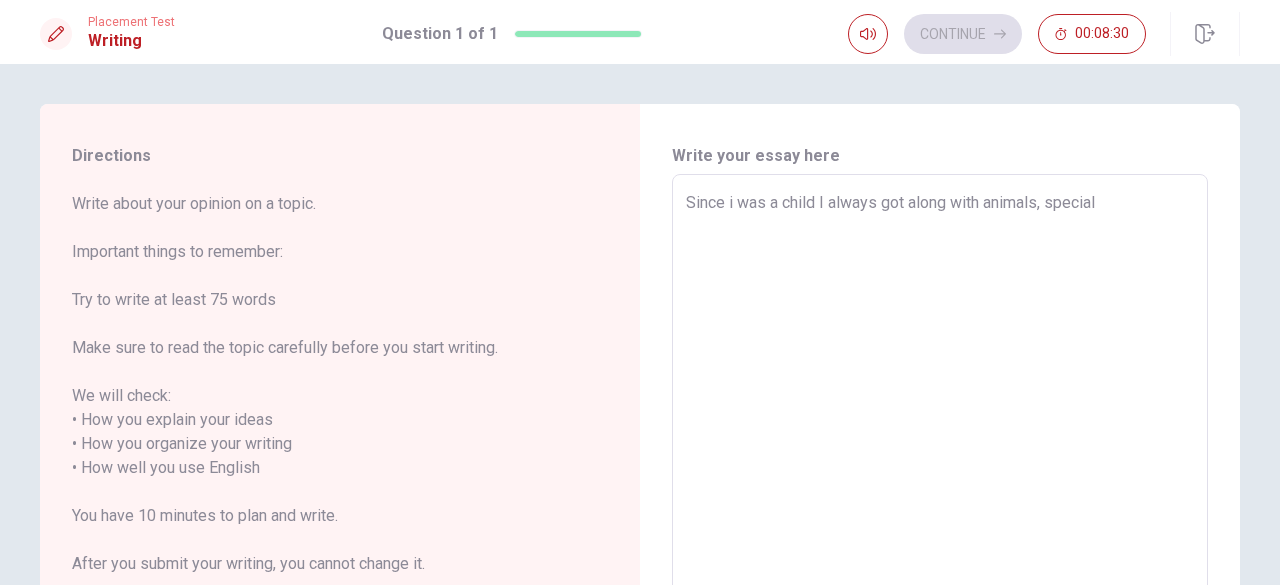type on "x" 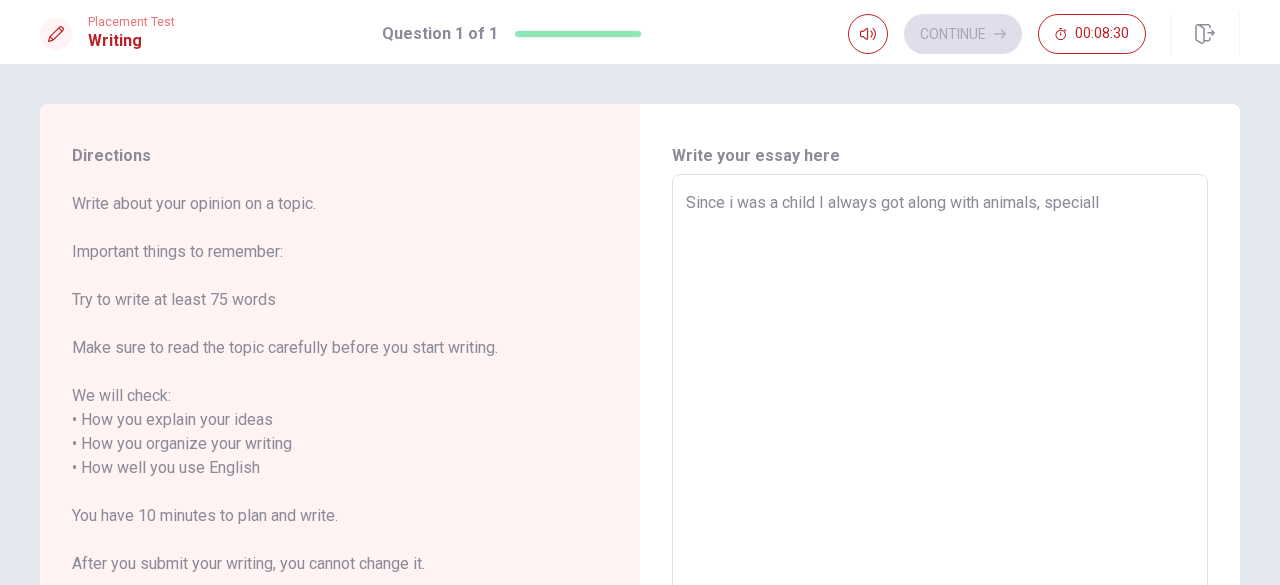 type on "x" 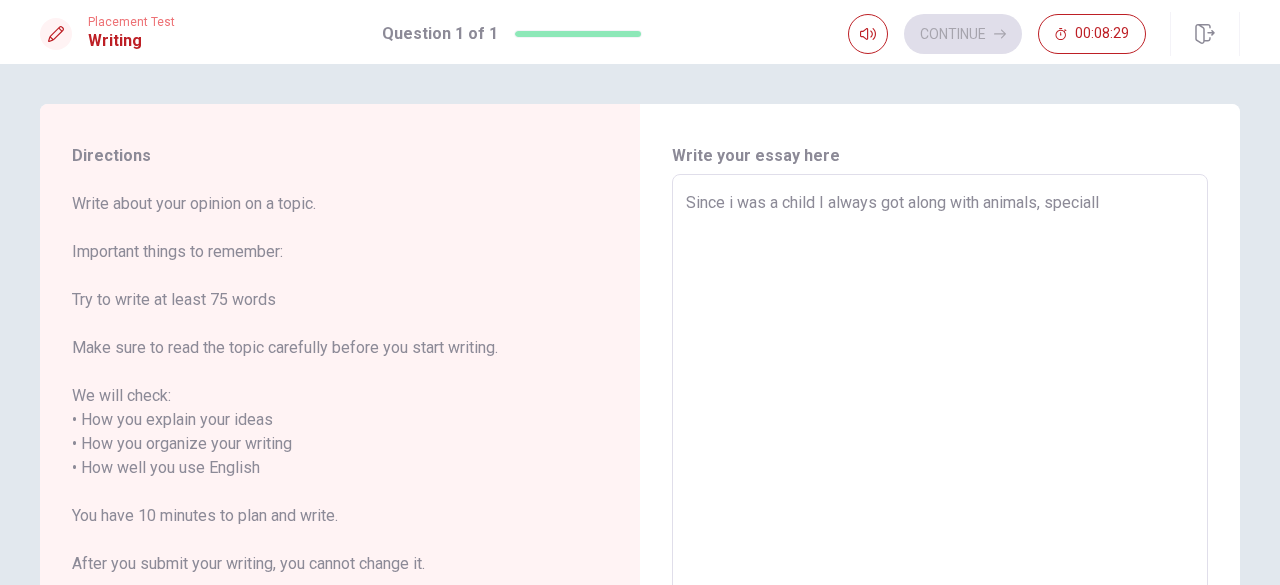 type on "Since i was a child I always got along with animals, specially" 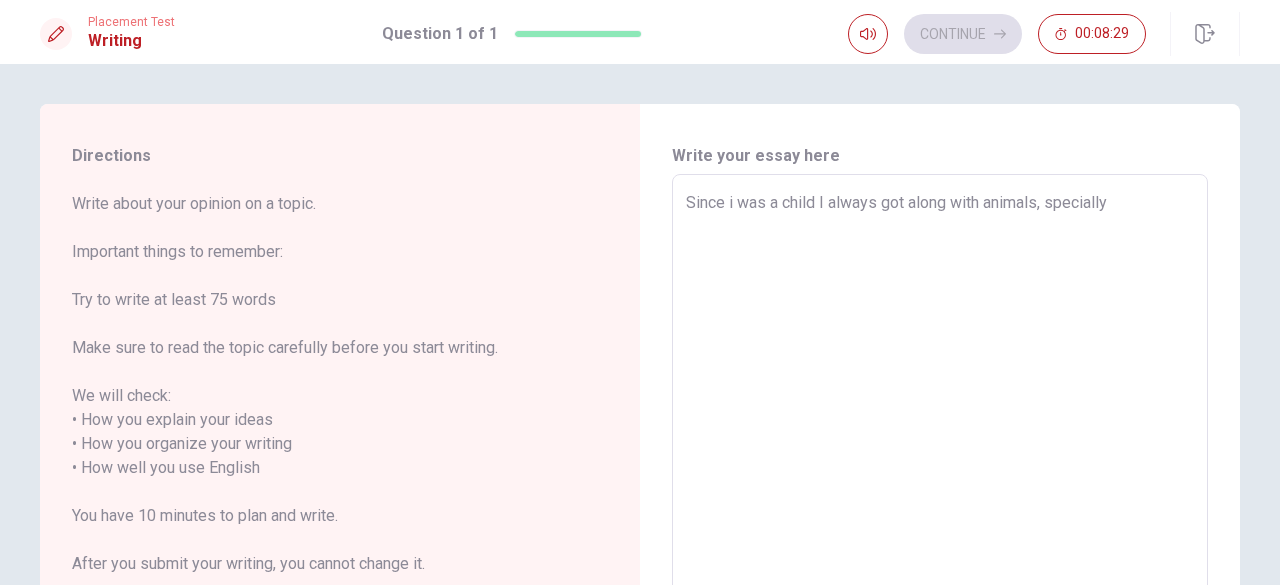 type on "x" 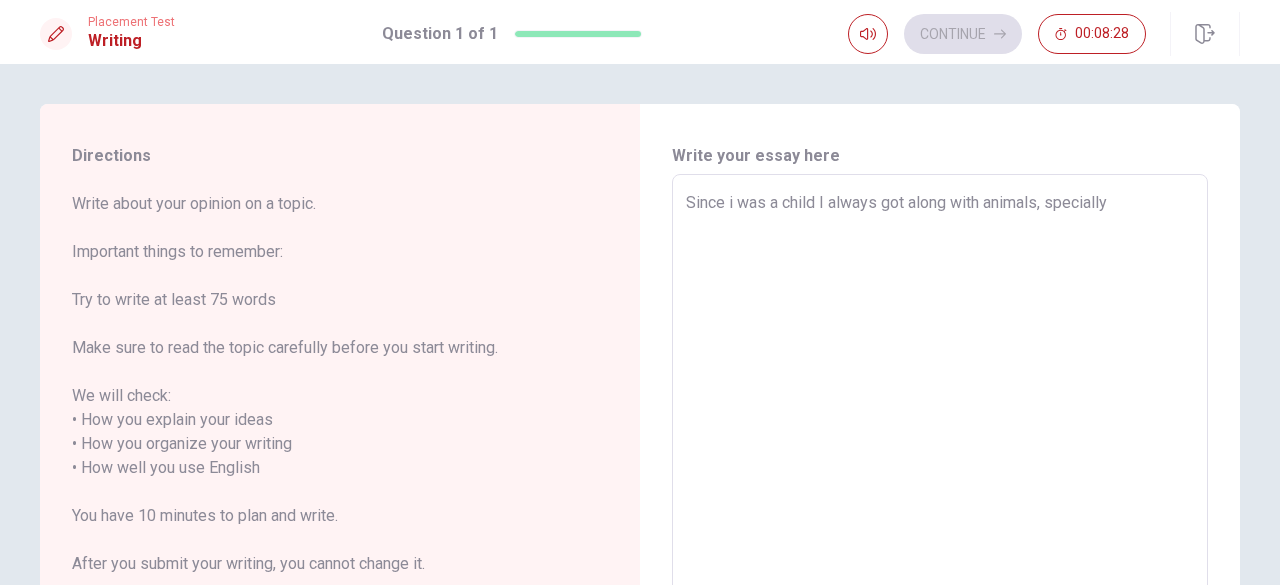type on "Since i was a child I always got along with animals, specially d" 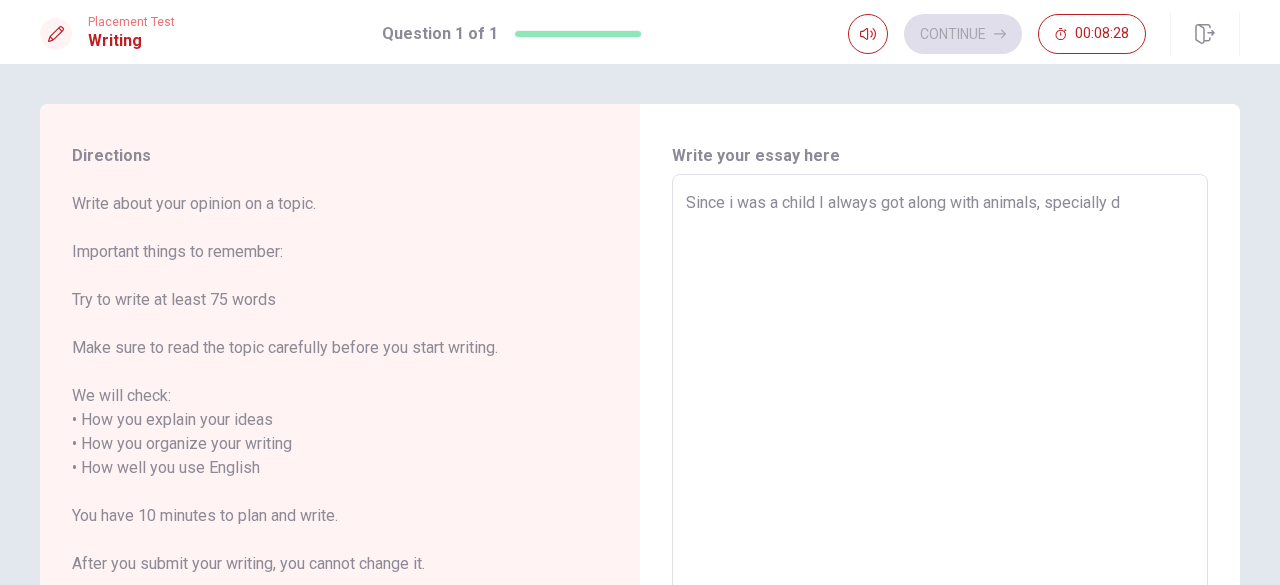 type on "x" 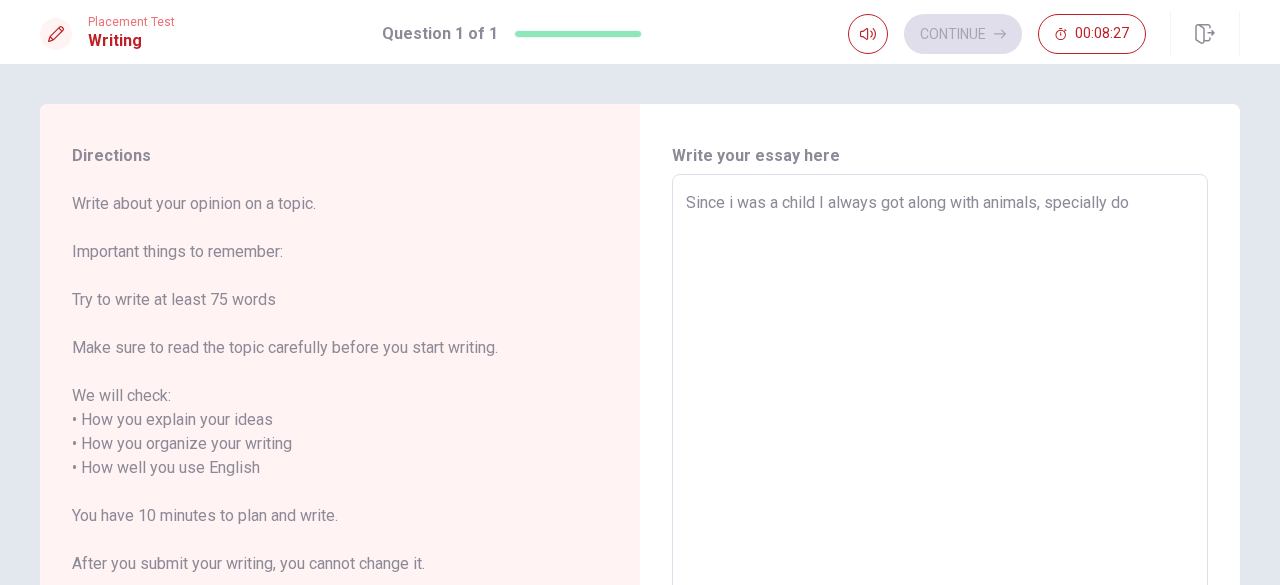 type on "x" 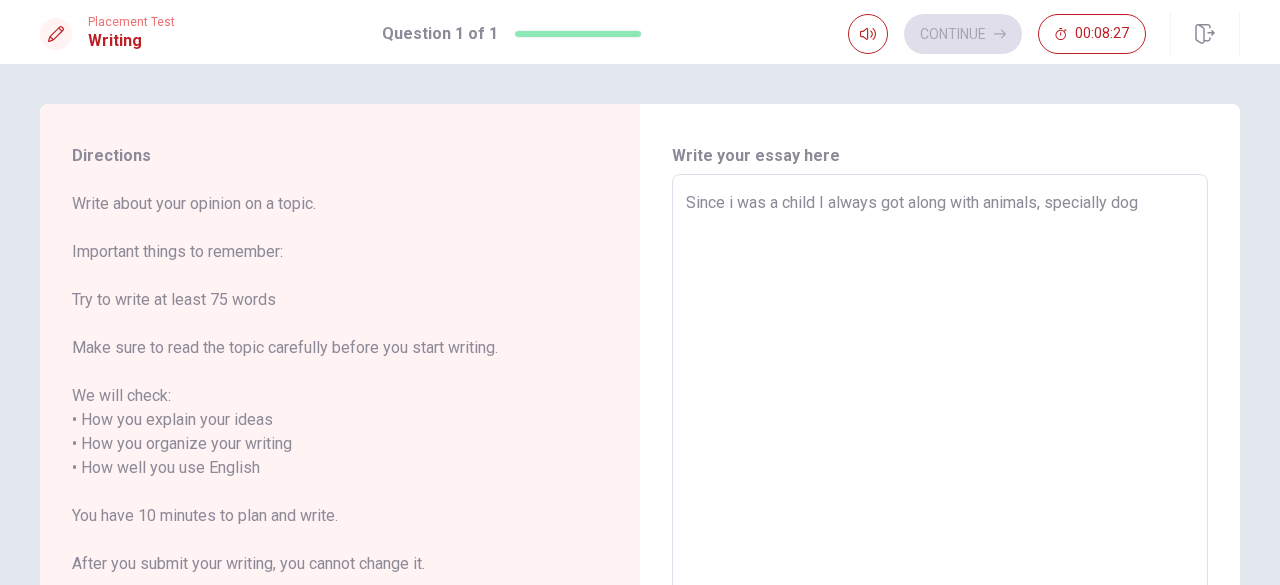 type on "x" 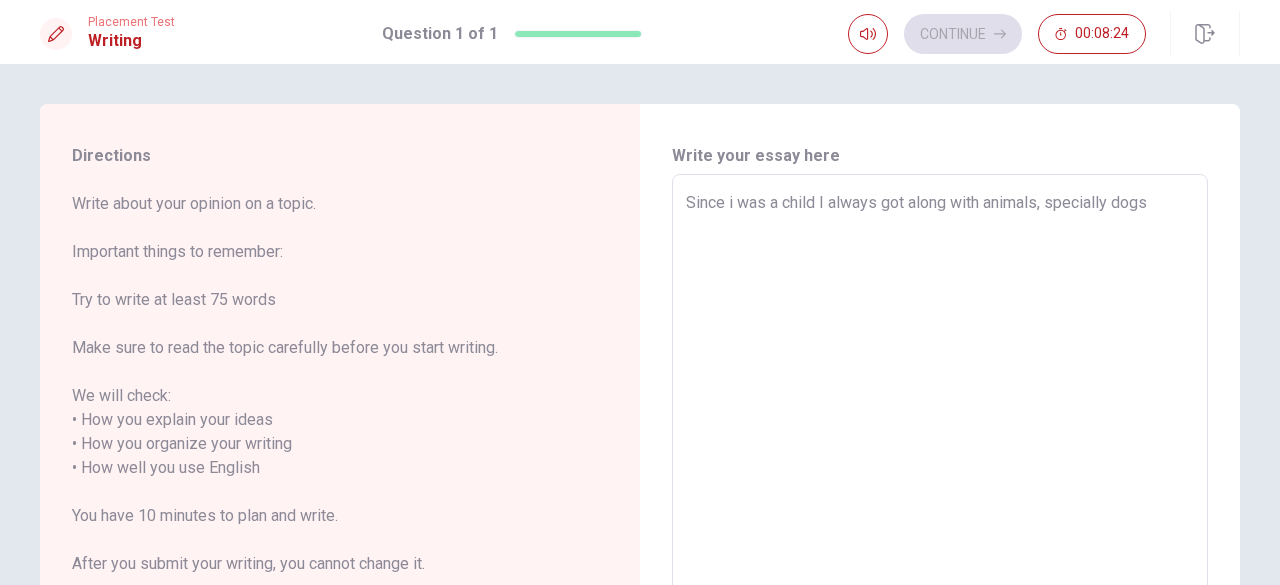 type on "x" 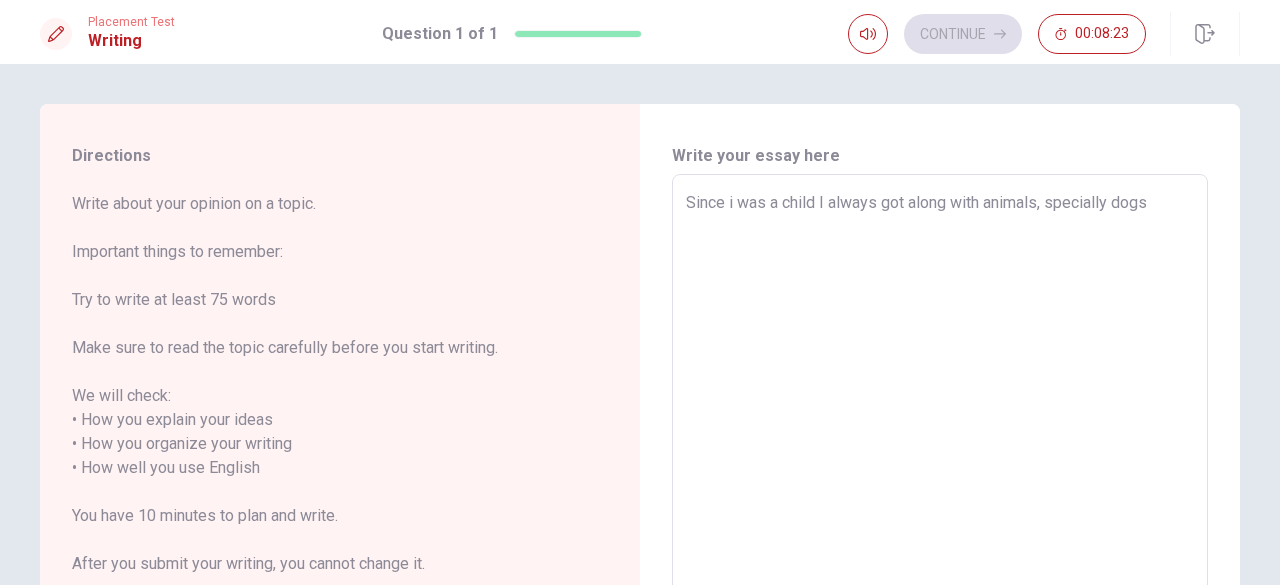 type on "Since i was a child I always got along with animals, specially dogs." 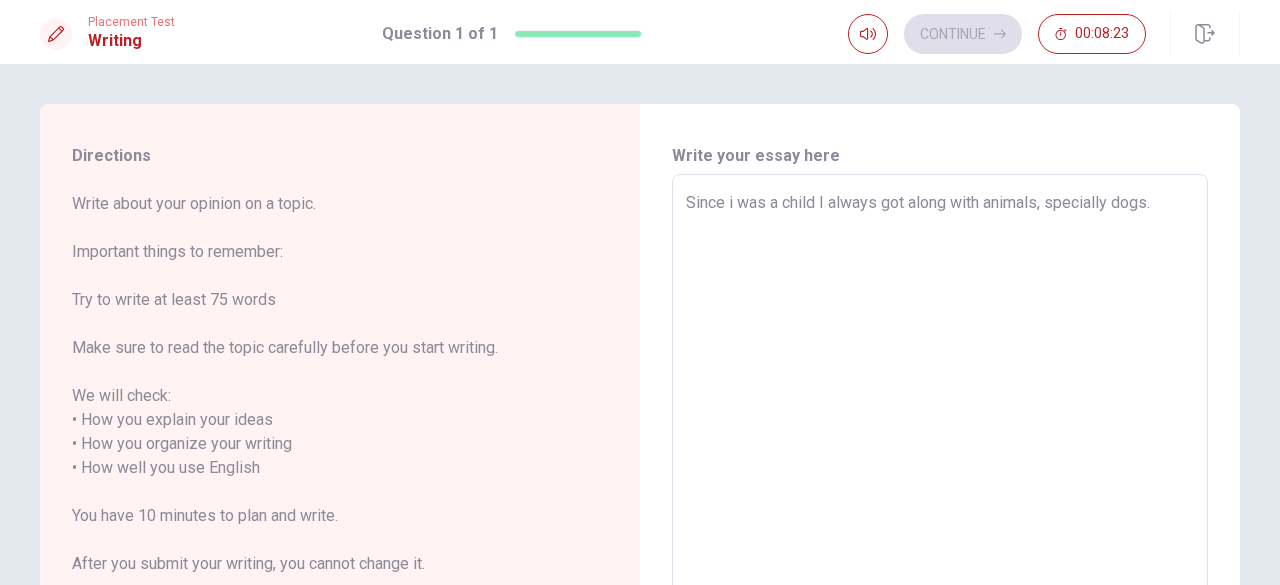 type on "x" 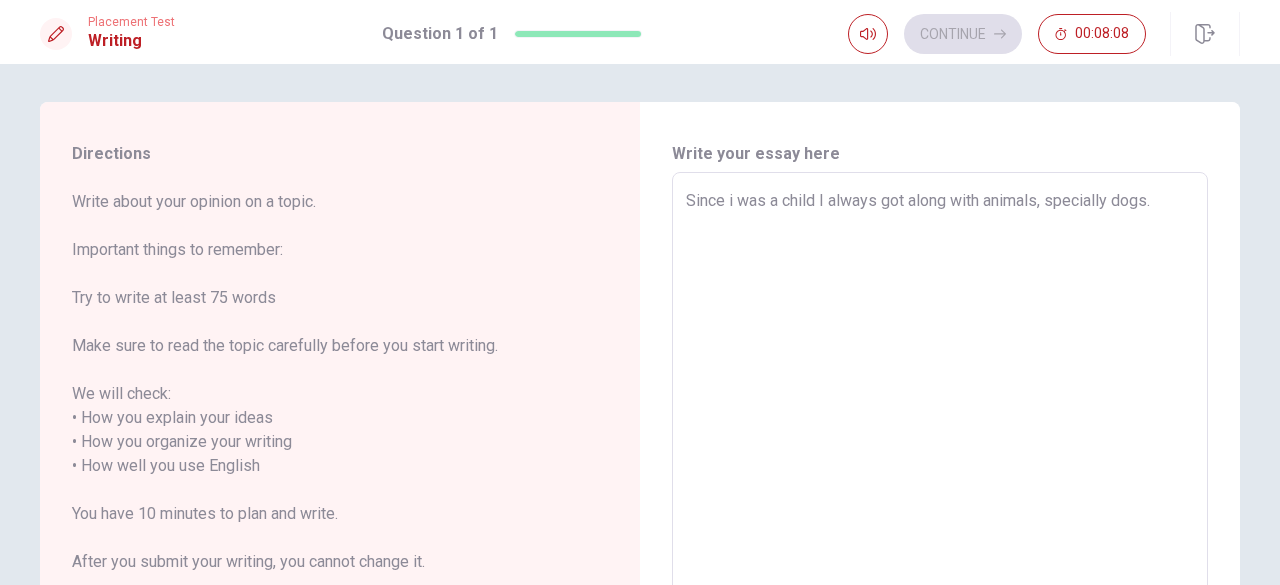scroll, scrollTop: 0, scrollLeft: 0, axis: both 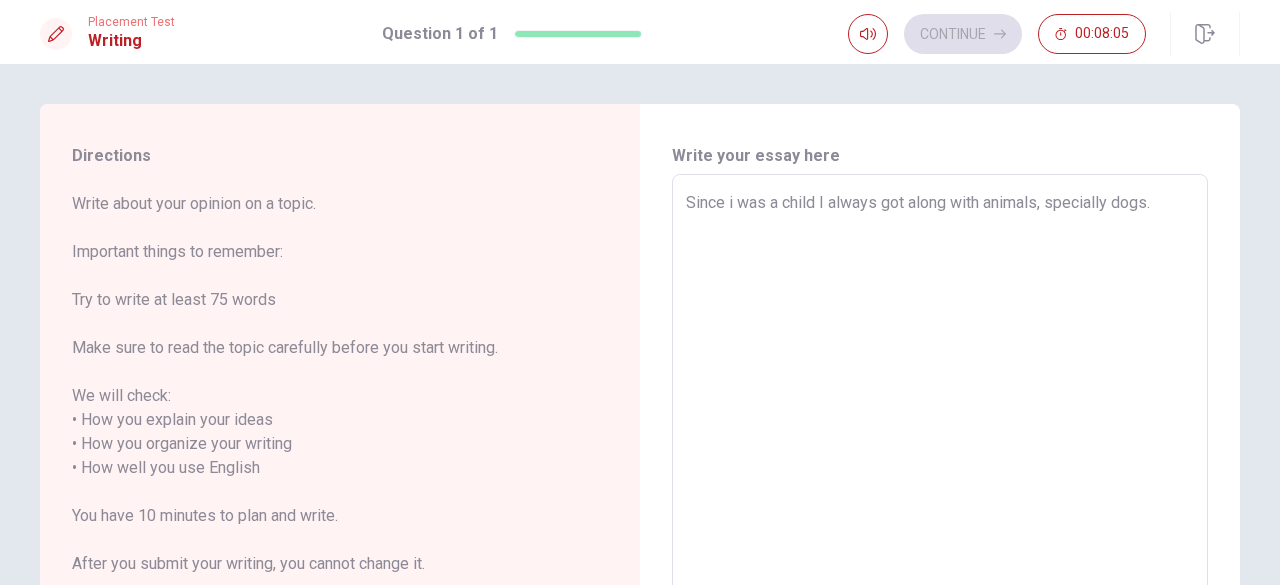 type on "x" 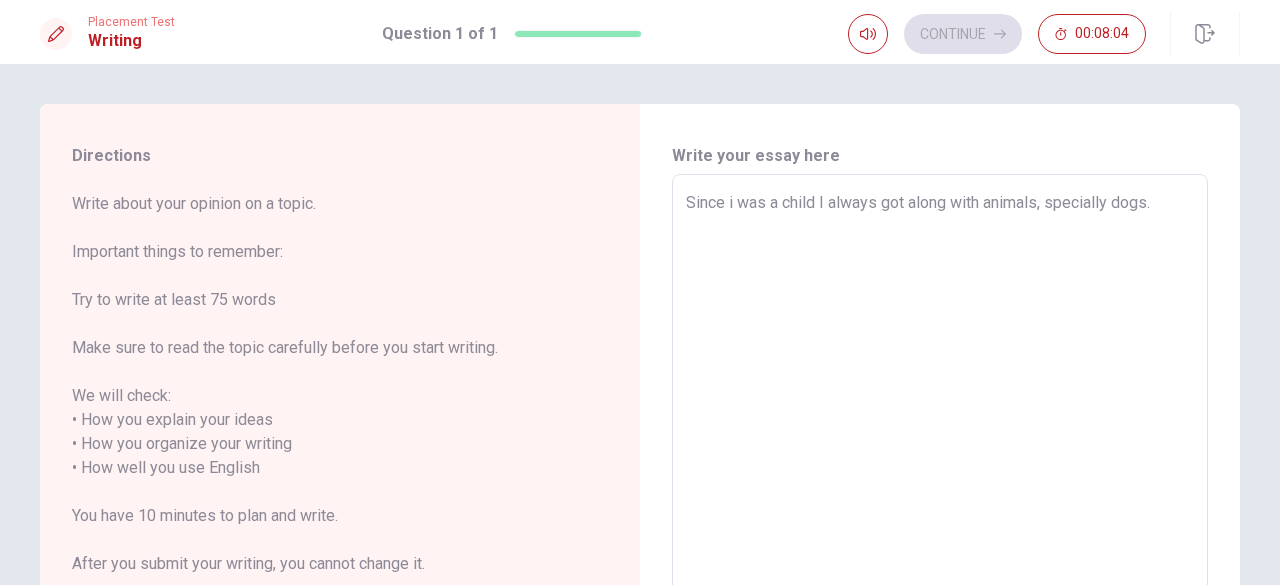 type on "Since i was a child I always got along with animals, specially dogs. I" 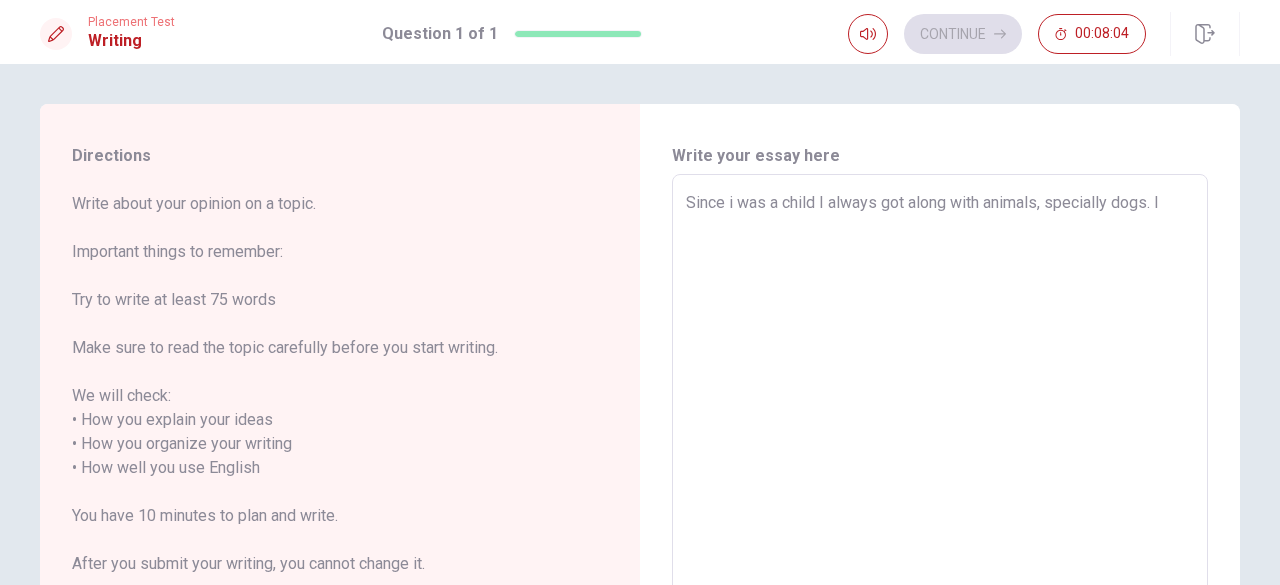 type on "x" 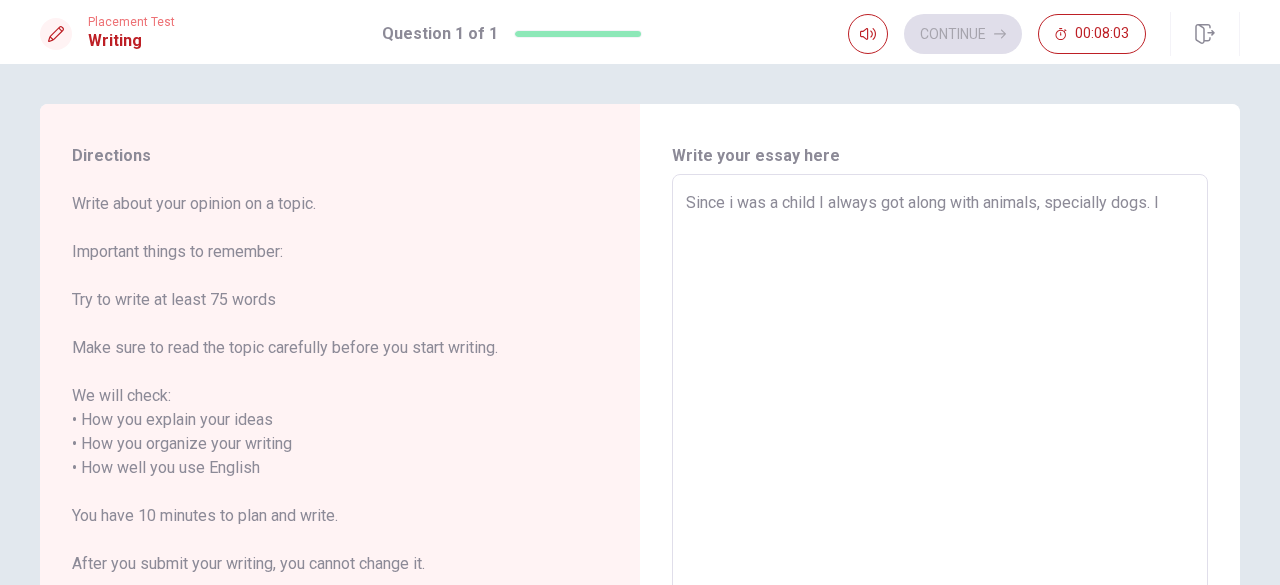 type on "Since i was a child I always got along with animals, specially dogs. I" 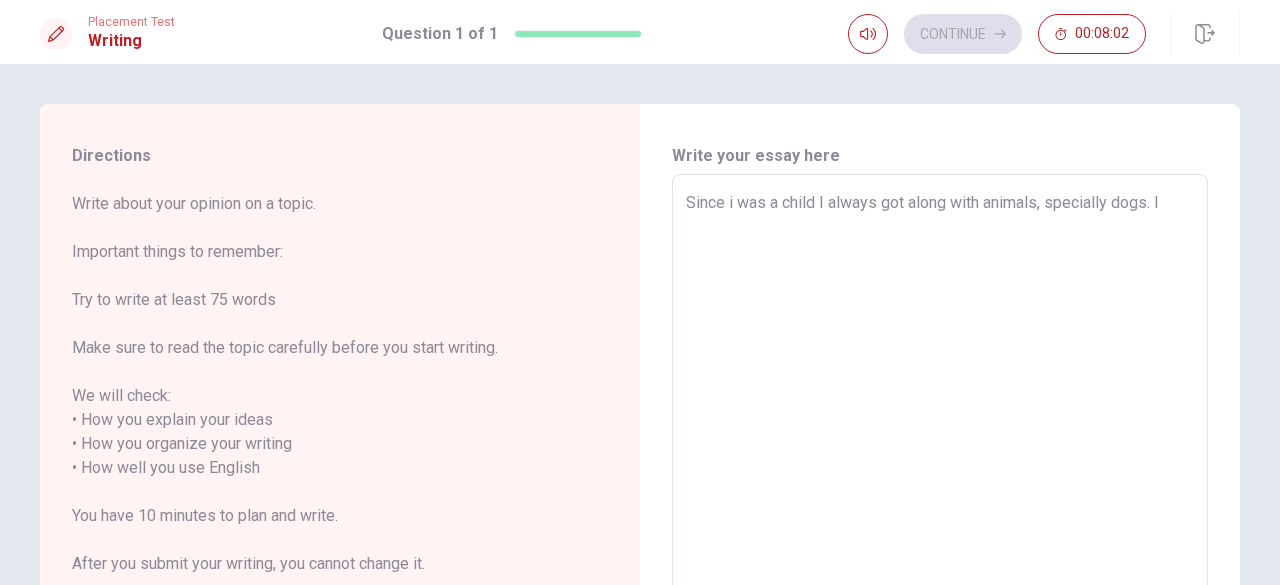 type on "Since i was a child I always got along with animals, specially dogs. I c" 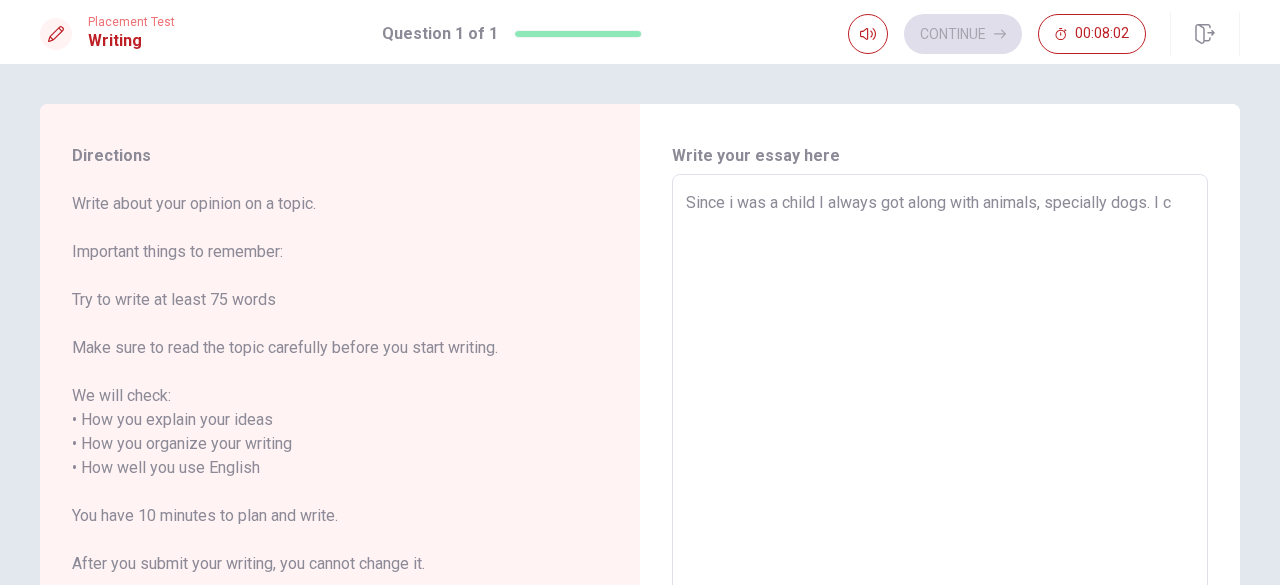 type on "x" 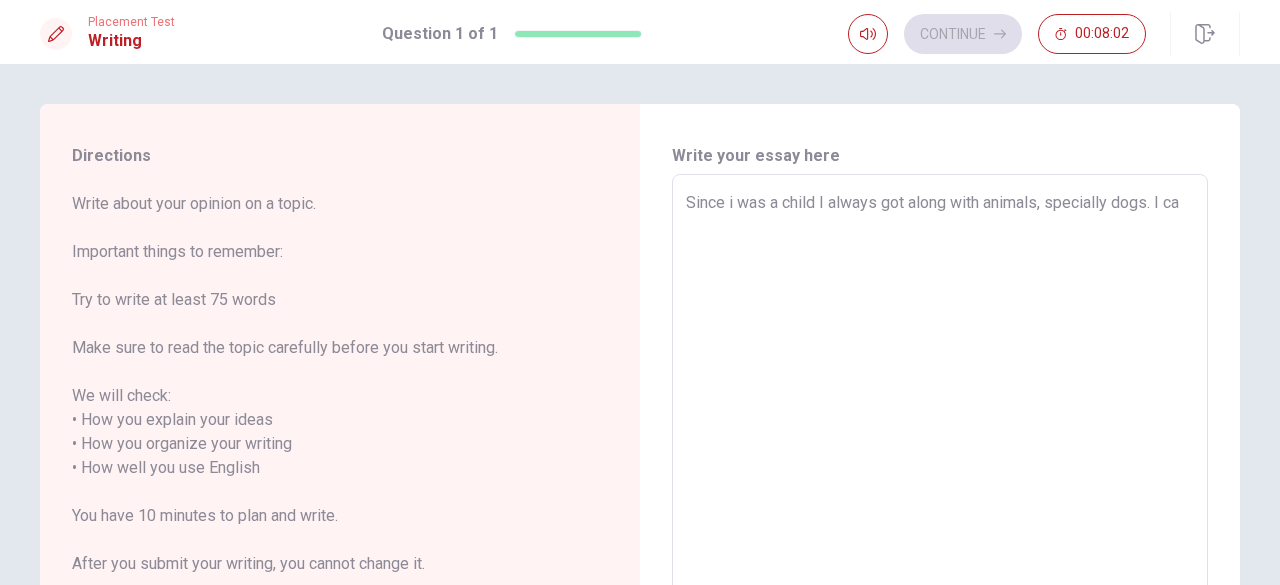type on "x" 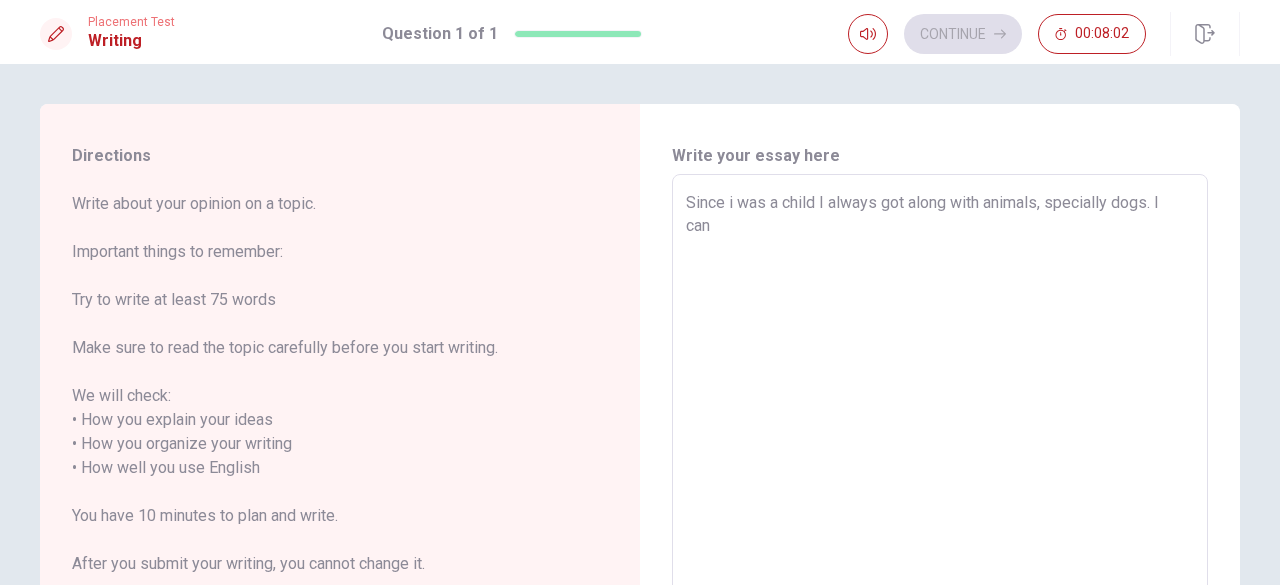 type on "x" 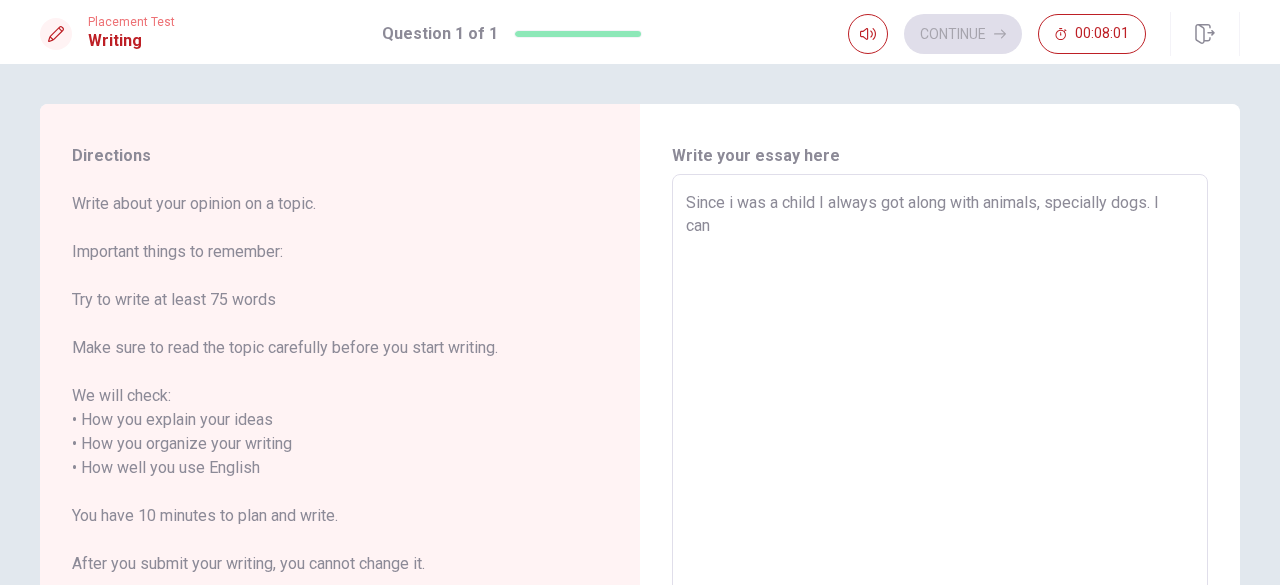 type on "Since i was a child I always got along with animals, specially dogs. I can" 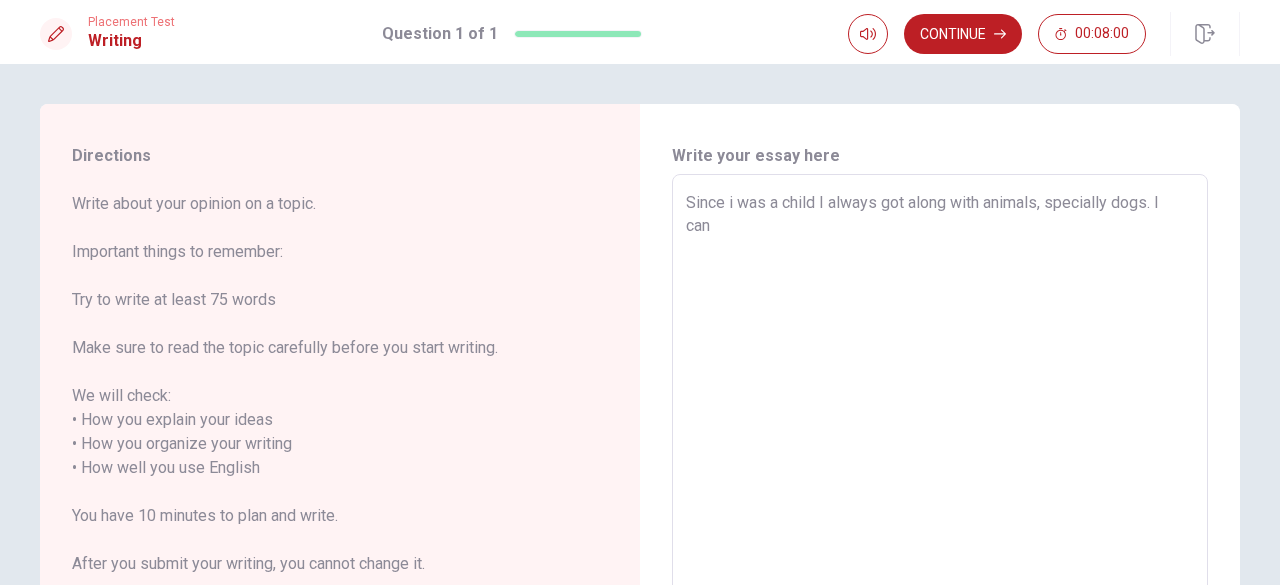 type on "Since i was a child I always got along with animals, specially dogs. I ca" 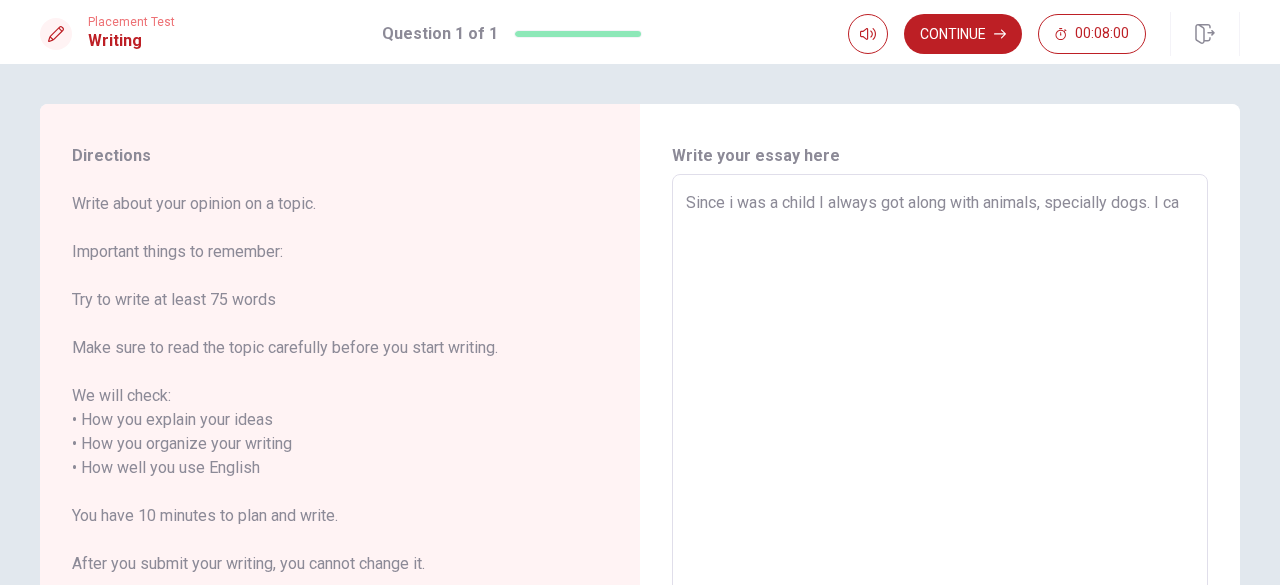 type on "x" 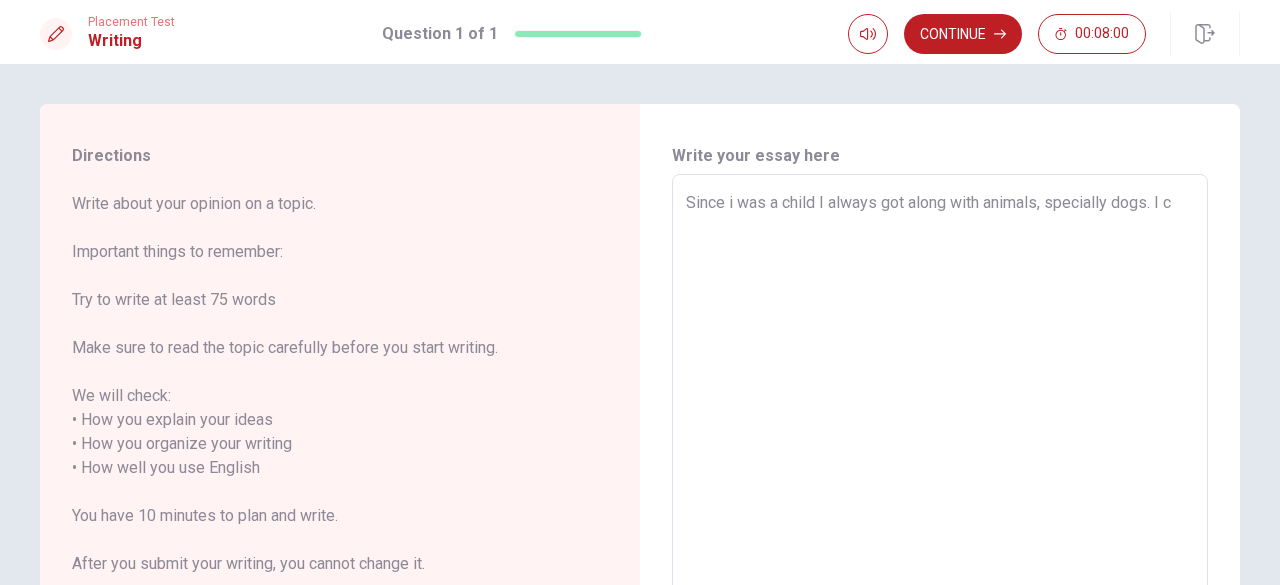 type on "x" 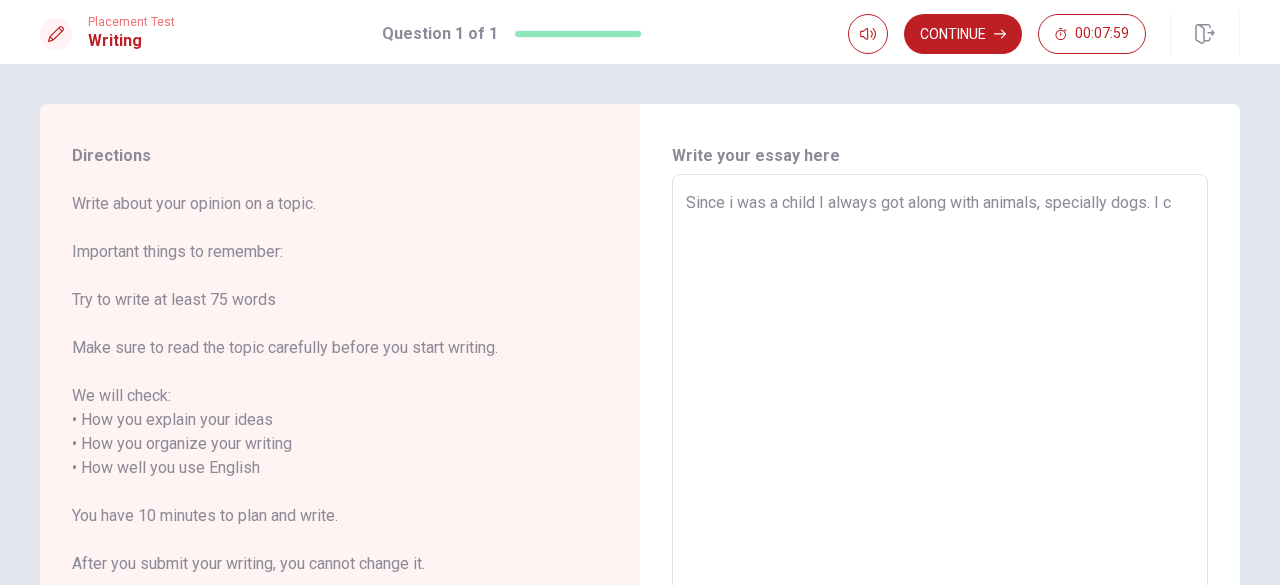 type on "Since i was a child I always got along with animals, specially dogs. I co" 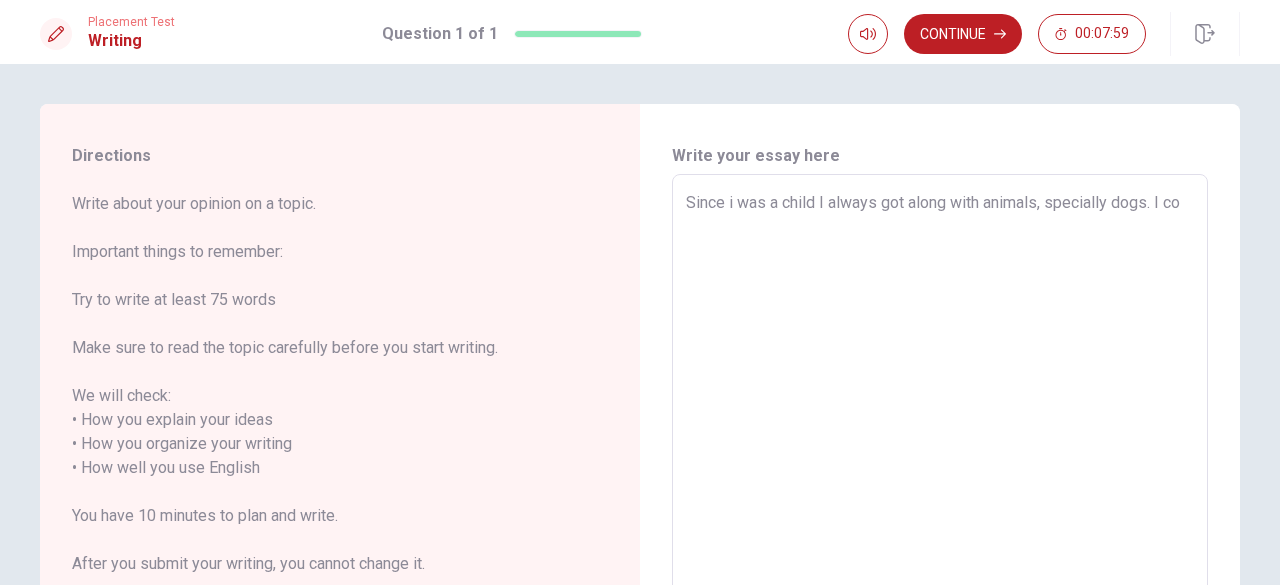 type on "x" 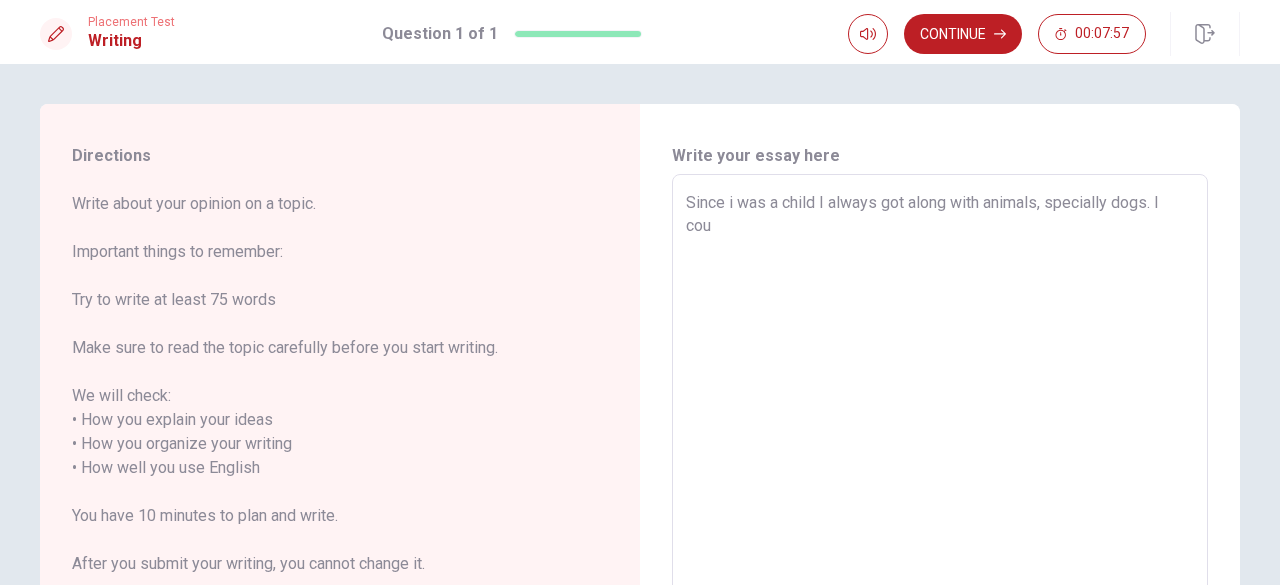 type on "x" 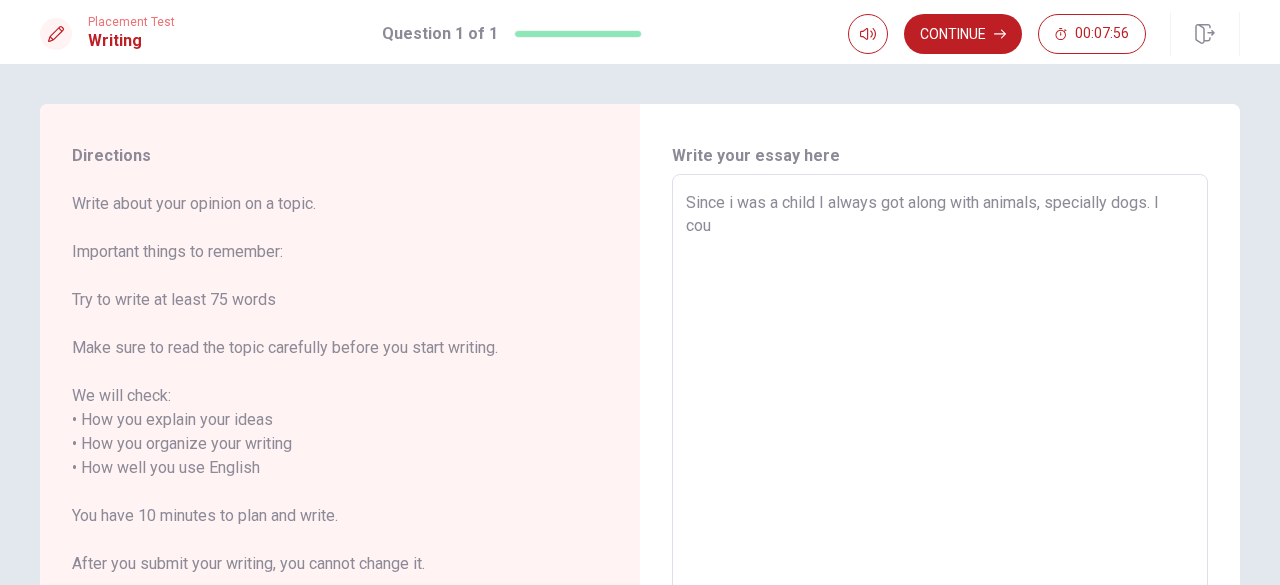 type on "Since i was a child I always got along with animals, specially dogs. I coul" 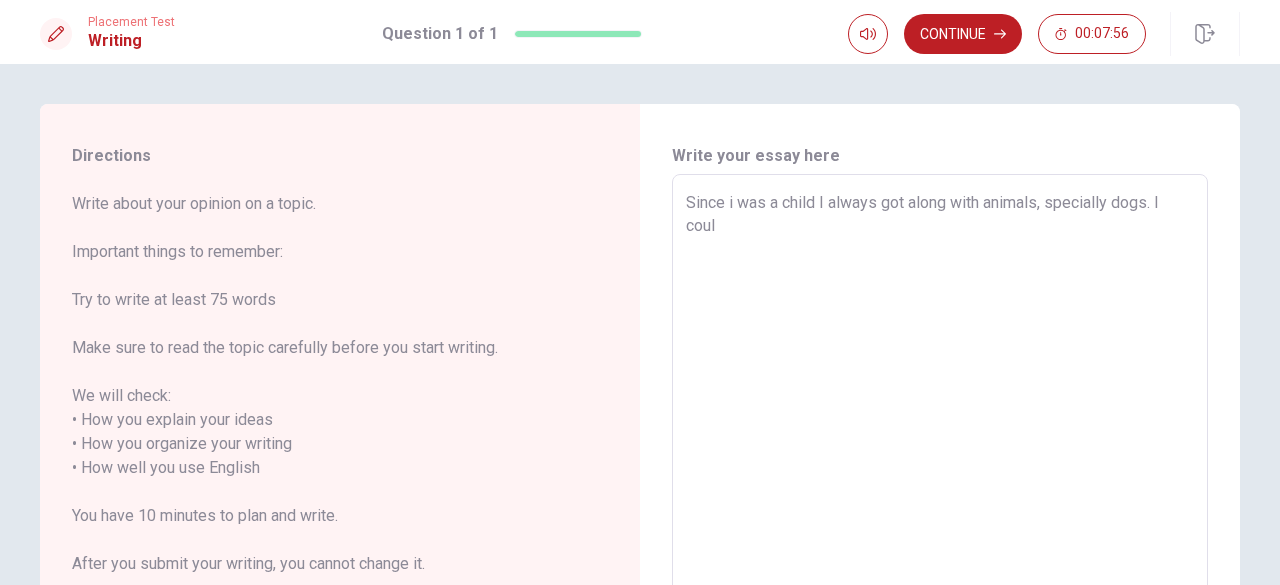type 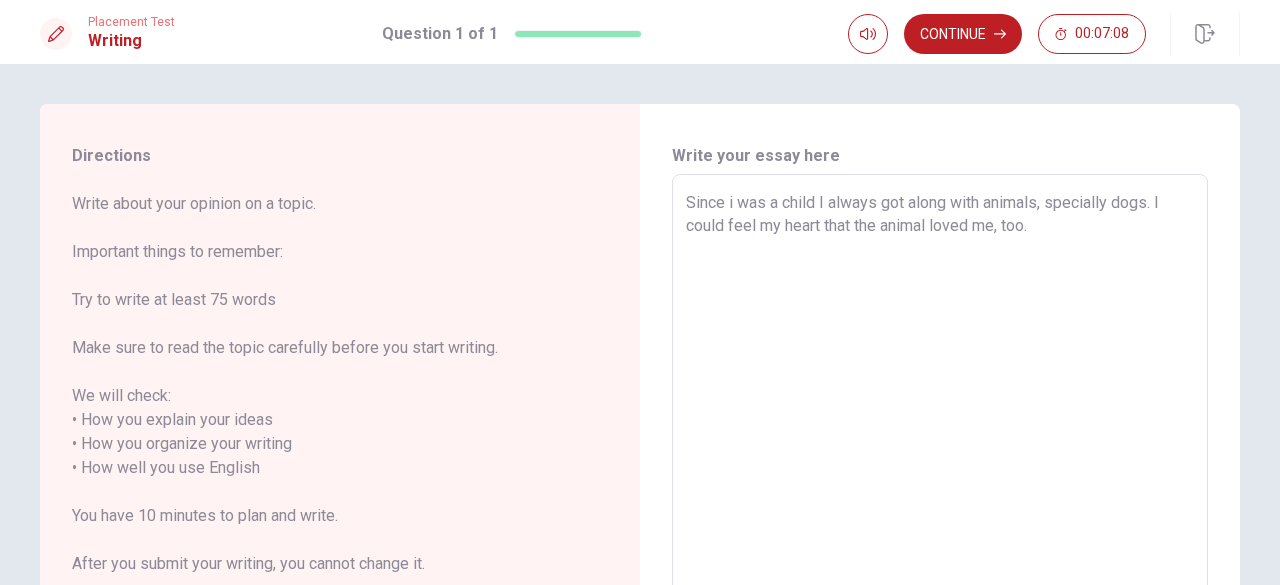 click on "Since i was a child I always got along with animals, specially dogs. I could feel my heart that the animal loved me, too." at bounding box center (940, 456) 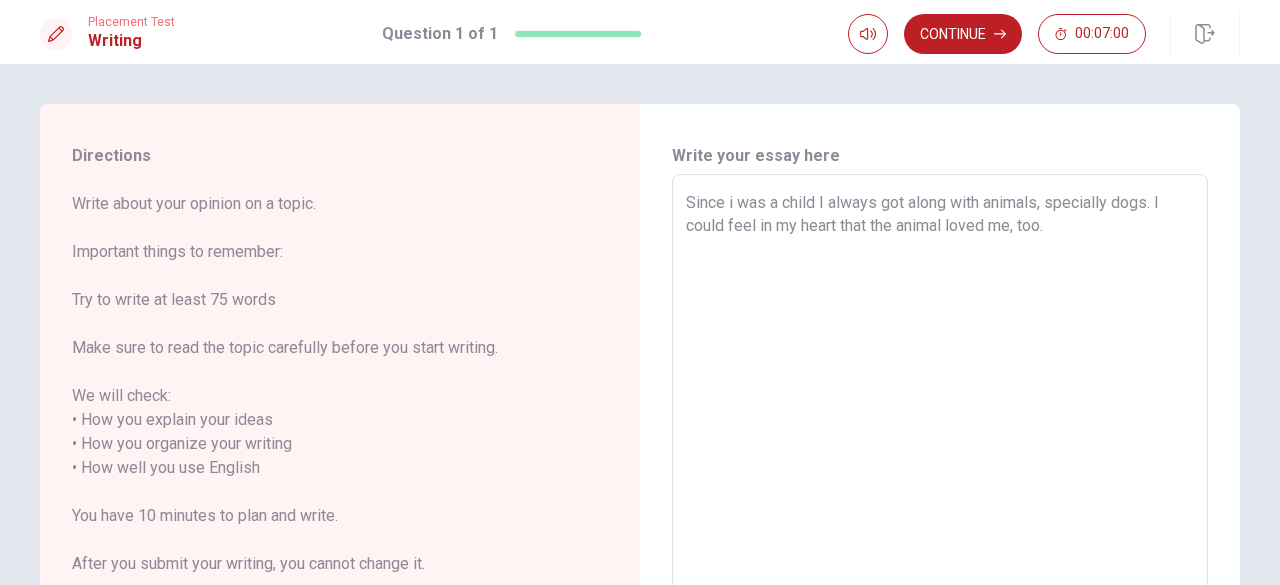 click on "Since i was a child I always got along with animals, specially dogs. I could feel in my heart that the animal loved me, too." at bounding box center [940, 456] 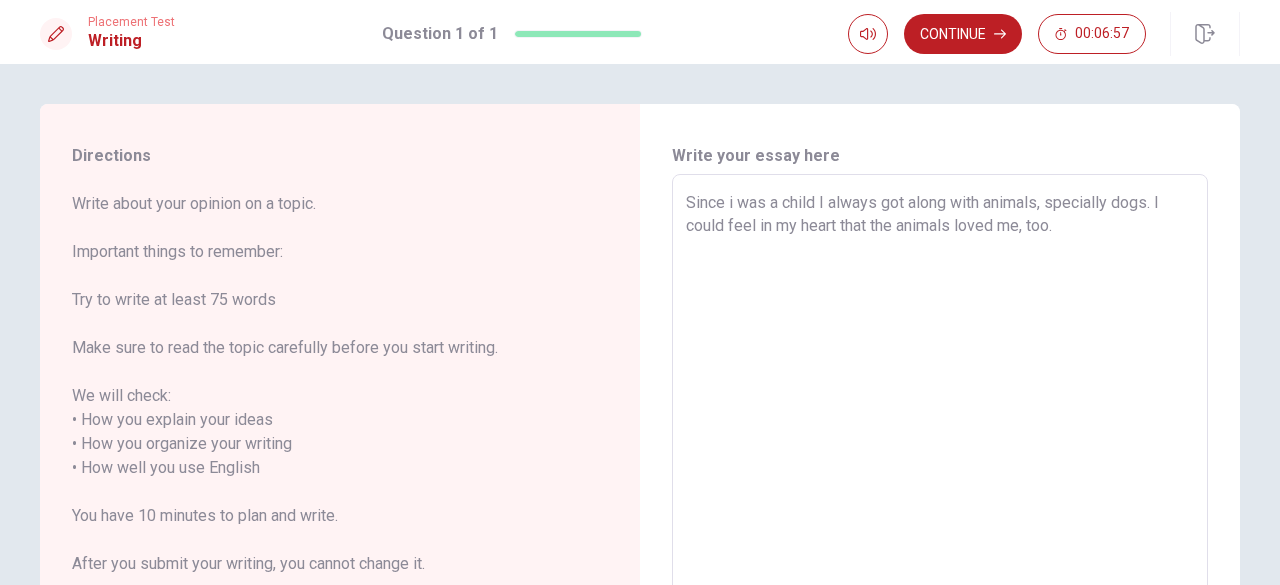 click on "Since i was a child I always got along with animals, specially dogs. I could feel in my heart that the animals loved me, too." at bounding box center [940, 456] 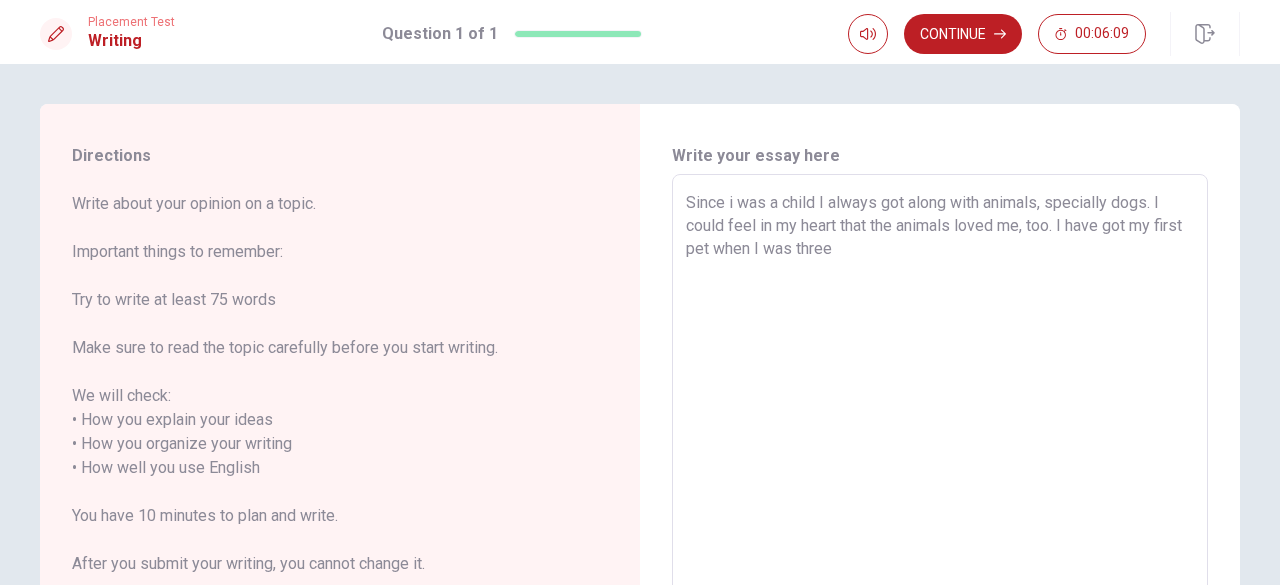 click on "Since i was a child I always got along with animals, specially dogs. I could feel in my heart that the animals loved me, too. I have got my first pet when I was three" at bounding box center (940, 456) 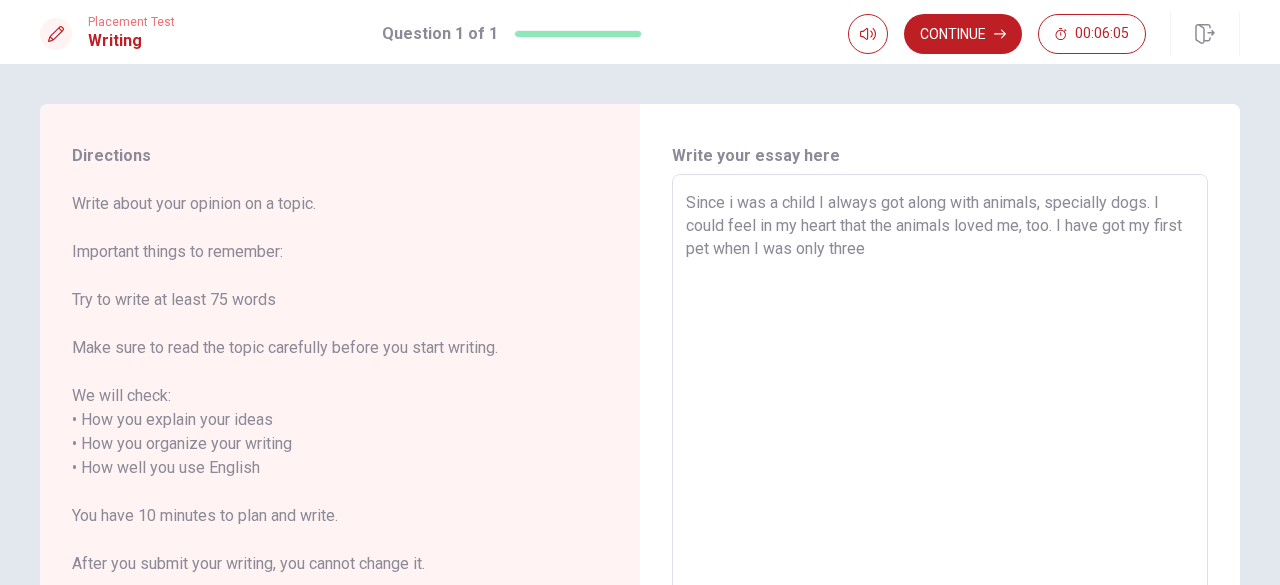 click on "Since i was a child I always got along with animals, specially dogs. I could feel in my heart that the animals loved me, too. I have got my first pet when I was only three" at bounding box center (940, 456) 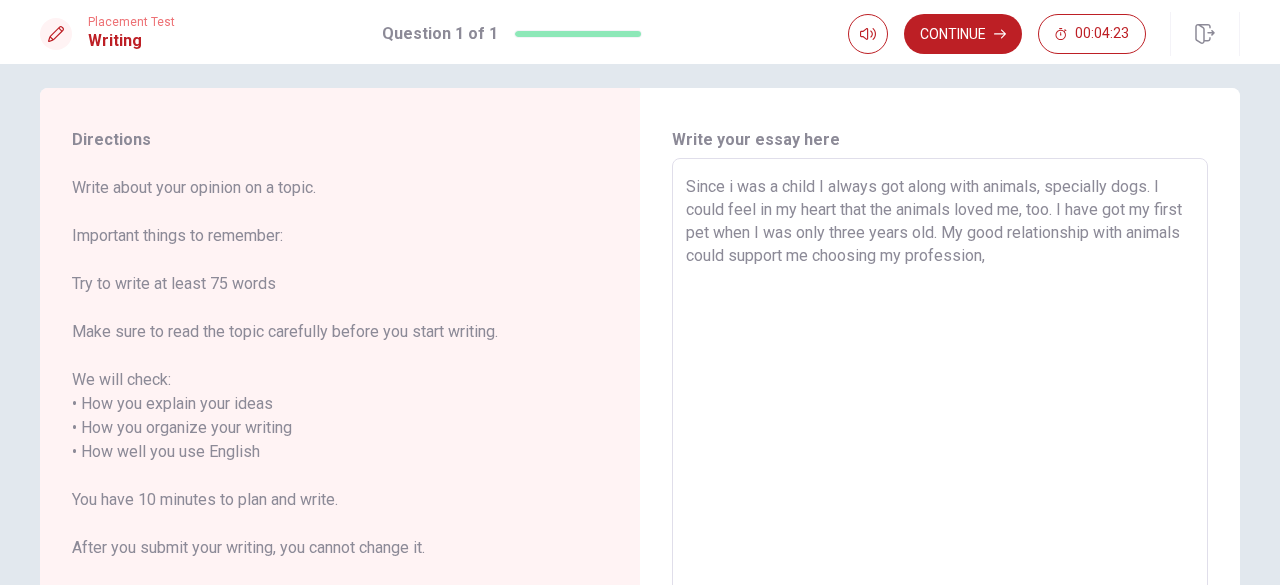 scroll, scrollTop: 0, scrollLeft: 0, axis: both 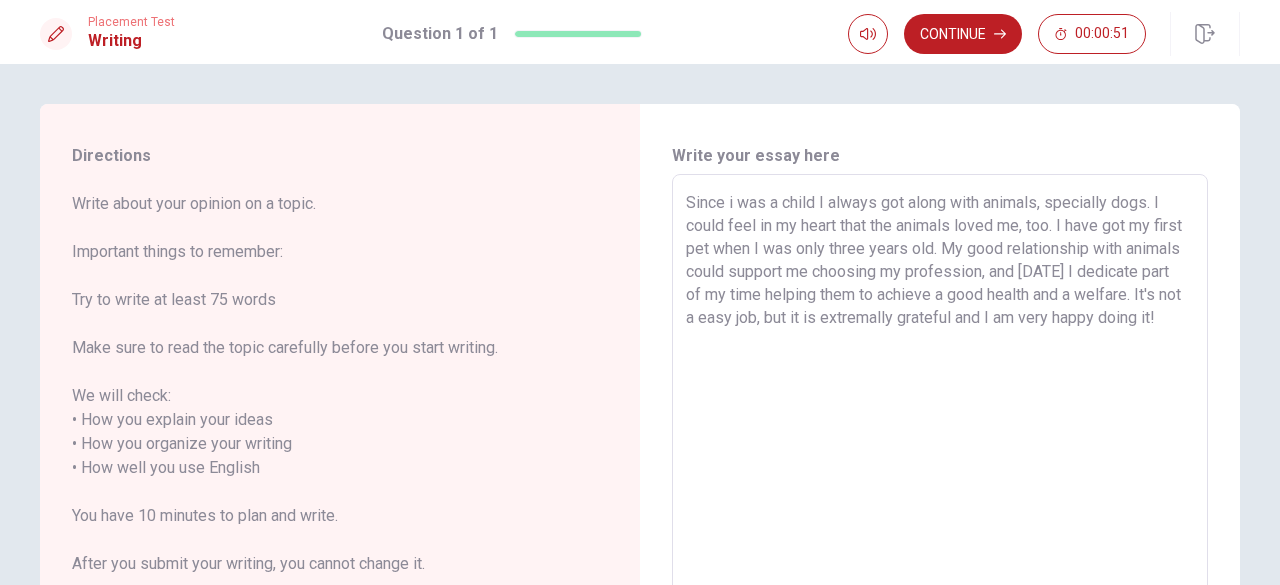 drag, startPoint x: 801, startPoint y: 345, endPoint x: 605, endPoint y: 171, distance: 262.09158 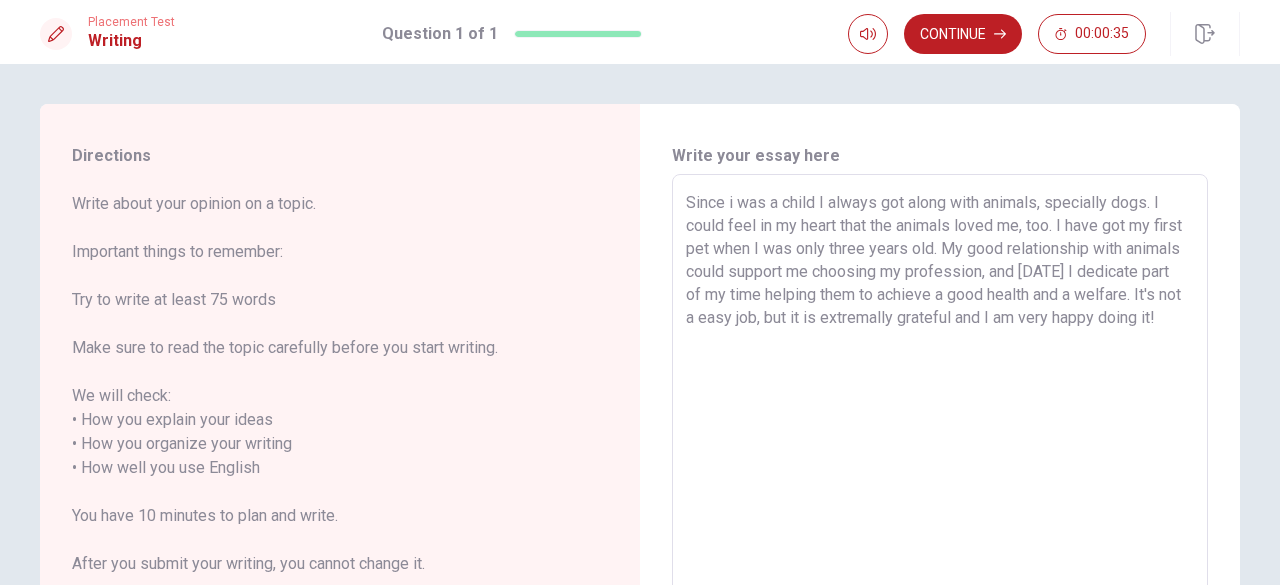 click on "Since i was a child I always got along with animals, specially dogs. I could feel in my heart that the animals loved me, too. I have got my first pet when I was only three years old. My good relationship with animals could support me choosing my profession, and [DATE] I dedicate part of my time helping them to achieve a good health and a welfare. It's not a easy job, but it is extremally grateful and I am very happy doing it!" at bounding box center [940, 456] 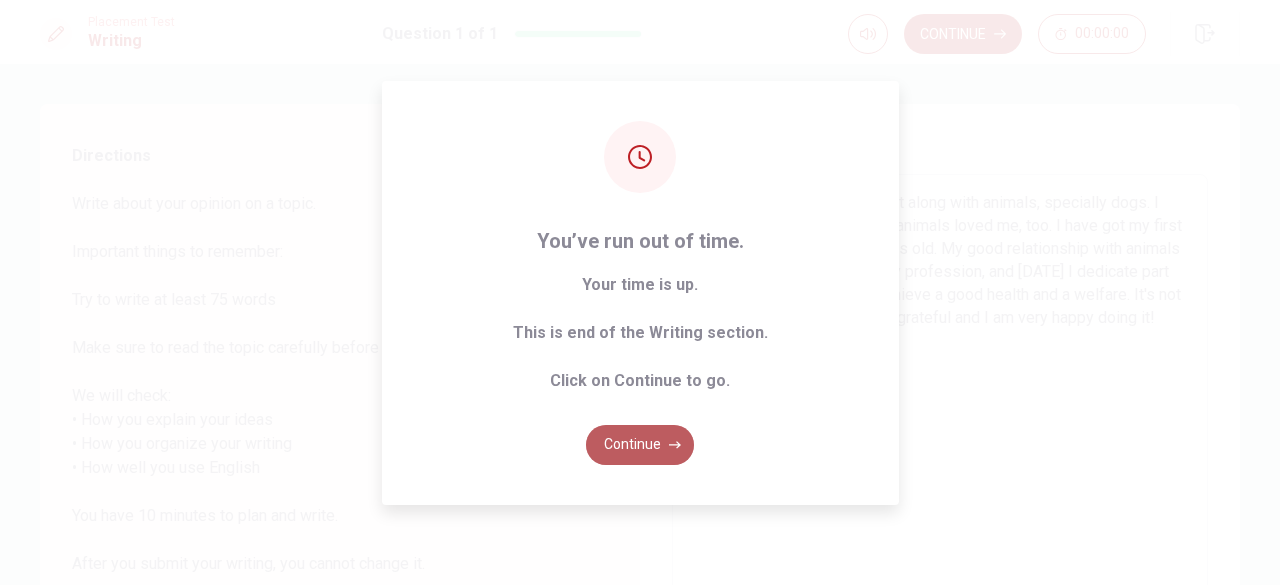 click on "Continue" at bounding box center [640, 445] 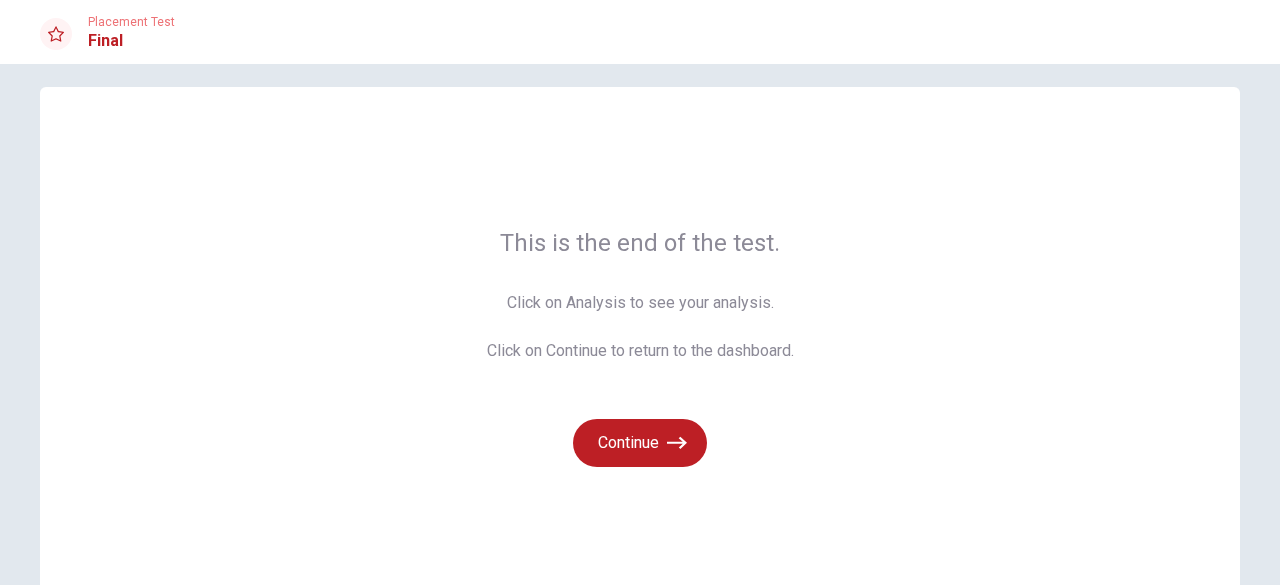 scroll, scrollTop: 0, scrollLeft: 0, axis: both 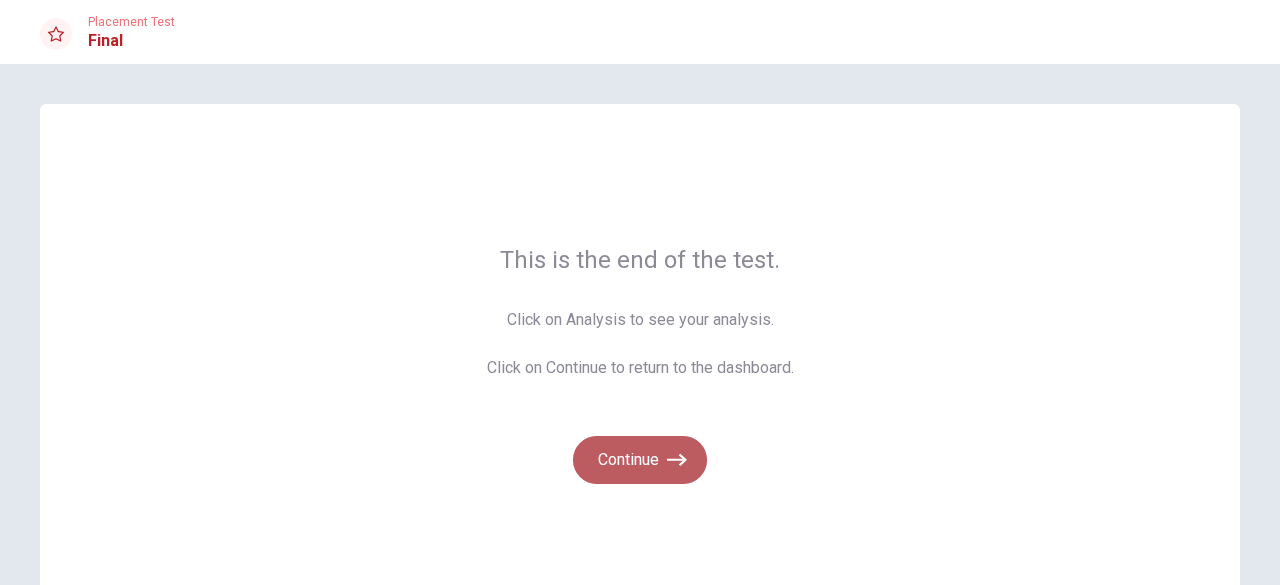 click on "Continue" at bounding box center [640, 460] 